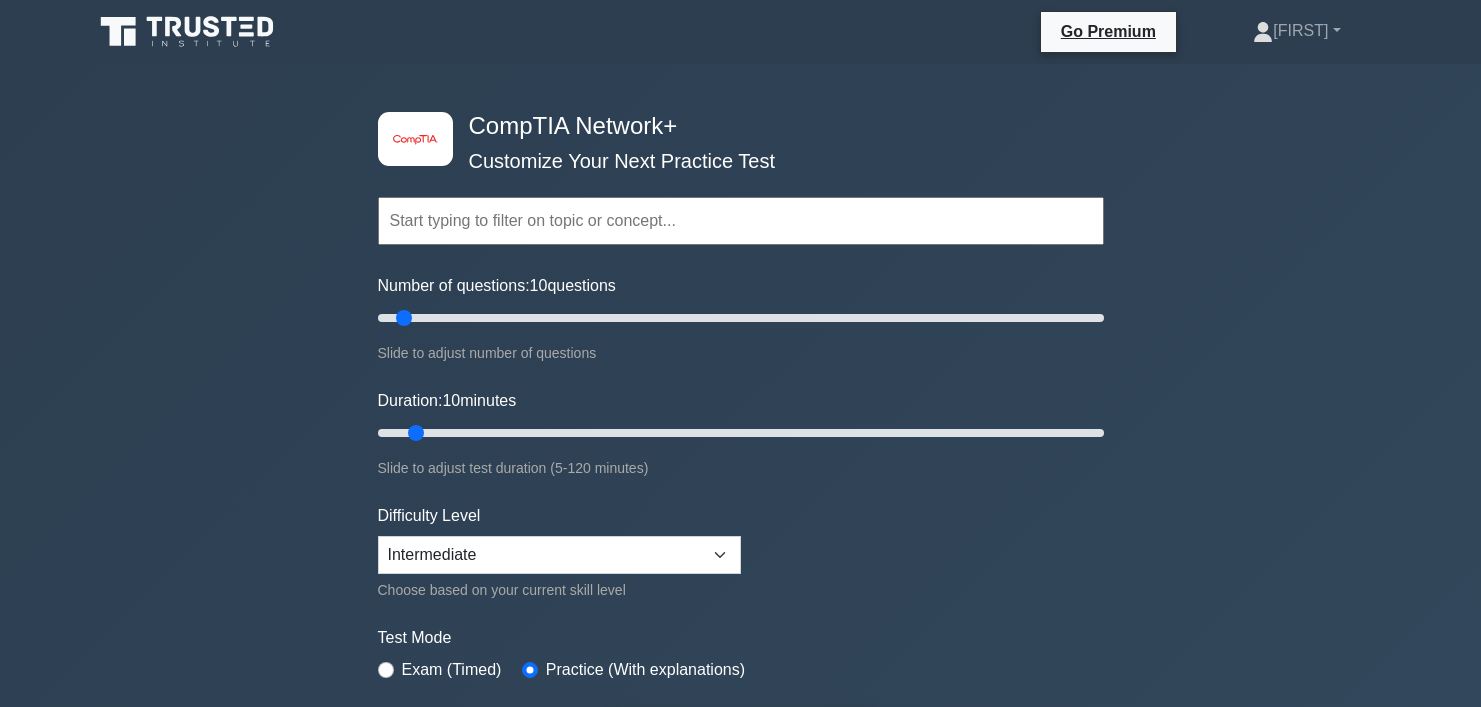scroll, scrollTop: 0, scrollLeft: 0, axis: both 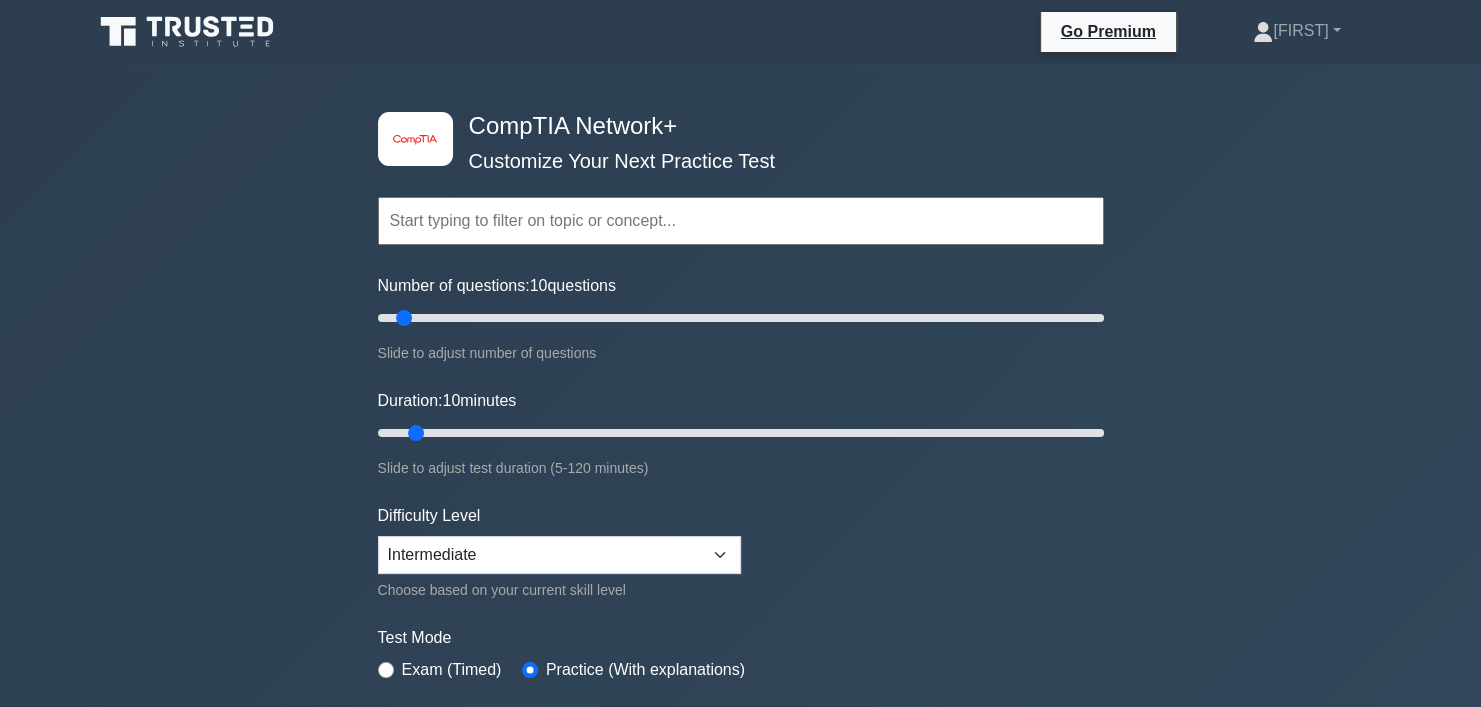 click on "image/svg+xml
CompTIA Network+
Customize Your Next Practice Test
Topics
Networking Concepts
Infrastructure
Network Operations
Network Security" at bounding box center [740, 634] 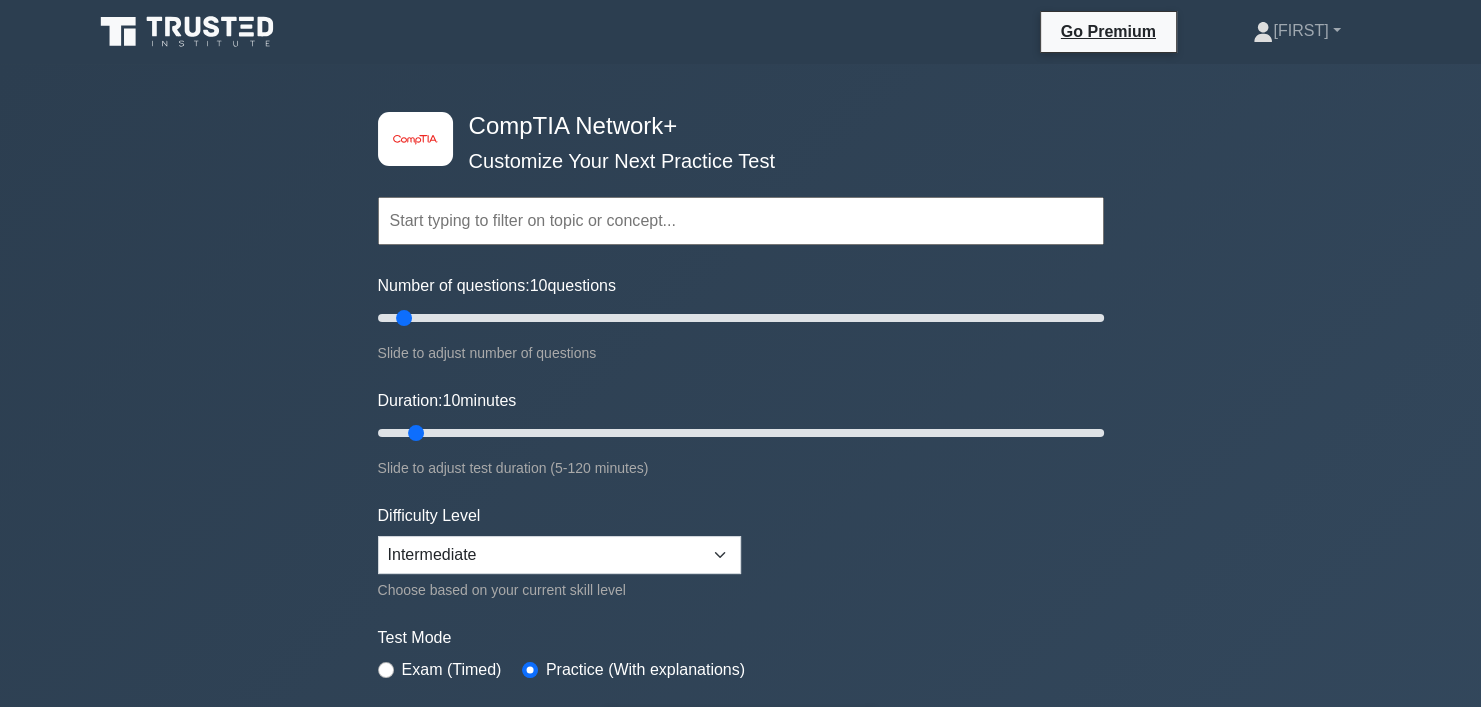 click on "Topics
Networking Concepts
Infrastructure
Network Operations
Network Security
Network Troubleshooting
Wired and Wireless Networks
Network Devices
Network Protocols
Virtualization and Cloud Computing" at bounding box center (741, 445) 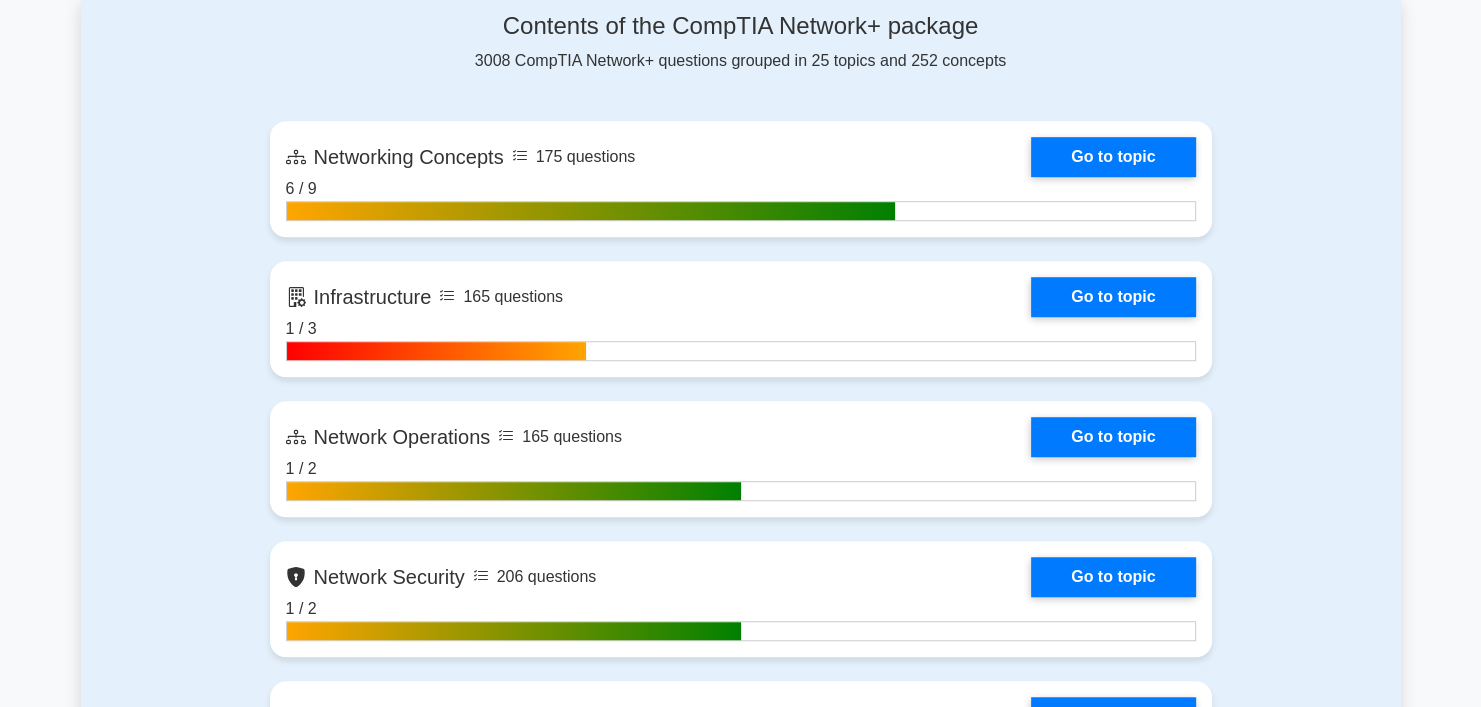 scroll, scrollTop: 1320, scrollLeft: 0, axis: vertical 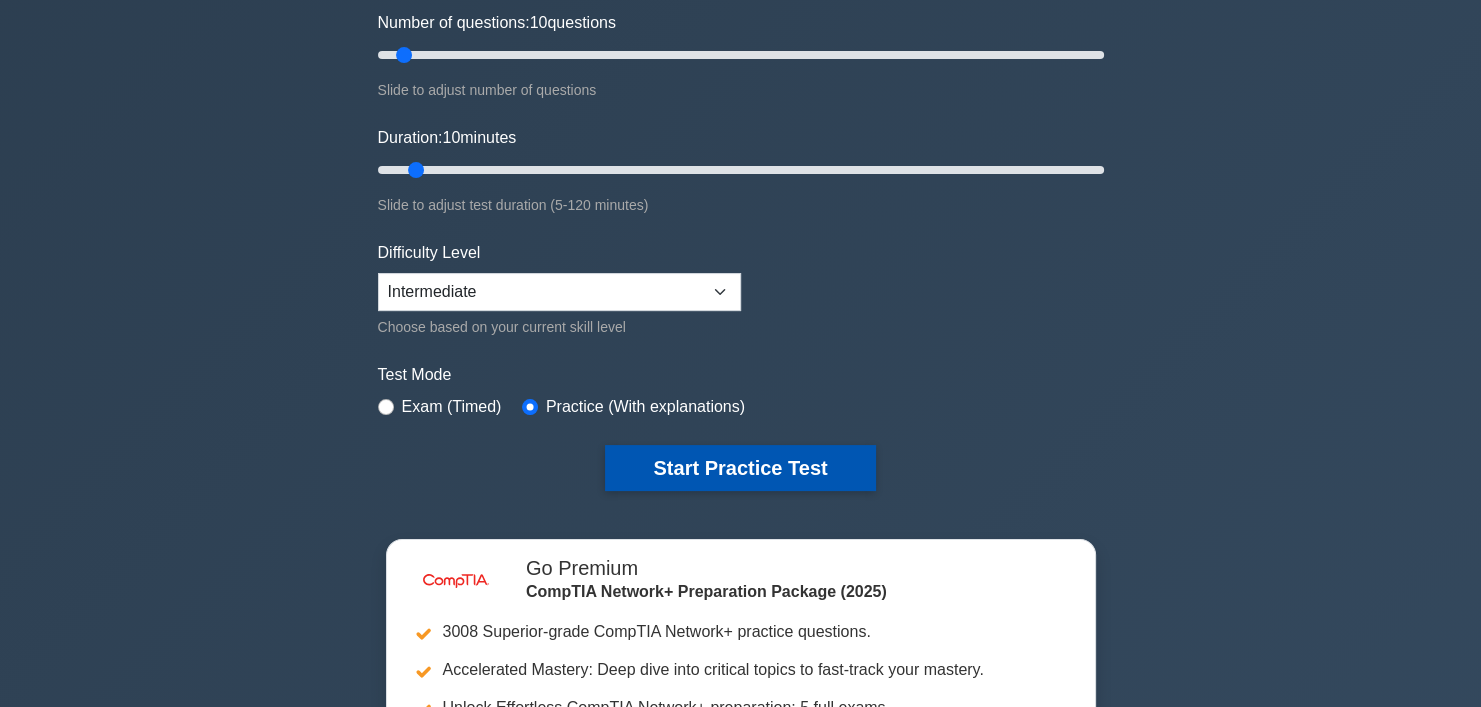 click on "Start Practice Test" at bounding box center (740, 468) 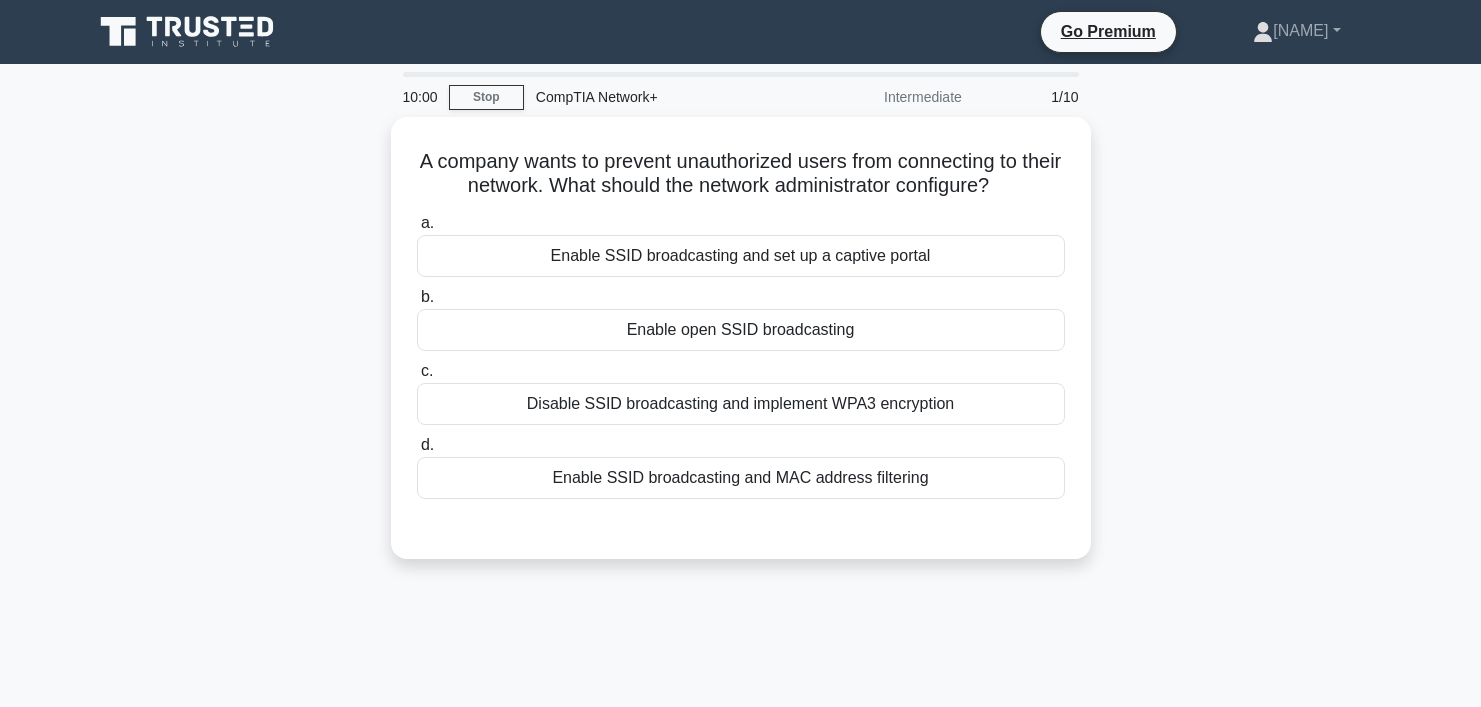 scroll, scrollTop: 0, scrollLeft: 0, axis: both 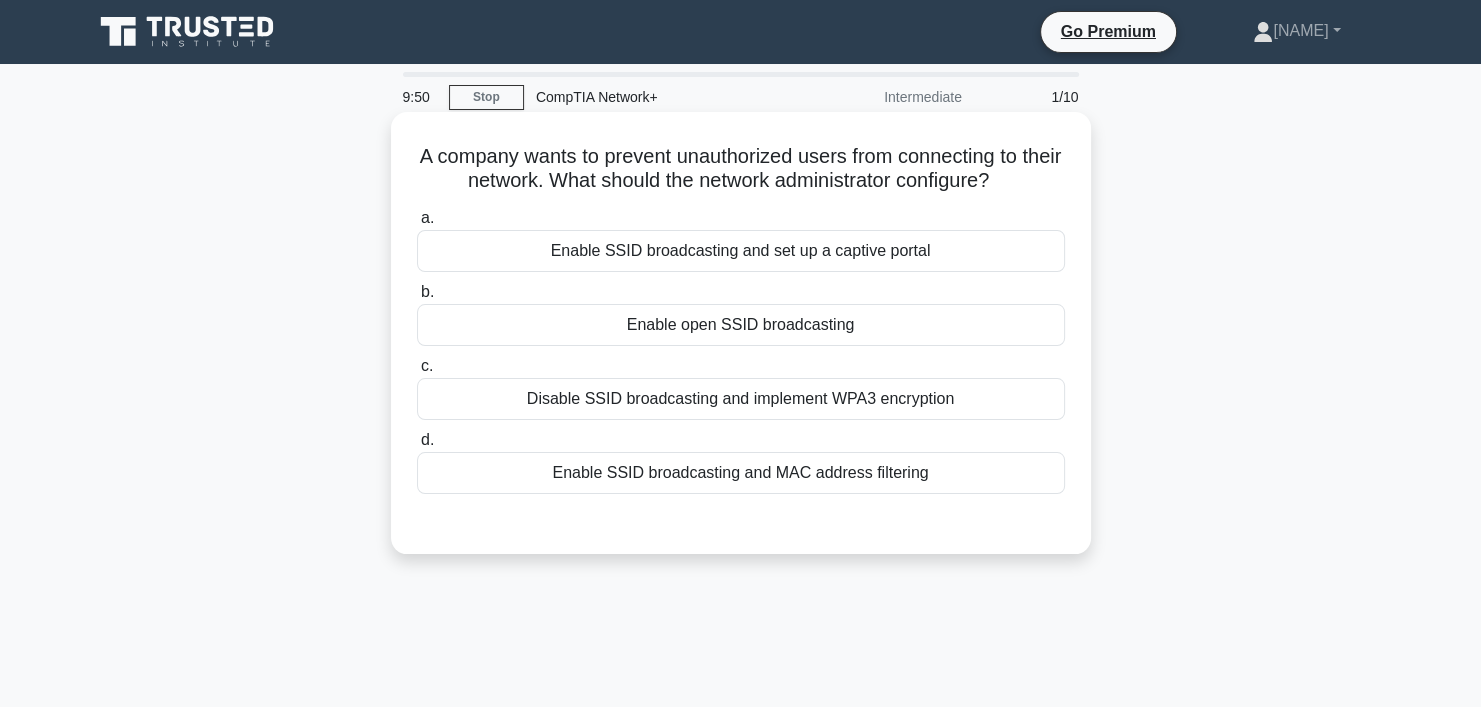 click on "Disable SSID broadcasting and implement WPA3 encryption" at bounding box center (741, 399) 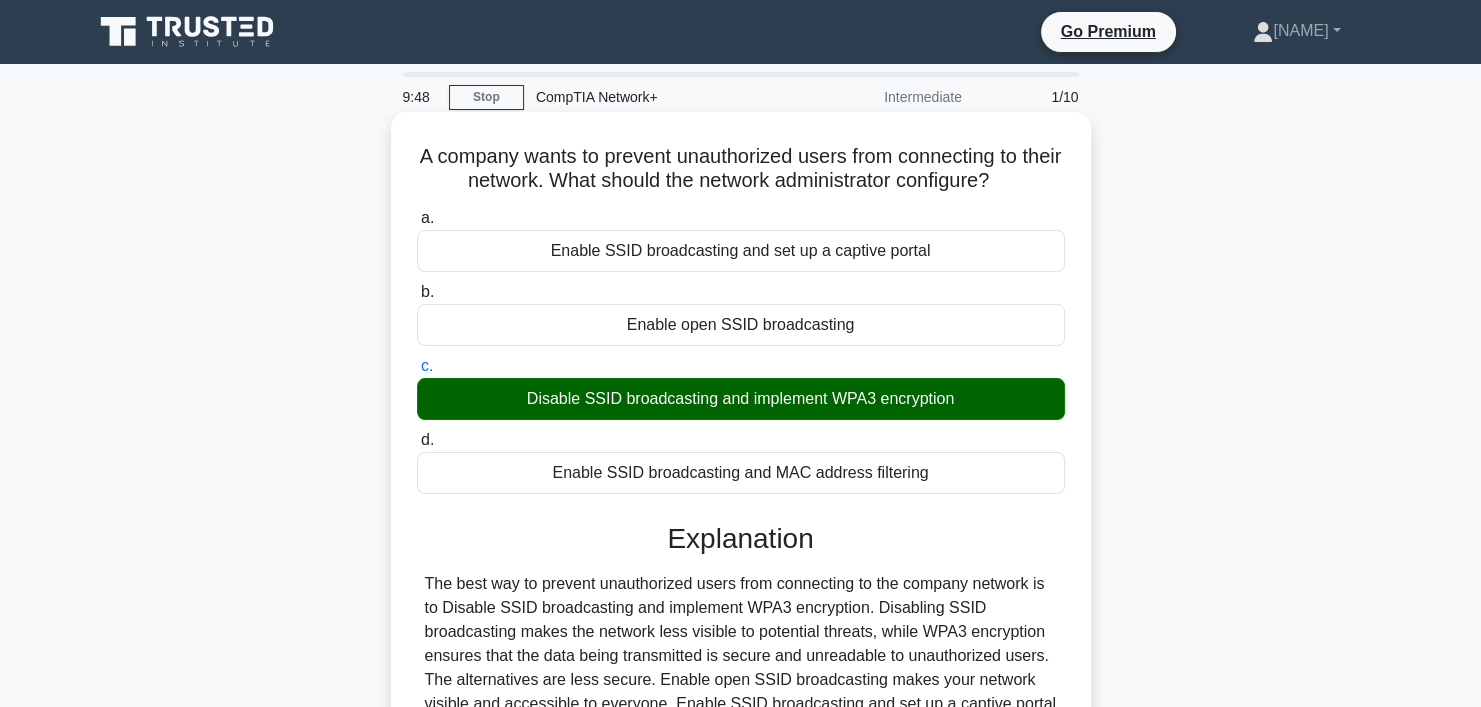 click on "Explanation" at bounding box center [741, 539] 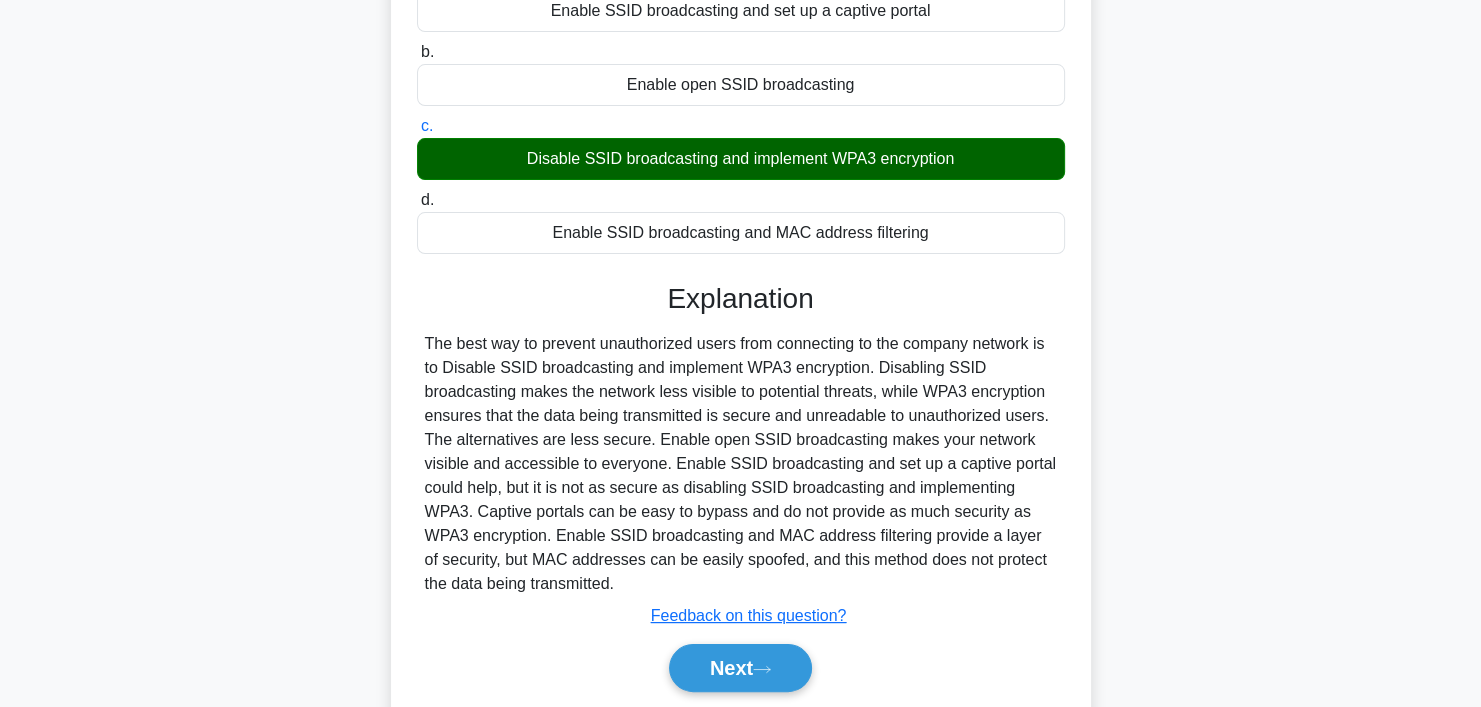 scroll, scrollTop: 280, scrollLeft: 0, axis: vertical 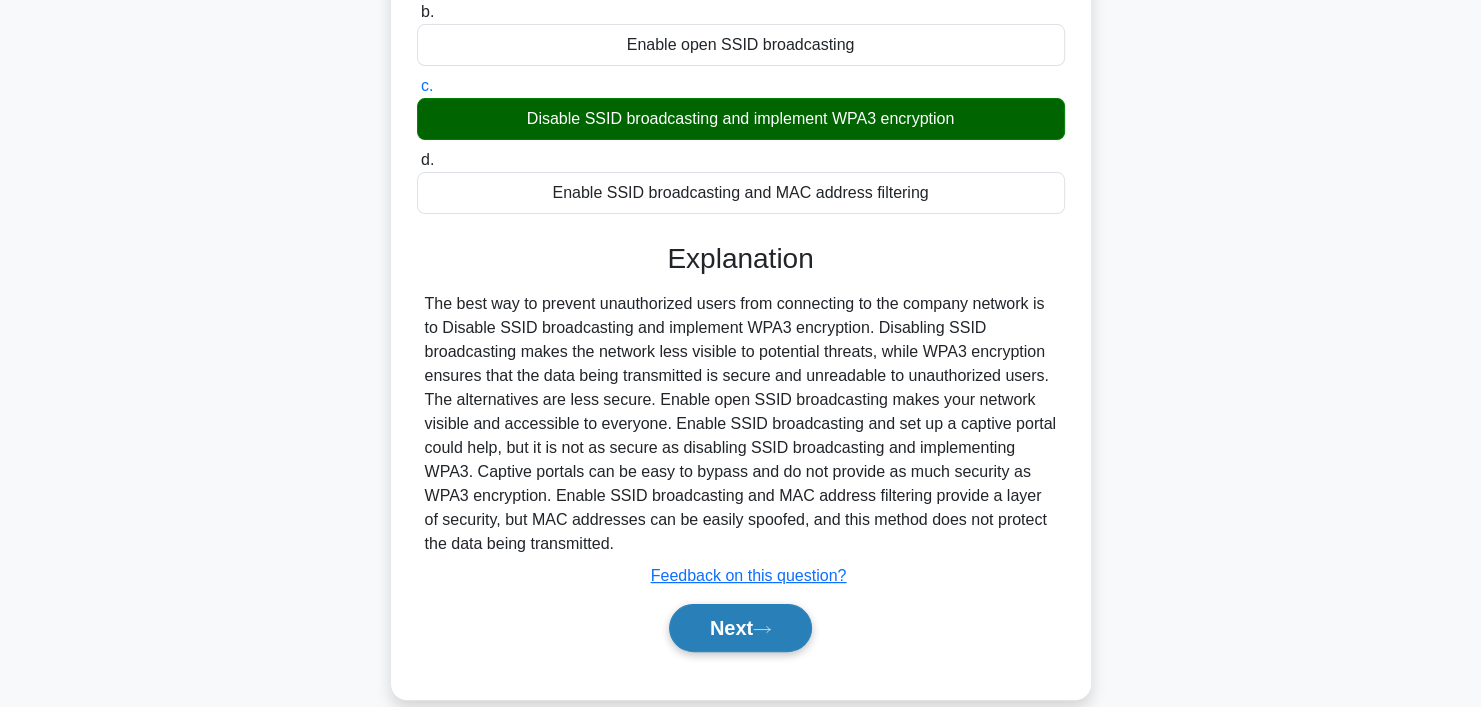 click on "Next" at bounding box center [740, 628] 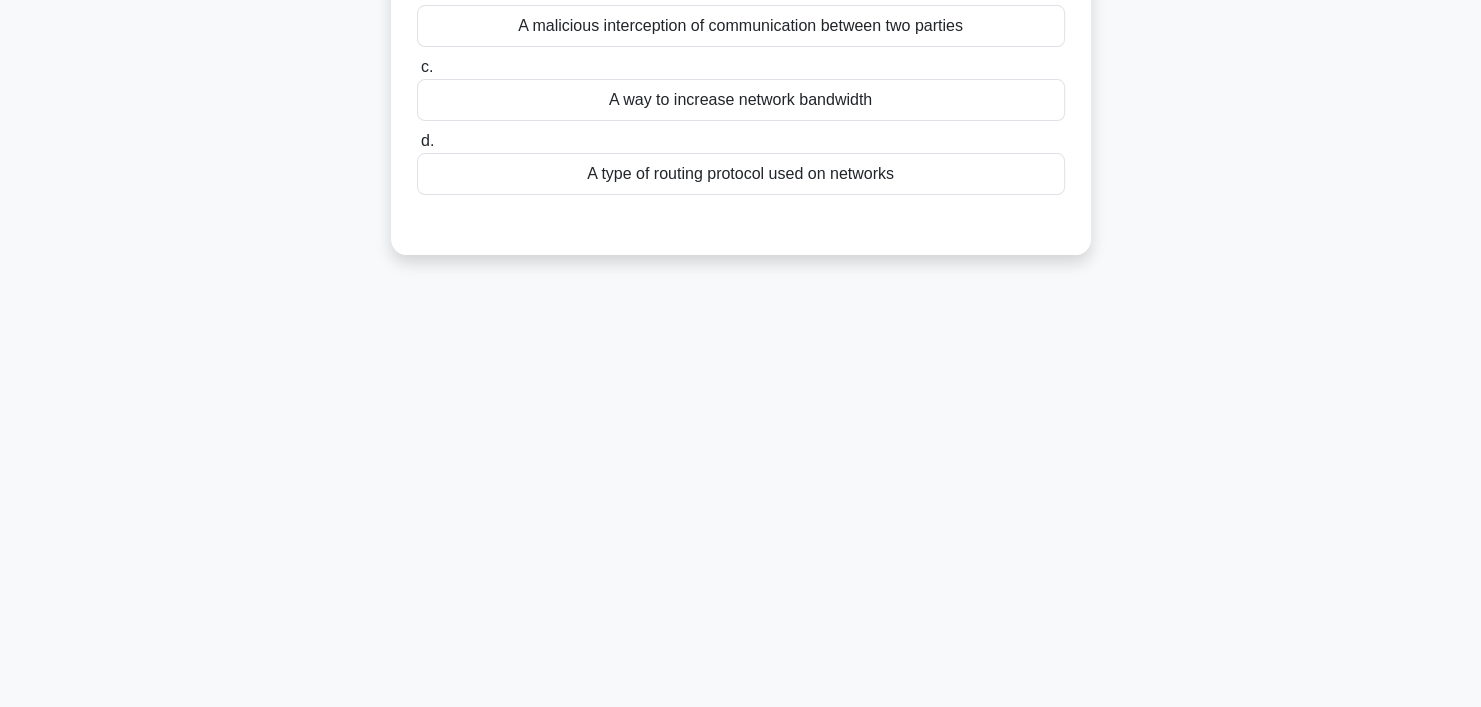 click on "9:40
Stop
CompTIA Network+
Intermediate
2/10
What is a man-in-the-middle attack on a network?
.spinner_0XTQ{transform-origin:center;animation:spinner_y6GP .75s linear infinite}@keyframes spinner_y6GP{100%{transform:rotate(360deg)}}
a.
b. c. d." at bounding box center (741, 292) 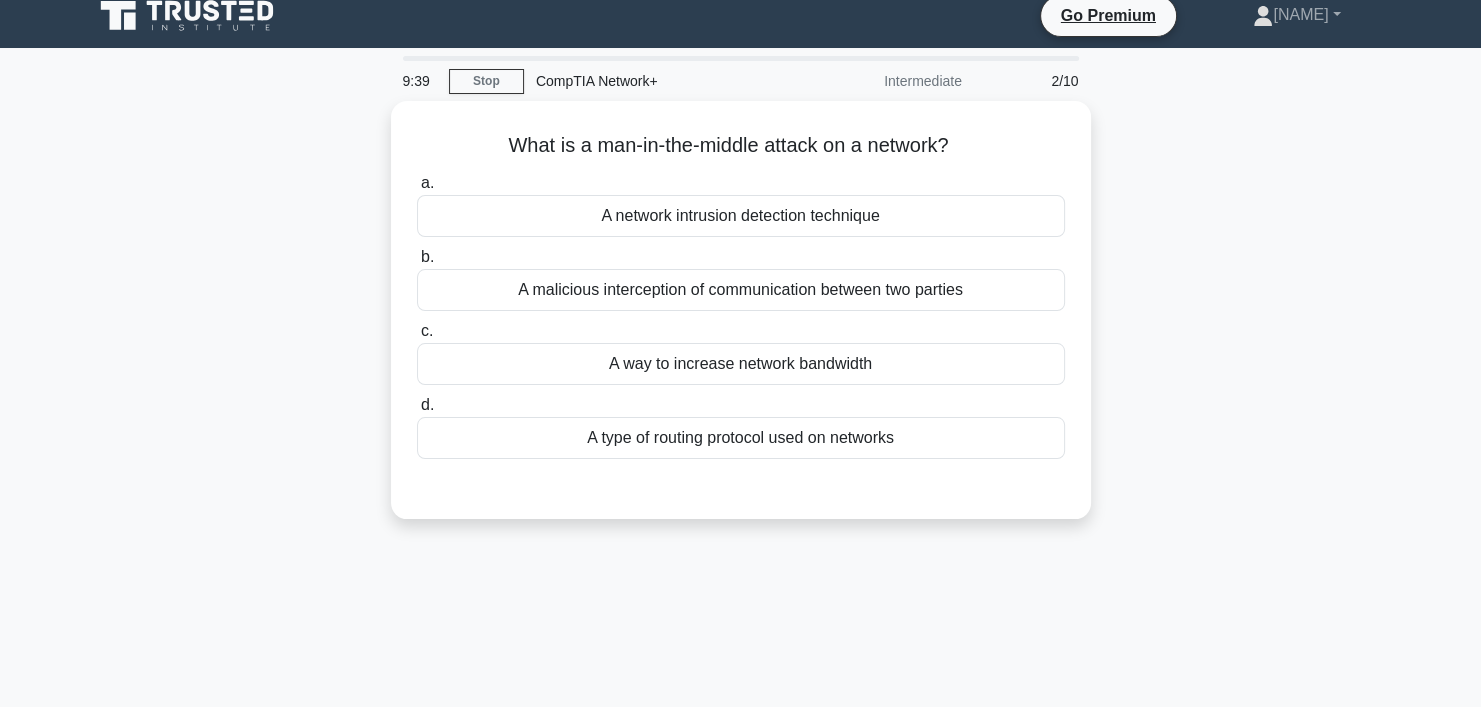 scroll, scrollTop: 0, scrollLeft: 0, axis: both 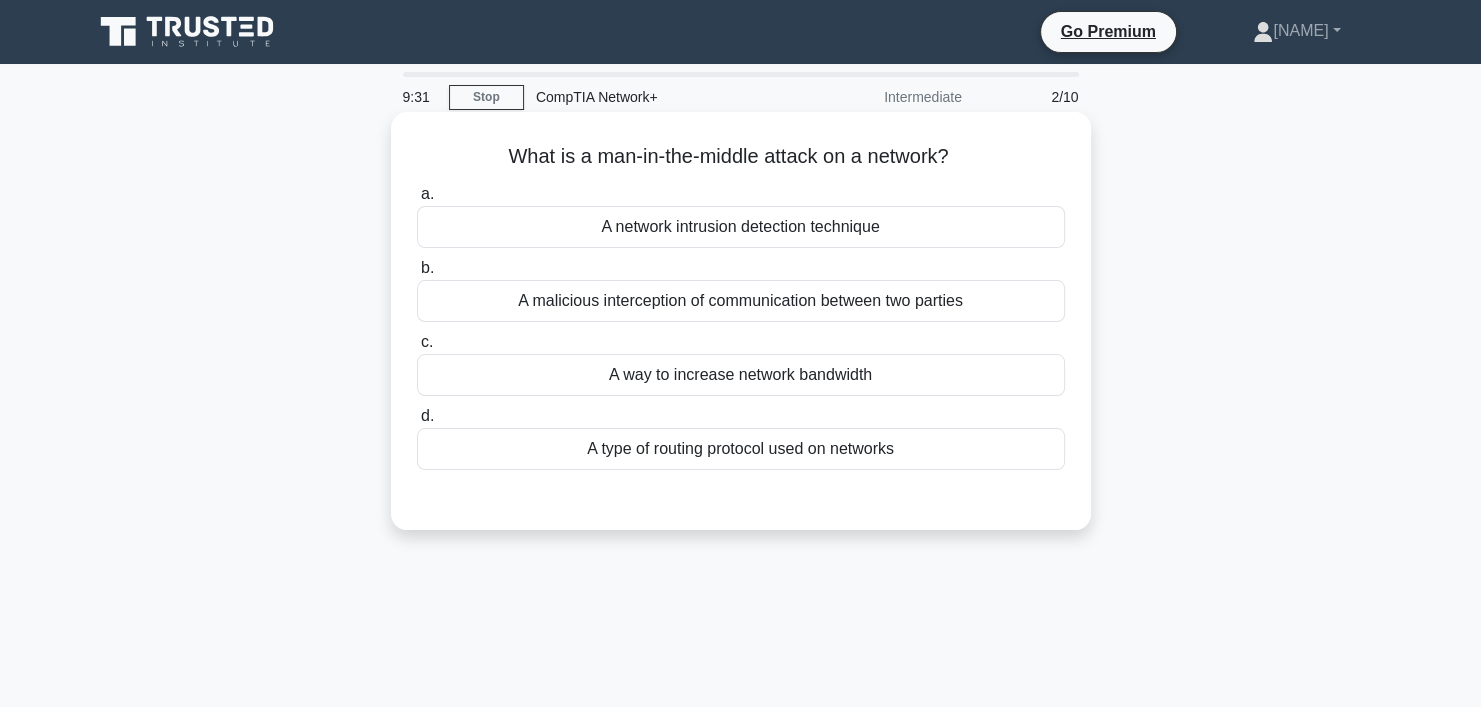 click on "A malicious interception of communication between two parties" at bounding box center (741, 301) 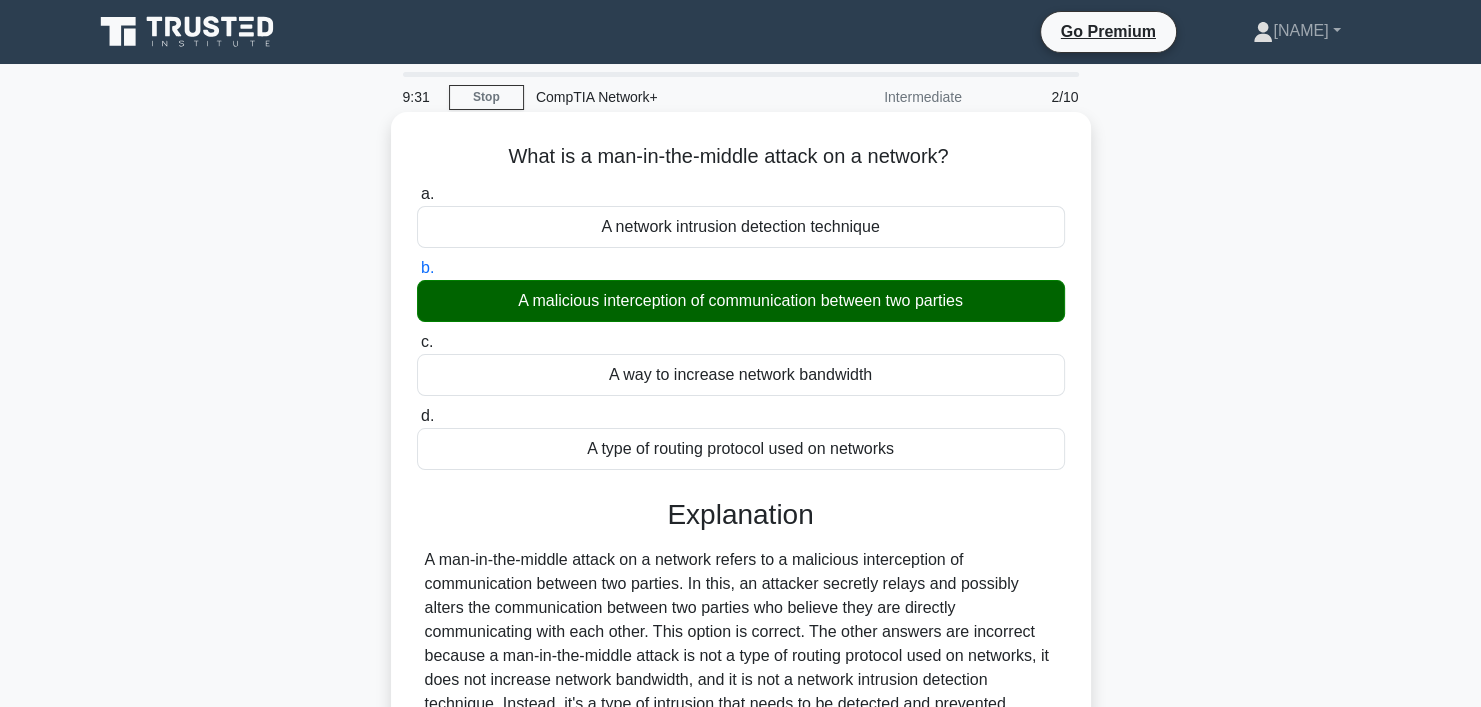click on "A man-in-the-middle attack on a network refers to a malicious interception of communication between two parties. In this, an attacker secretly relays and possibly alters the communication between two parties who believe they are directly communicating with each other. This option is correct. The other answers are incorrect because a man-in-the-middle attack is not a type of routing protocol used on networks, it does not increase network bandwidth, and it is not a network intrusion detection technique. Instead, it's a type of intrusion that needs to be detected and prevented." at bounding box center (741, 632) 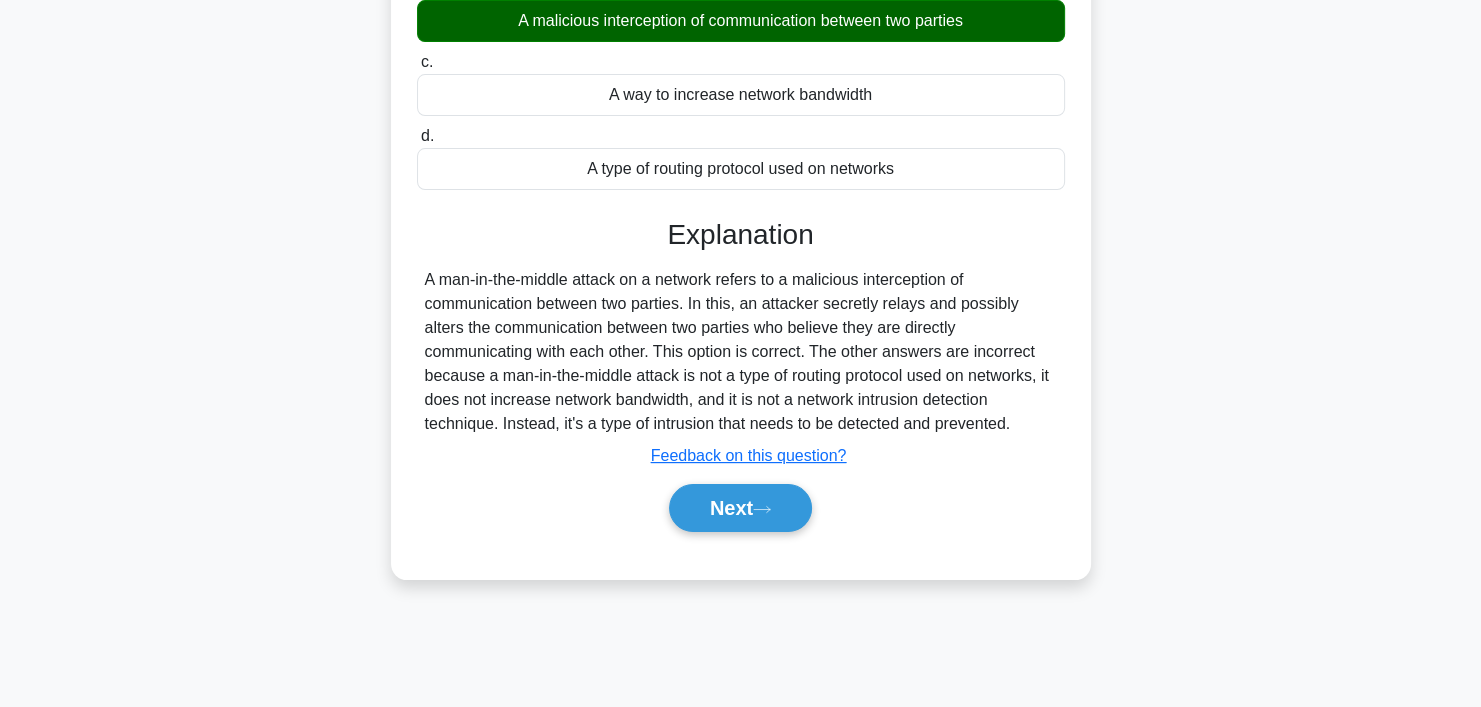 scroll, scrollTop: 320, scrollLeft: 0, axis: vertical 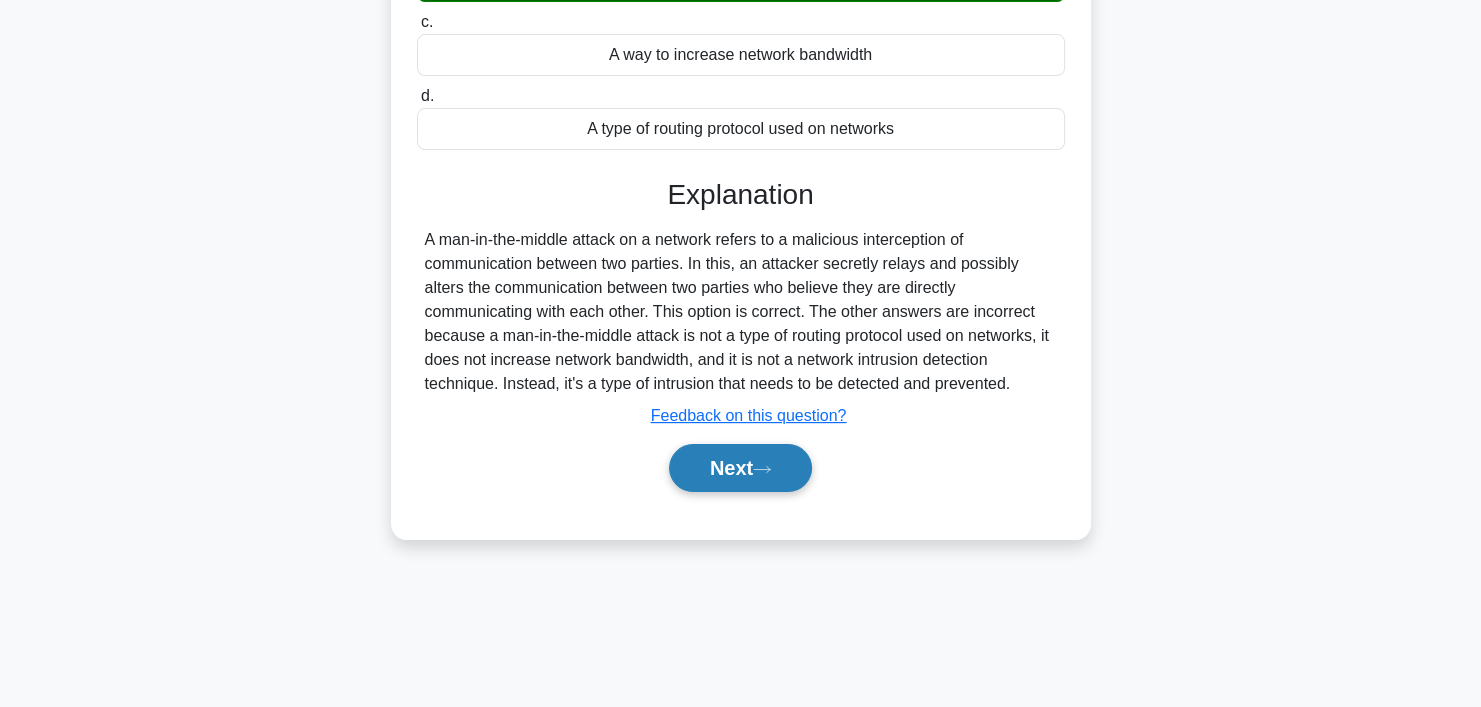 click on "Next" at bounding box center [740, 468] 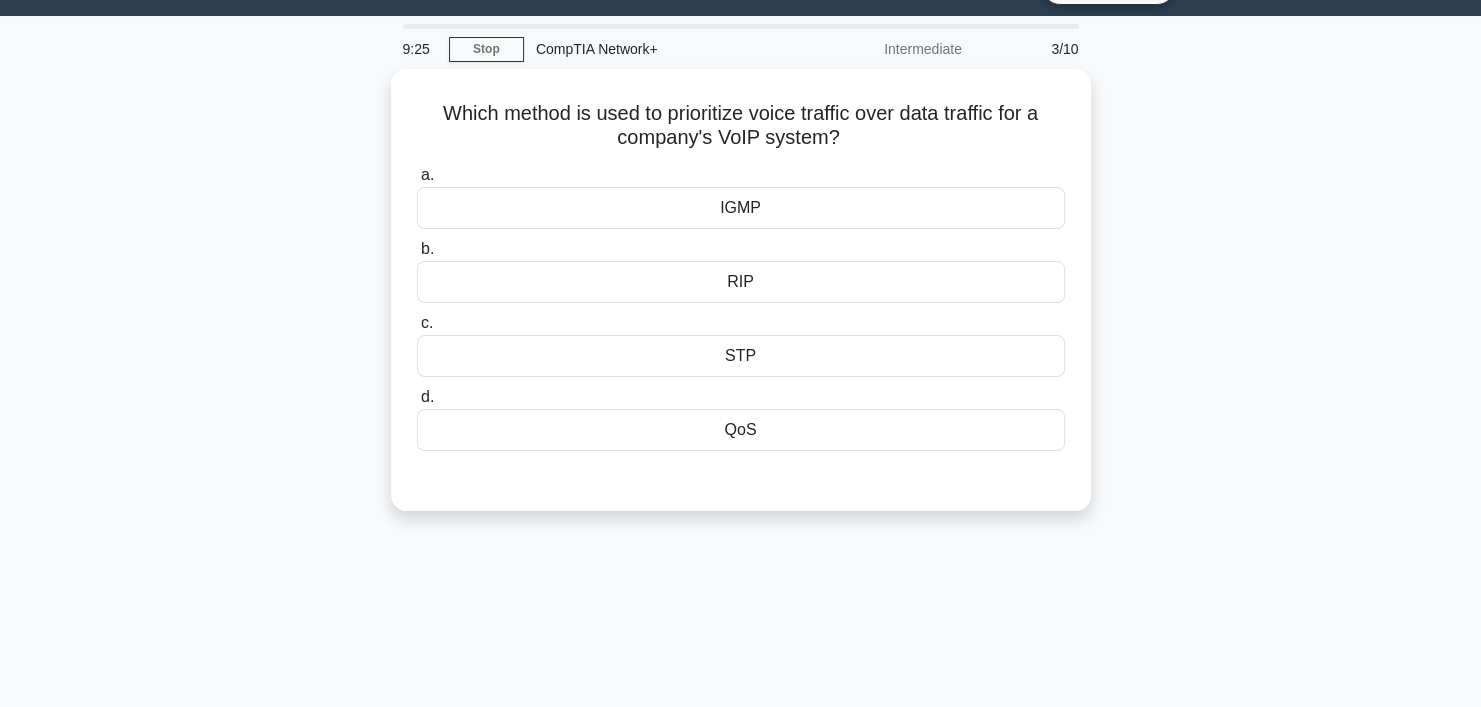 scroll, scrollTop: 0, scrollLeft: 0, axis: both 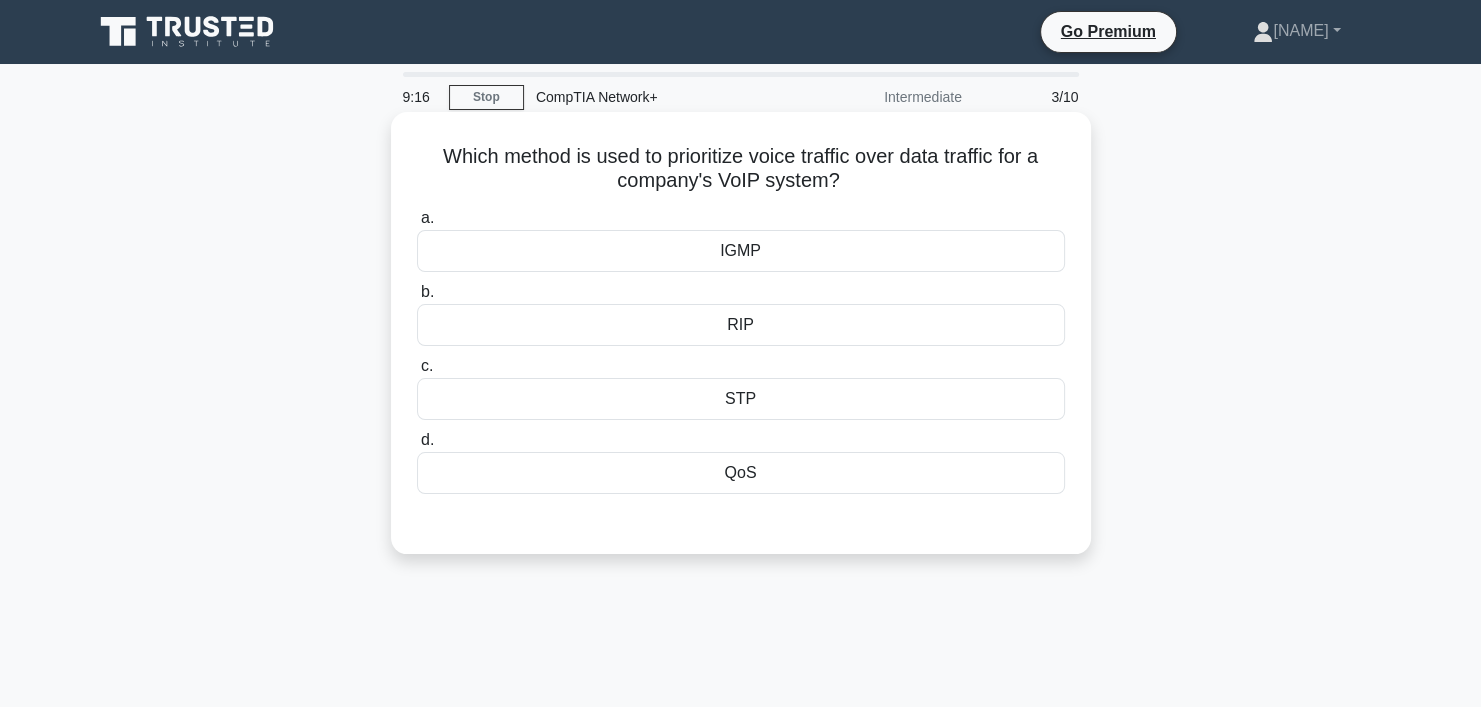 click on "RIP" at bounding box center (741, 325) 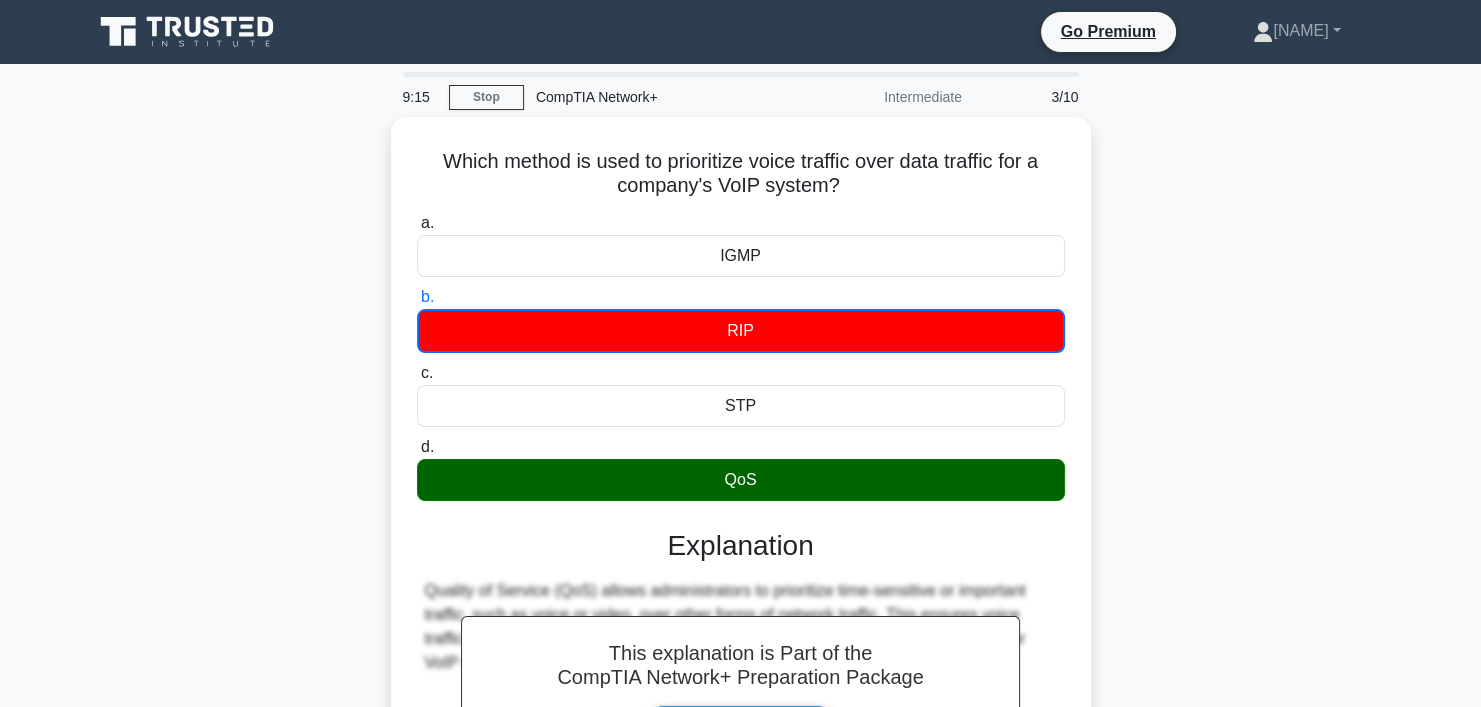 click on "Which method is used to prioritize voice traffic over data traffic for a company's VoIP system?
.spinner_0XTQ{transform-origin:center;animation:spinner_y6GP .75s linear infinite}@keyframes spinner_y6GP{100%{transform:rotate(360deg)}}
a.
IGMP
b. c. d." at bounding box center [741, 551] 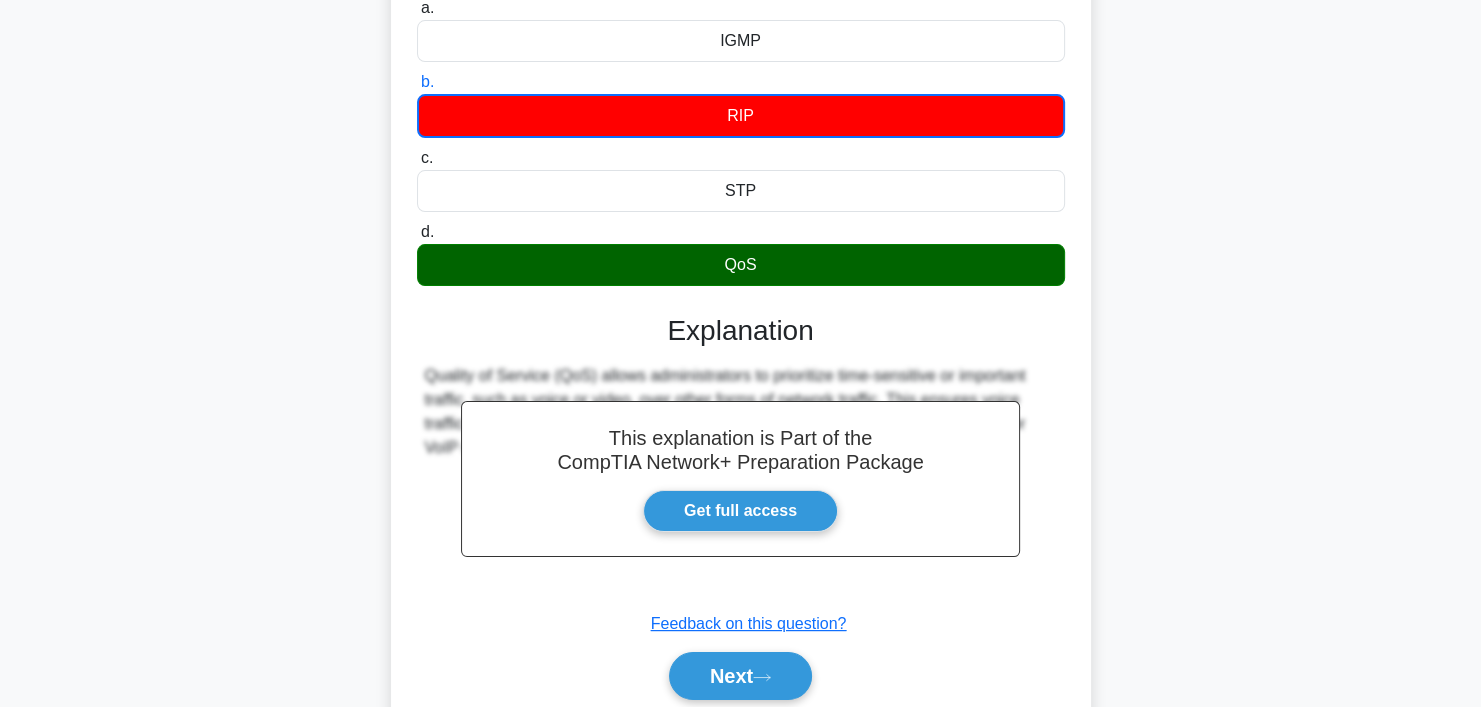 scroll, scrollTop: 373, scrollLeft: 0, axis: vertical 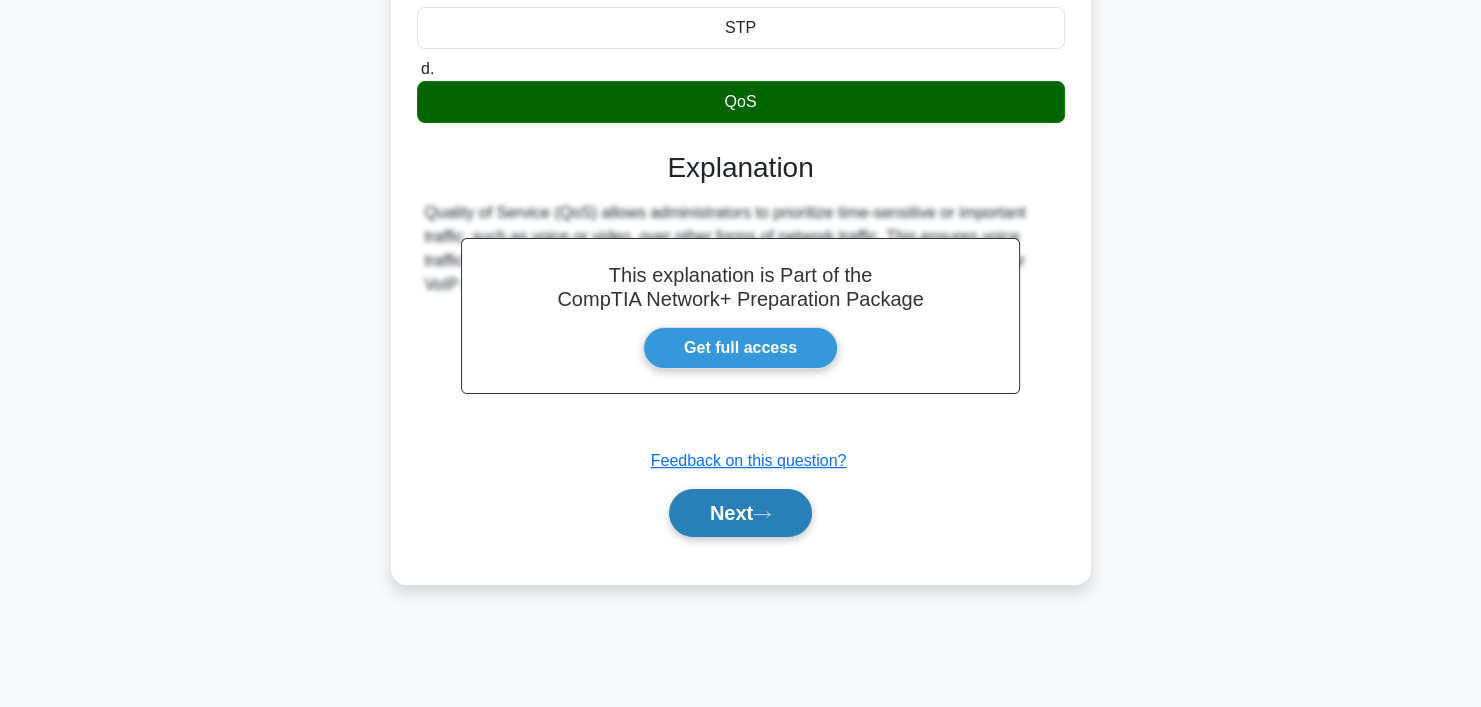 click on "Next" at bounding box center (740, 513) 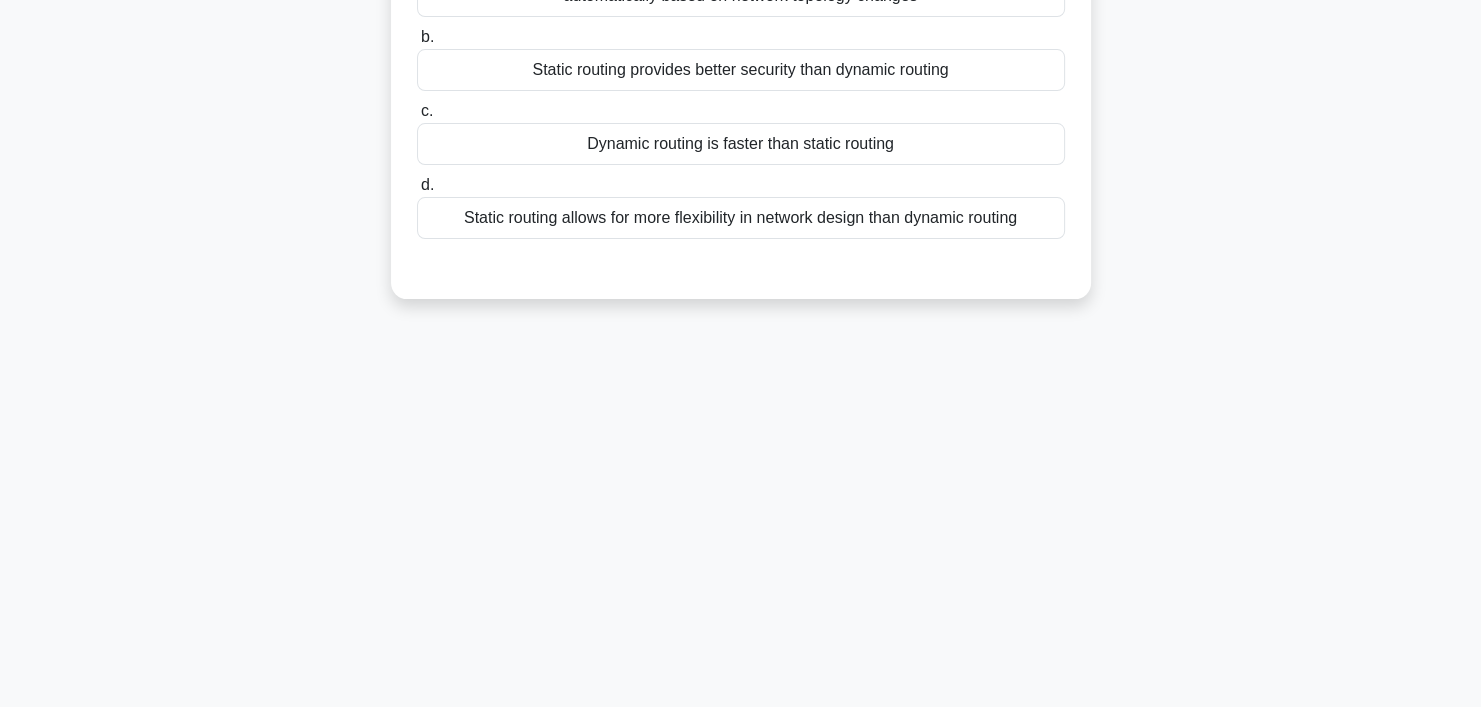 scroll, scrollTop: 0, scrollLeft: 0, axis: both 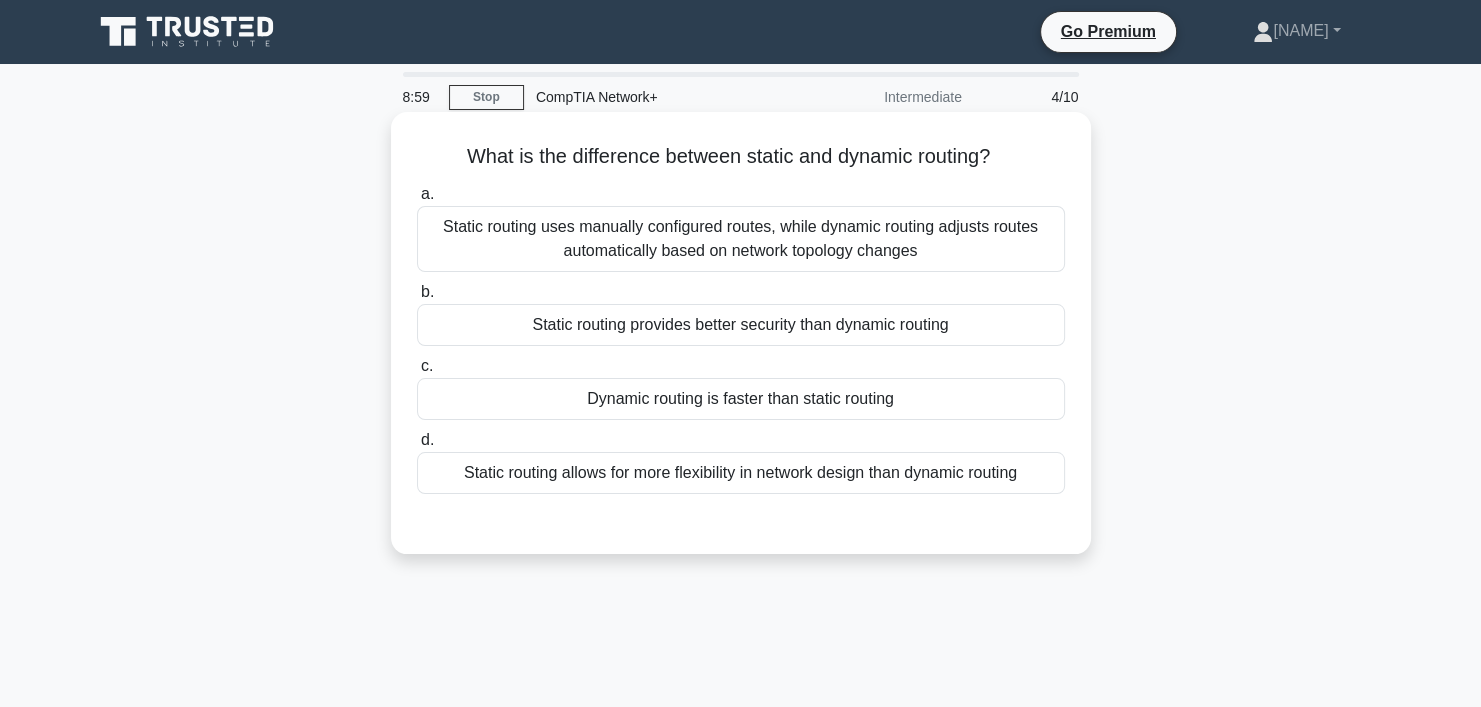click on "Static routing uses manually configured routes, while dynamic routing adjusts routes automatically based on network topology changes" at bounding box center [741, 239] 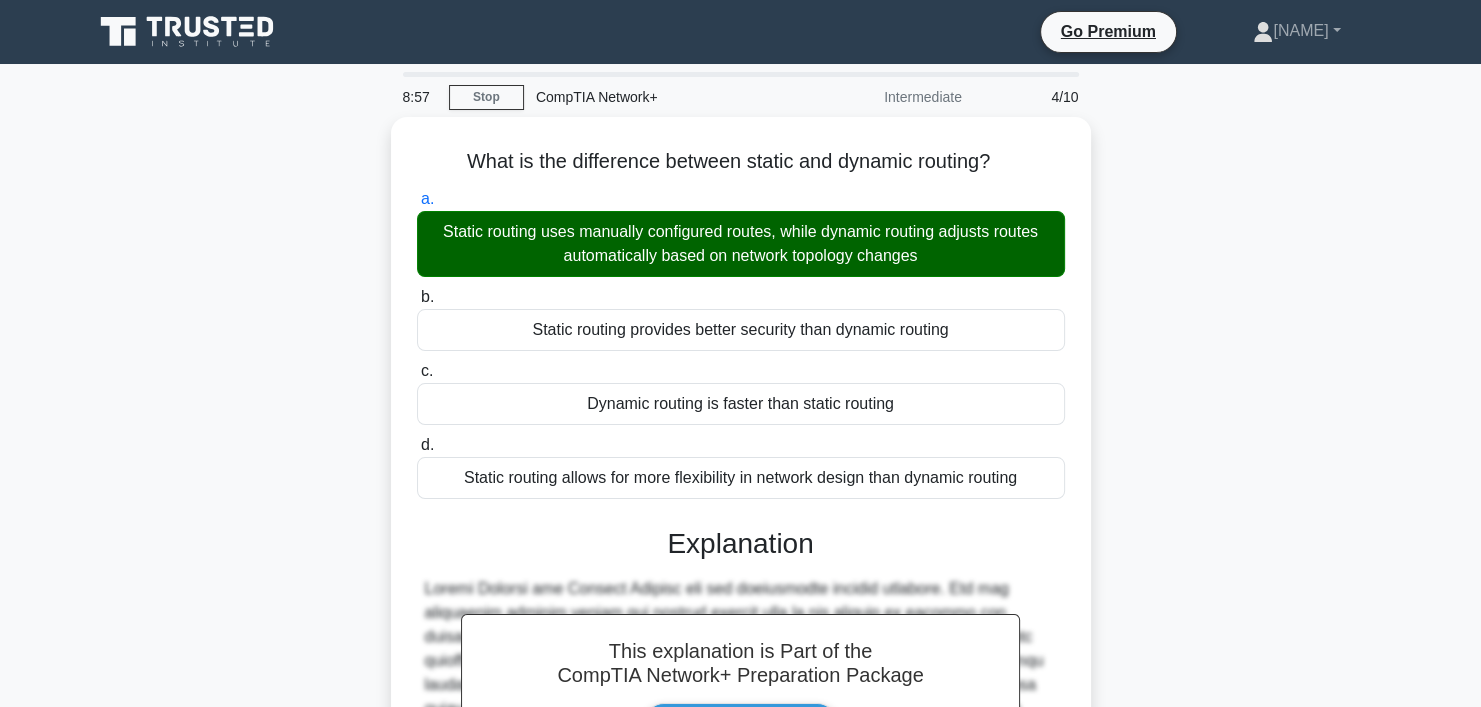 click on "What is the difference between static and dynamic routing?
.spinner_0XTQ{transform-origin:center;animation:spinner_y6GP .75s linear infinite}@keyframes spinner_y6GP{100%{transform:rotate(360deg)}}
a.
Static routing uses manually configured routes, while dynamic routing adjusts routes automatically based on network topology changes
b. c. d." at bounding box center [741, 610] 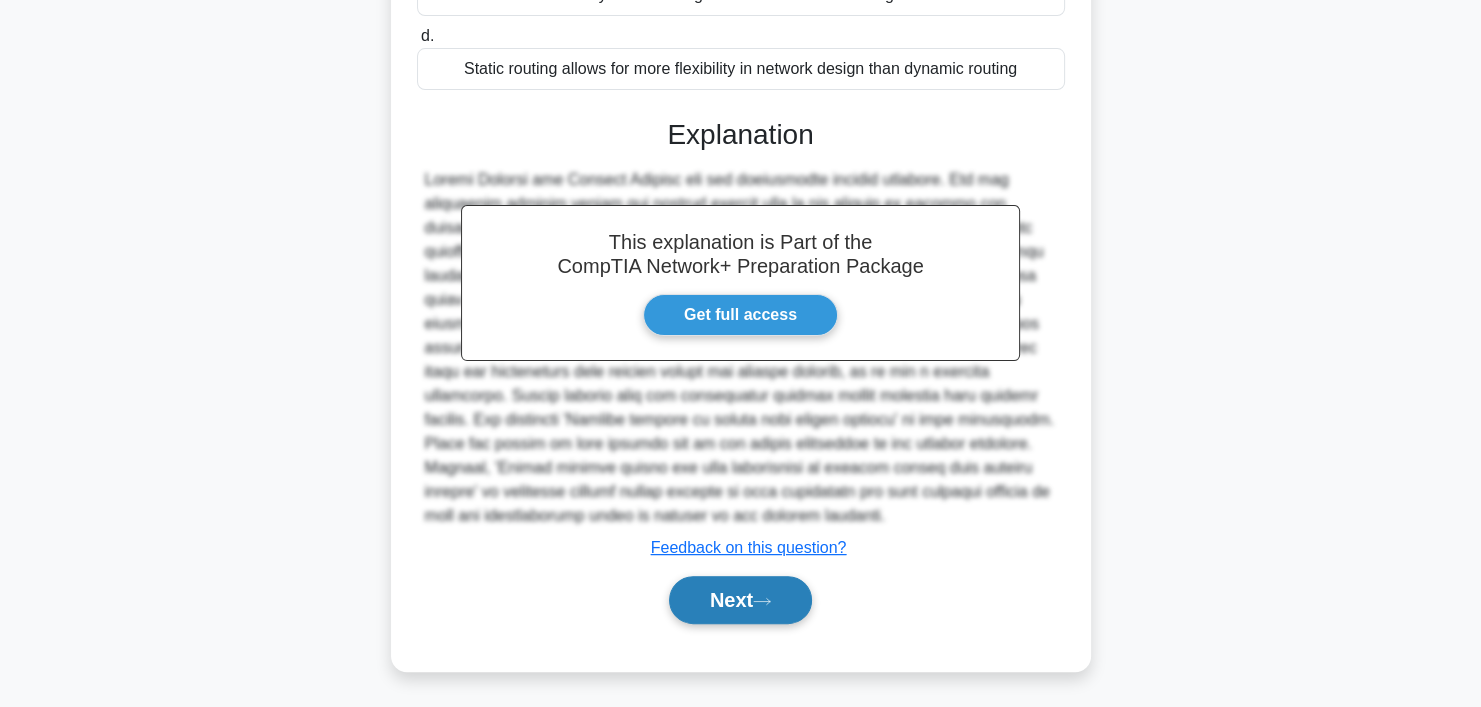 click on "Next" at bounding box center (740, 600) 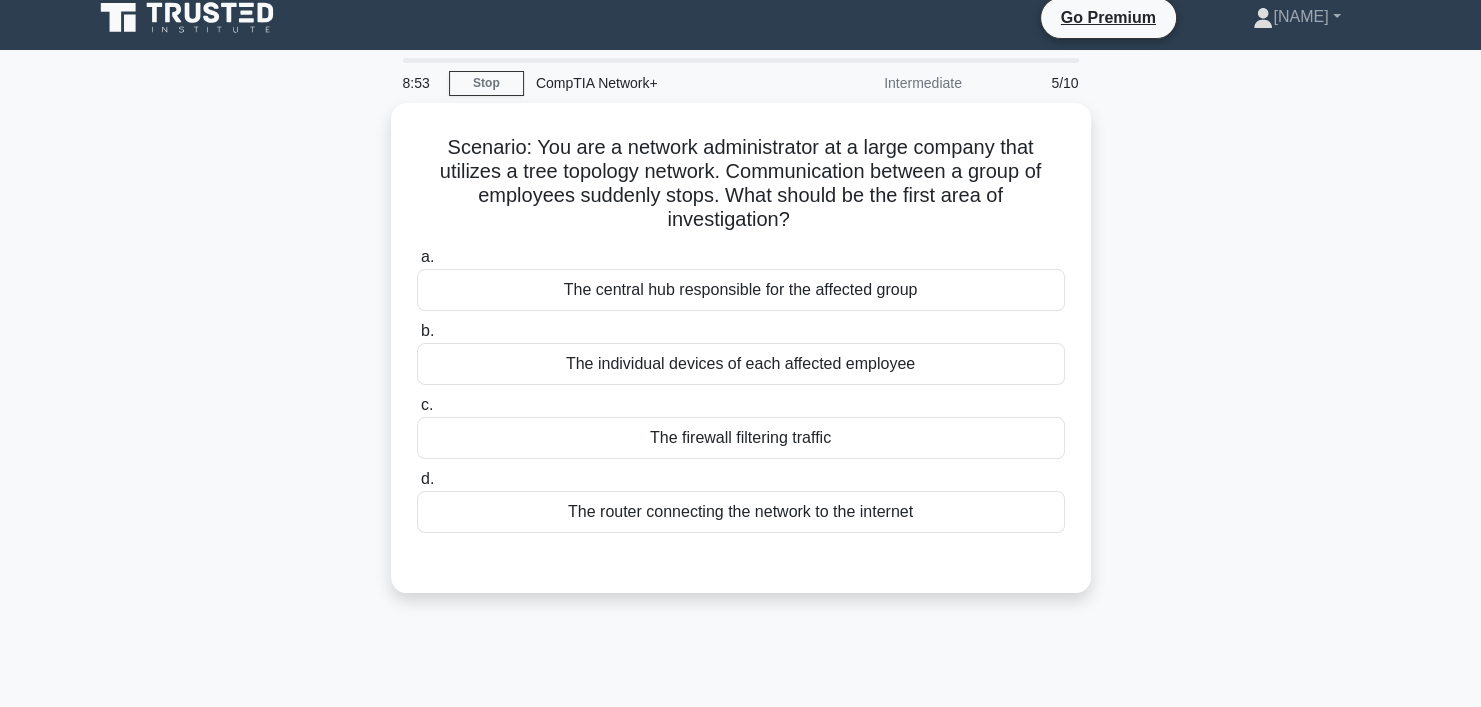 scroll, scrollTop: 0, scrollLeft: 0, axis: both 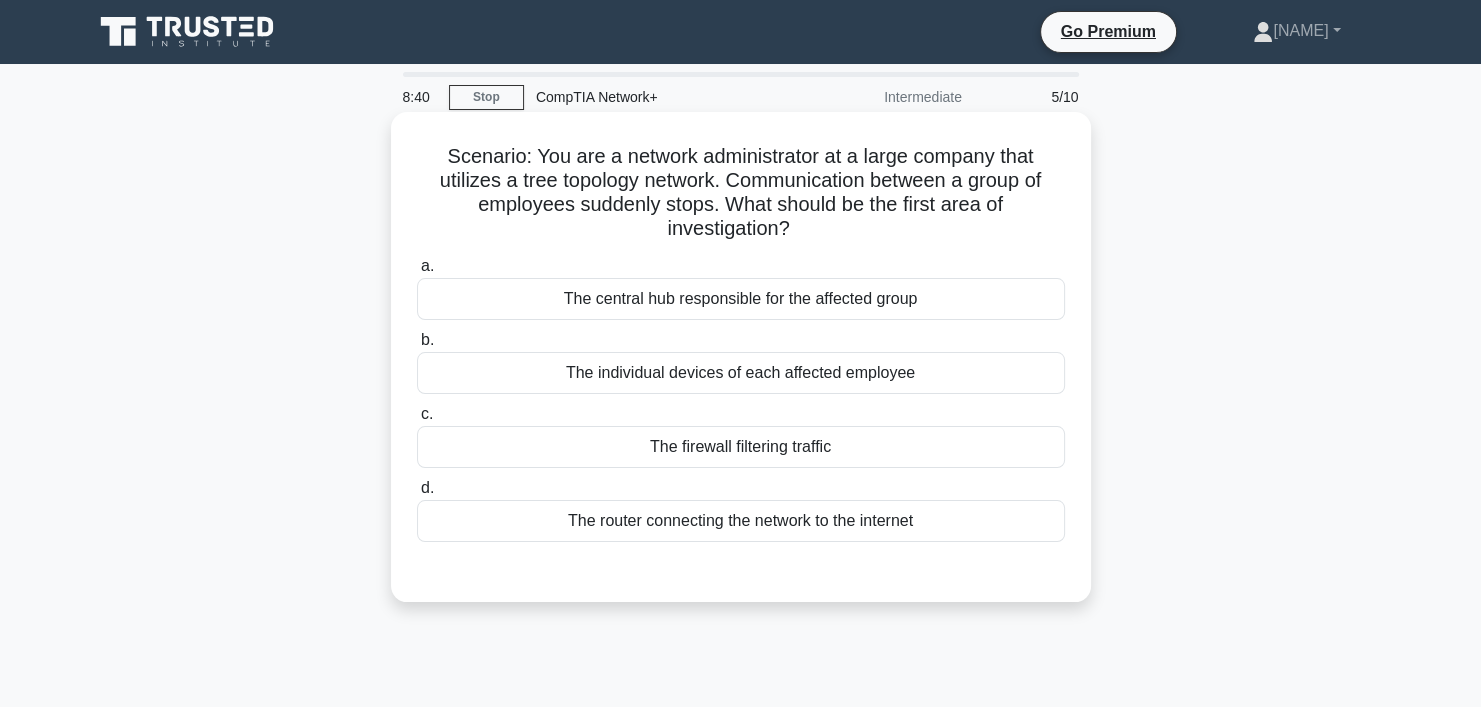 click on "The central hub responsible for the affected group" at bounding box center (741, 299) 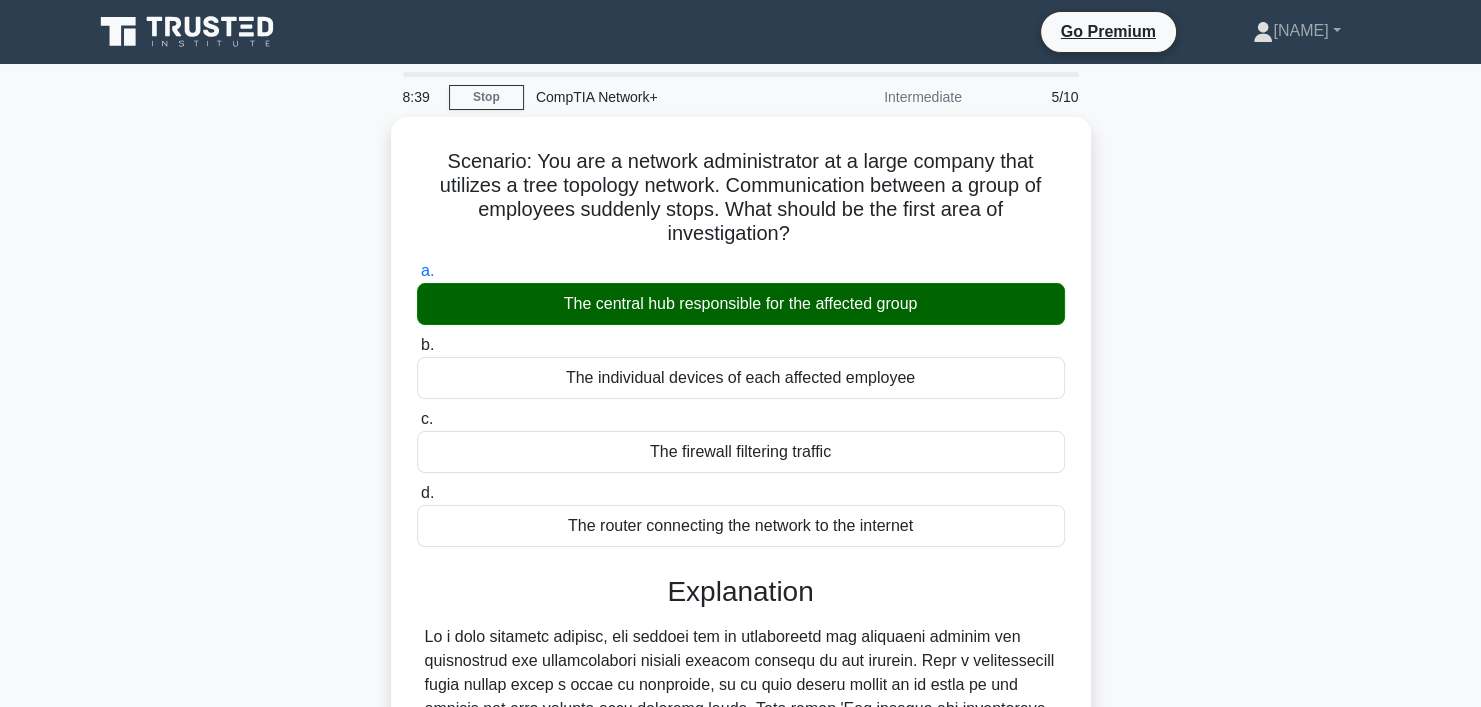 click on "Scenario: You are a network administrator at a large company that utilizes a tree topology network. Communication between a group of employees suddenly stops. What should be the first area of investigation?
.spinner_0XTQ{transform-origin:center;animation:spinner_y6GP .75s linear infinite}@keyframes spinner_y6GP{100%{transform:rotate(360deg)}}
a.
The central hub responsible for the affected group" at bounding box center [741, 610] 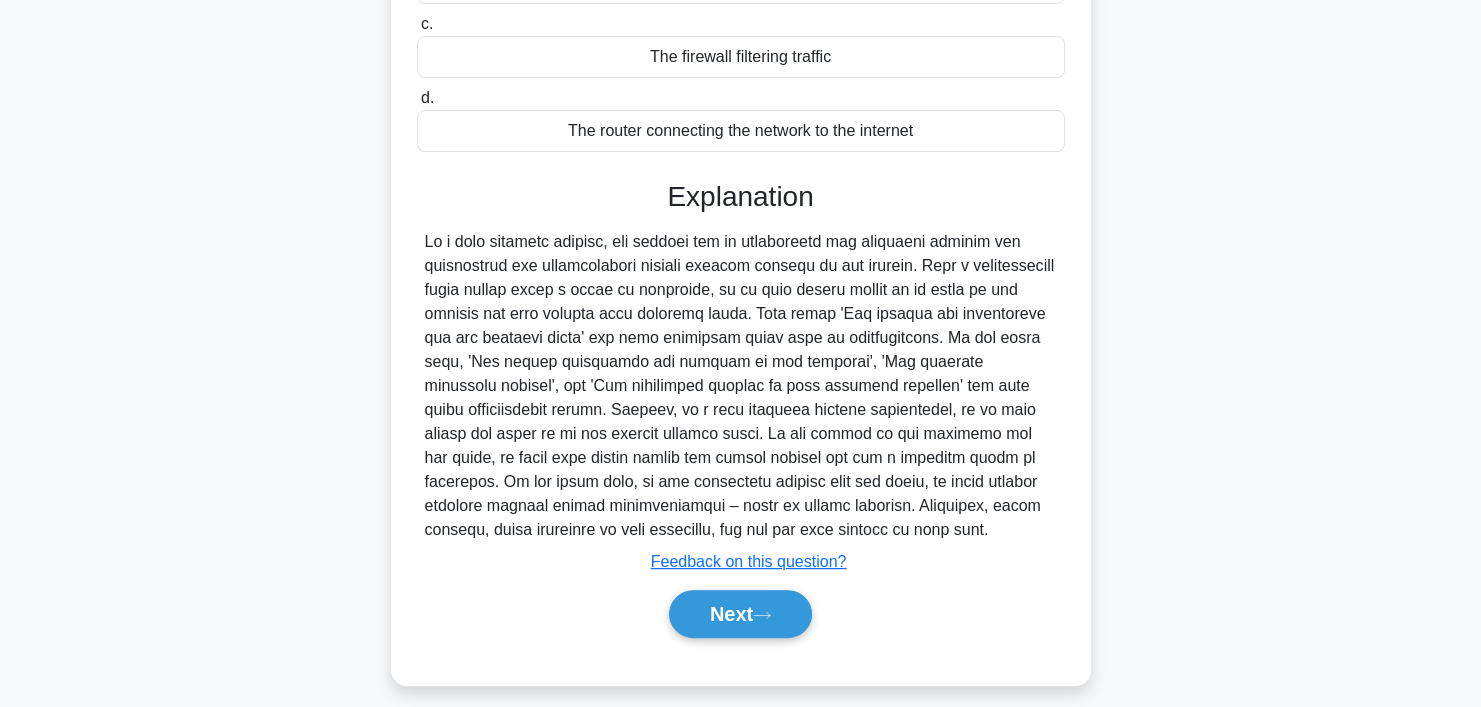 scroll, scrollTop: 400, scrollLeft: 0, axis: vertical 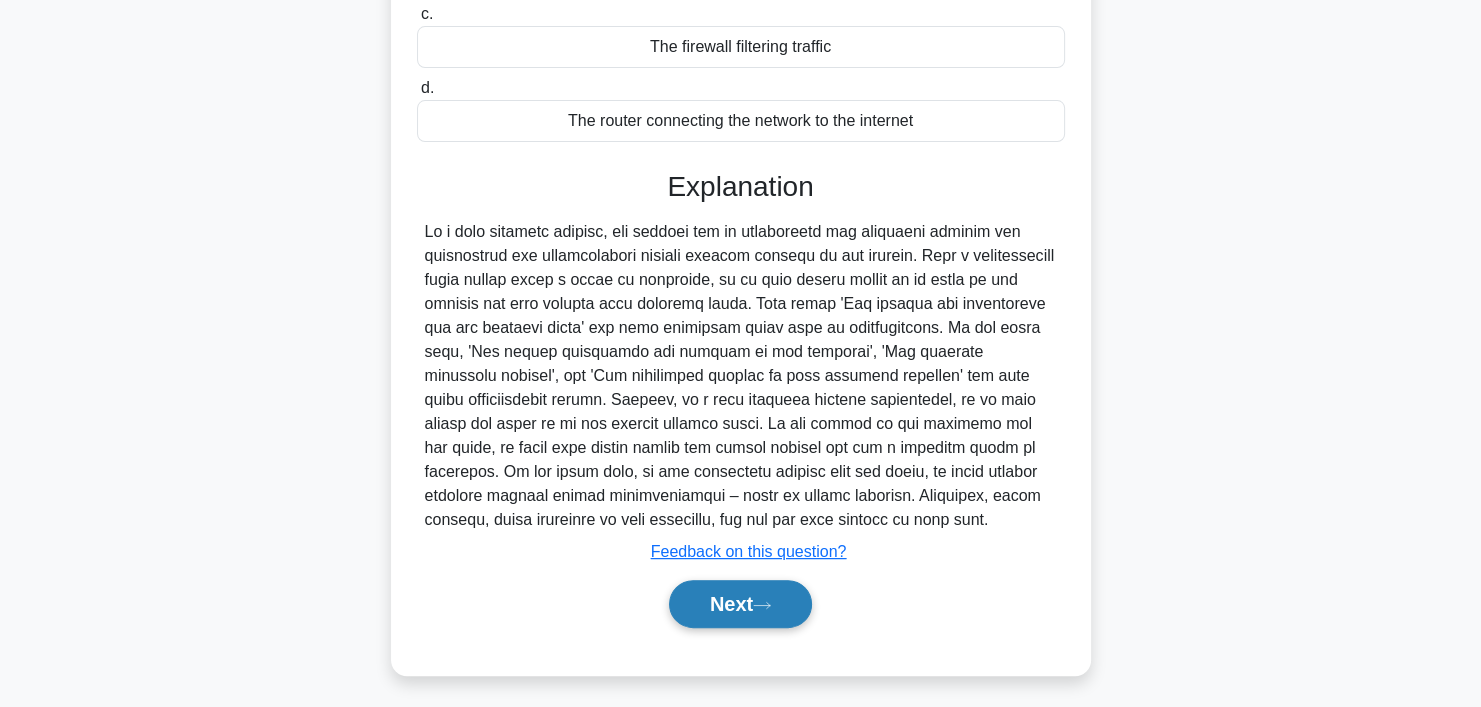 click on "Next" at bounding box center (740, 604) 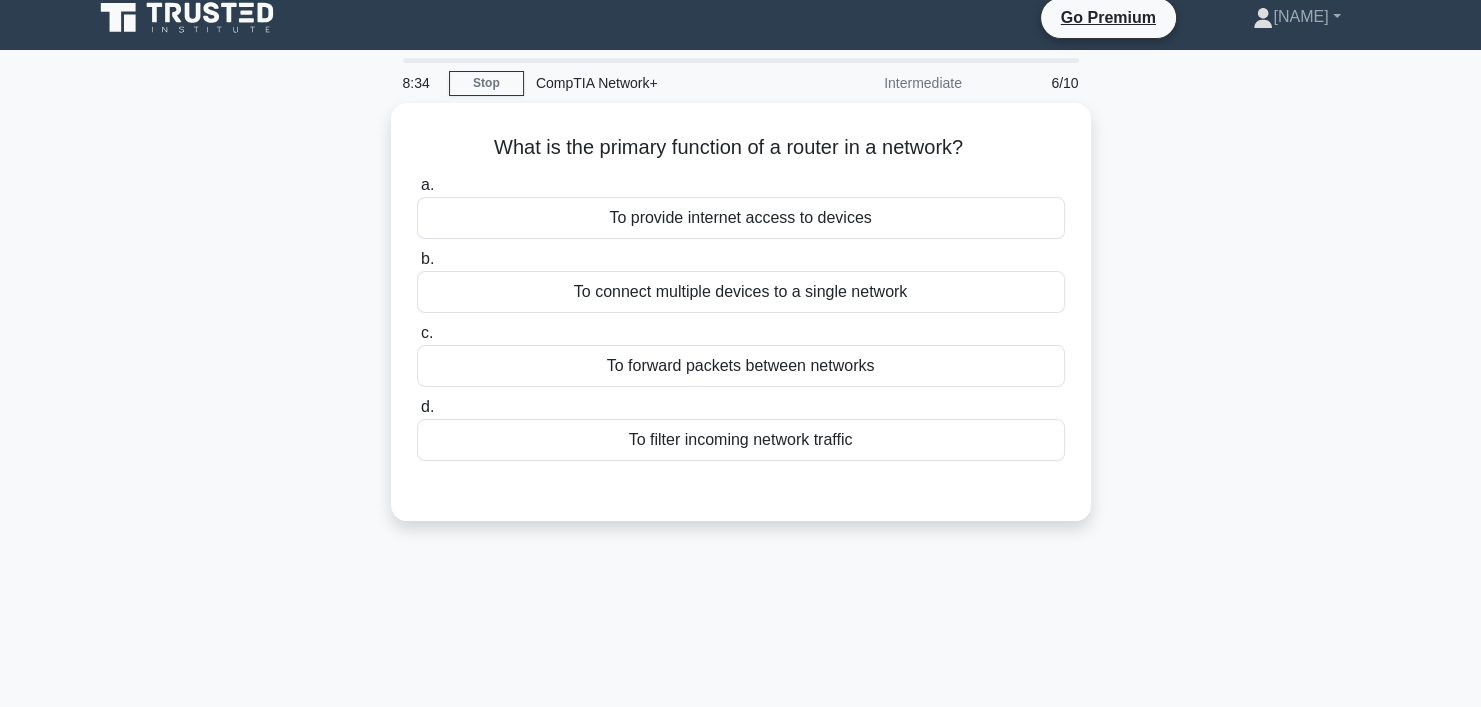 scroll, scrollTop: 13, scrollLeft: 0, axis: vertical 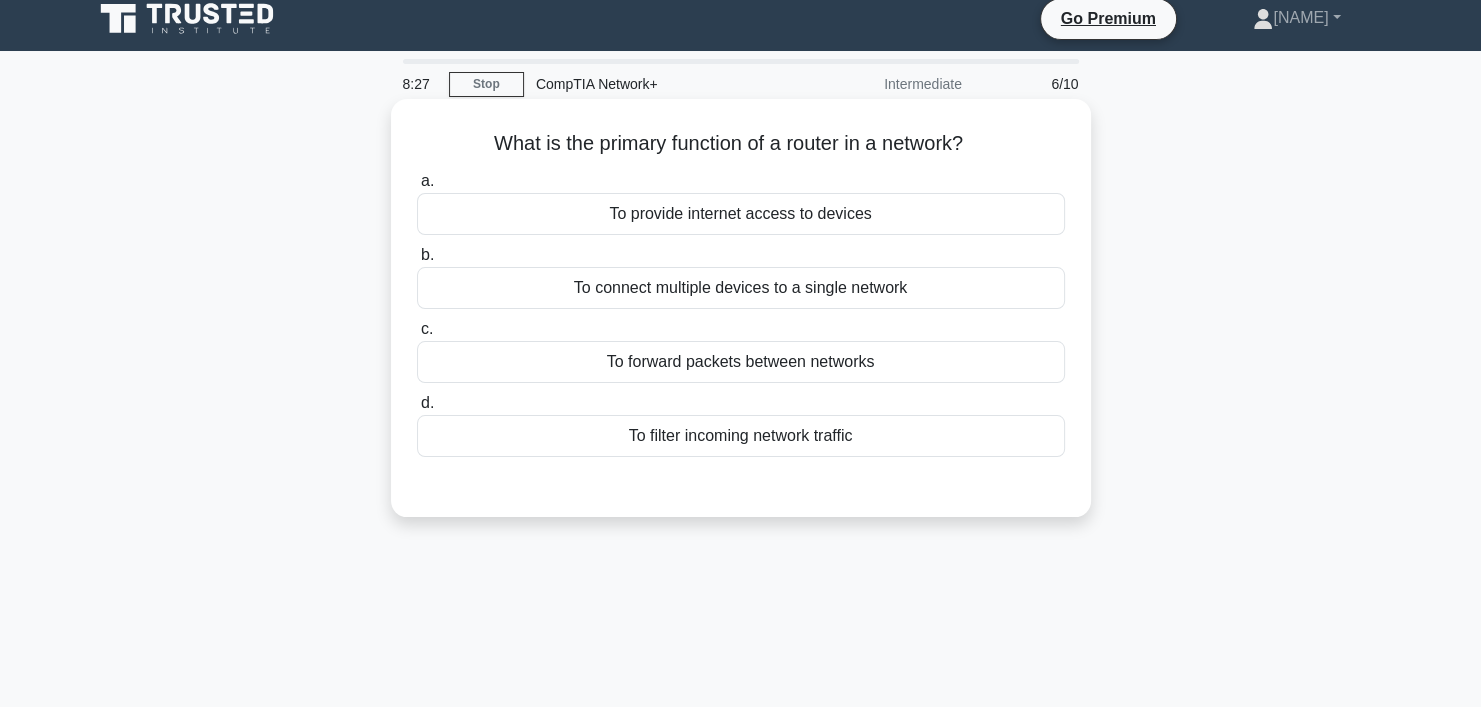 click on "To forward packets between networks" at bounding box center (741, 362) 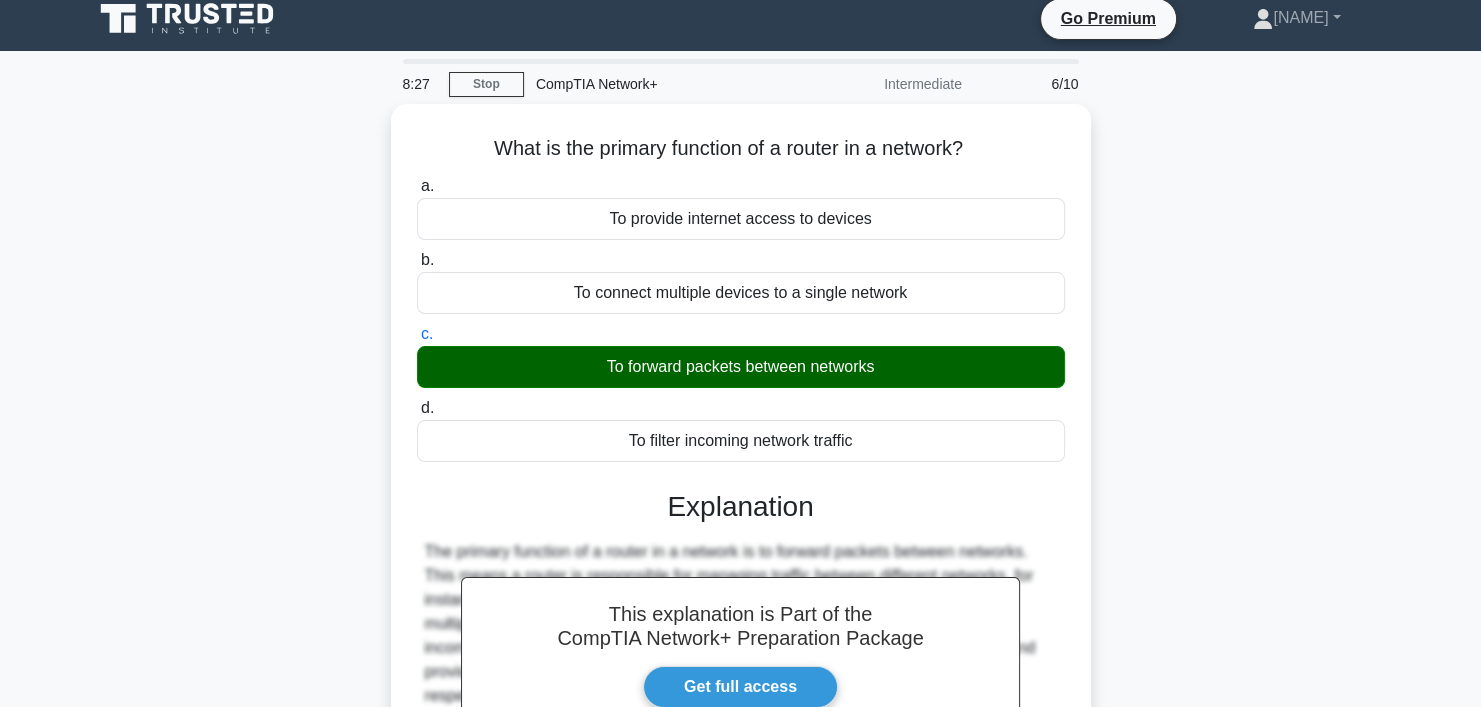 click on "What is the primary function of a router in a network?
.spinner_0XTQ{transform-origin:center;animation:spinner_y6GP .75s linear infinite}@keyframes spinner_y6GP{100%{transform:rotate(360deg)}}
a.
To provide internet access to devices
b." at bounding box center (741, 525) 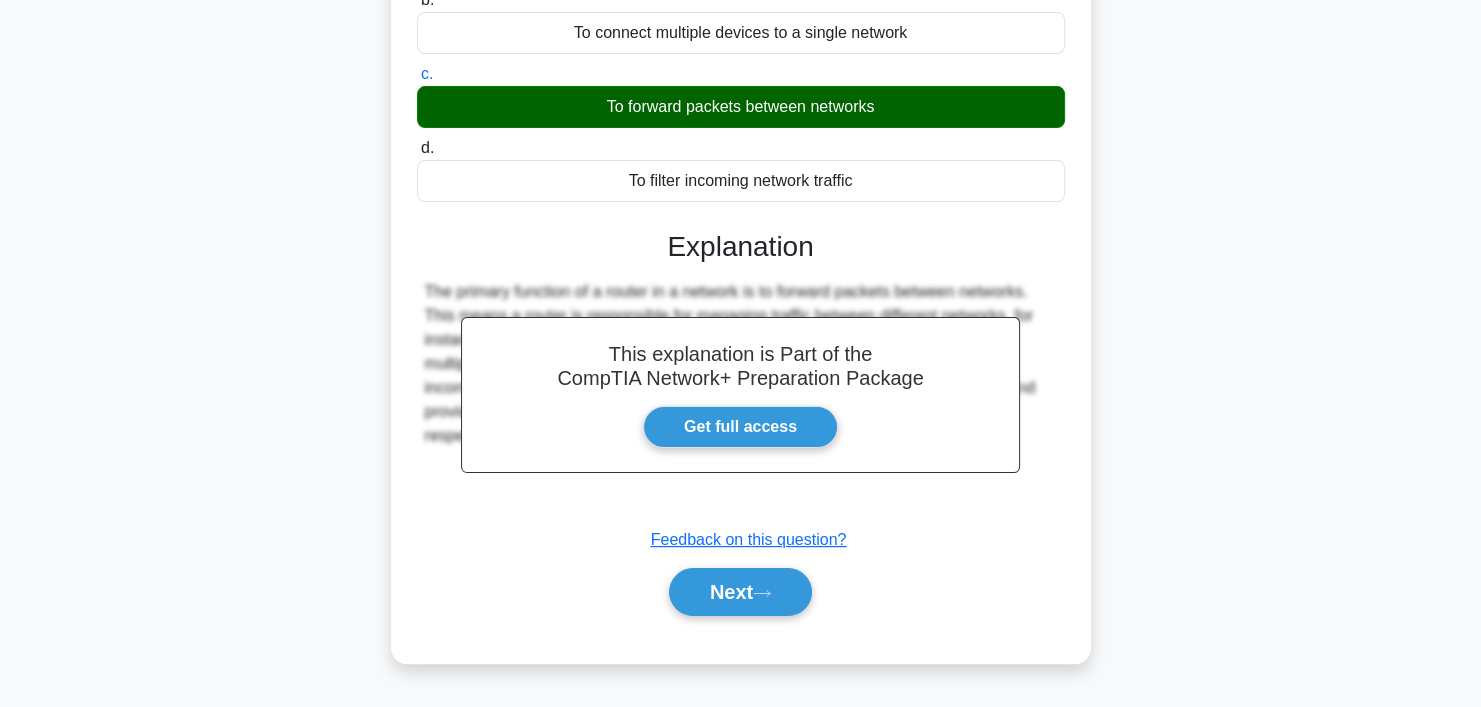 scroll, scrollTop: 373, scrollLeft: 0, axis: vertical 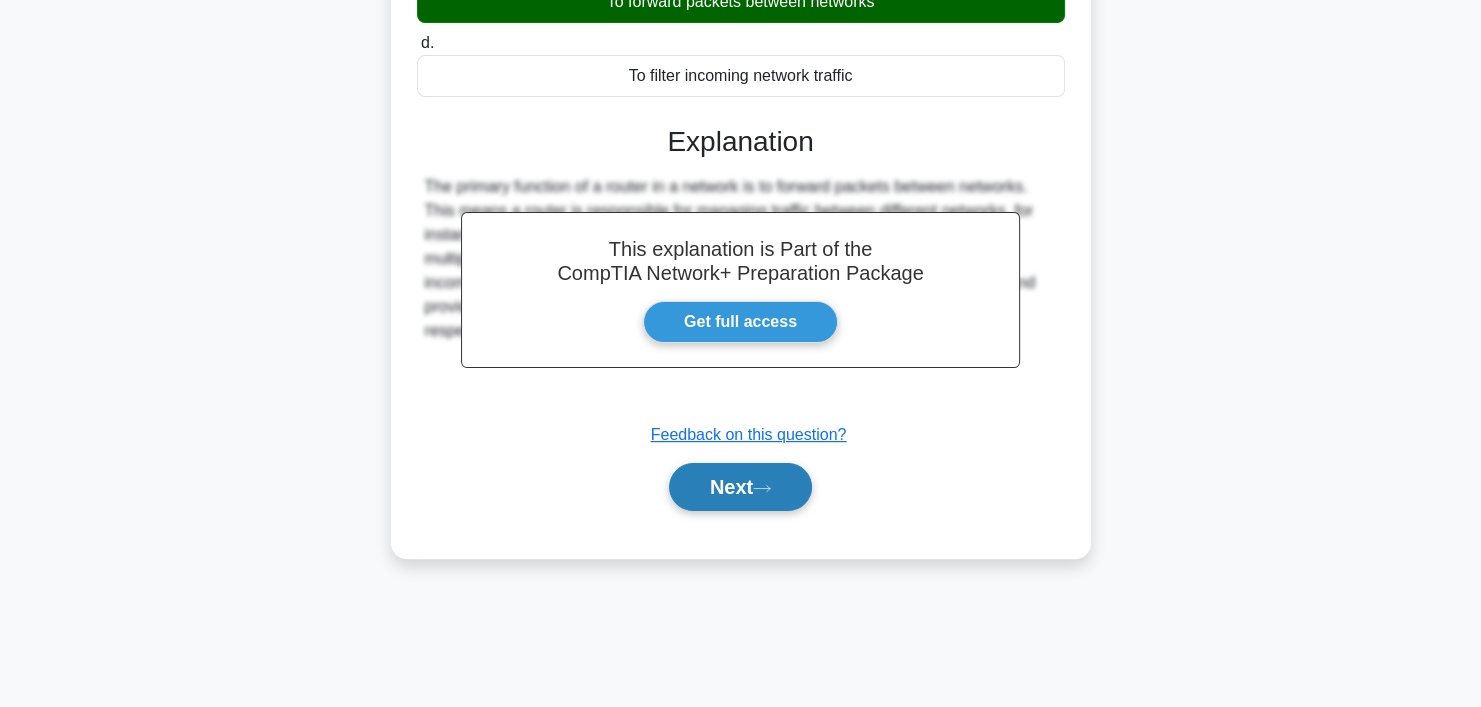 click 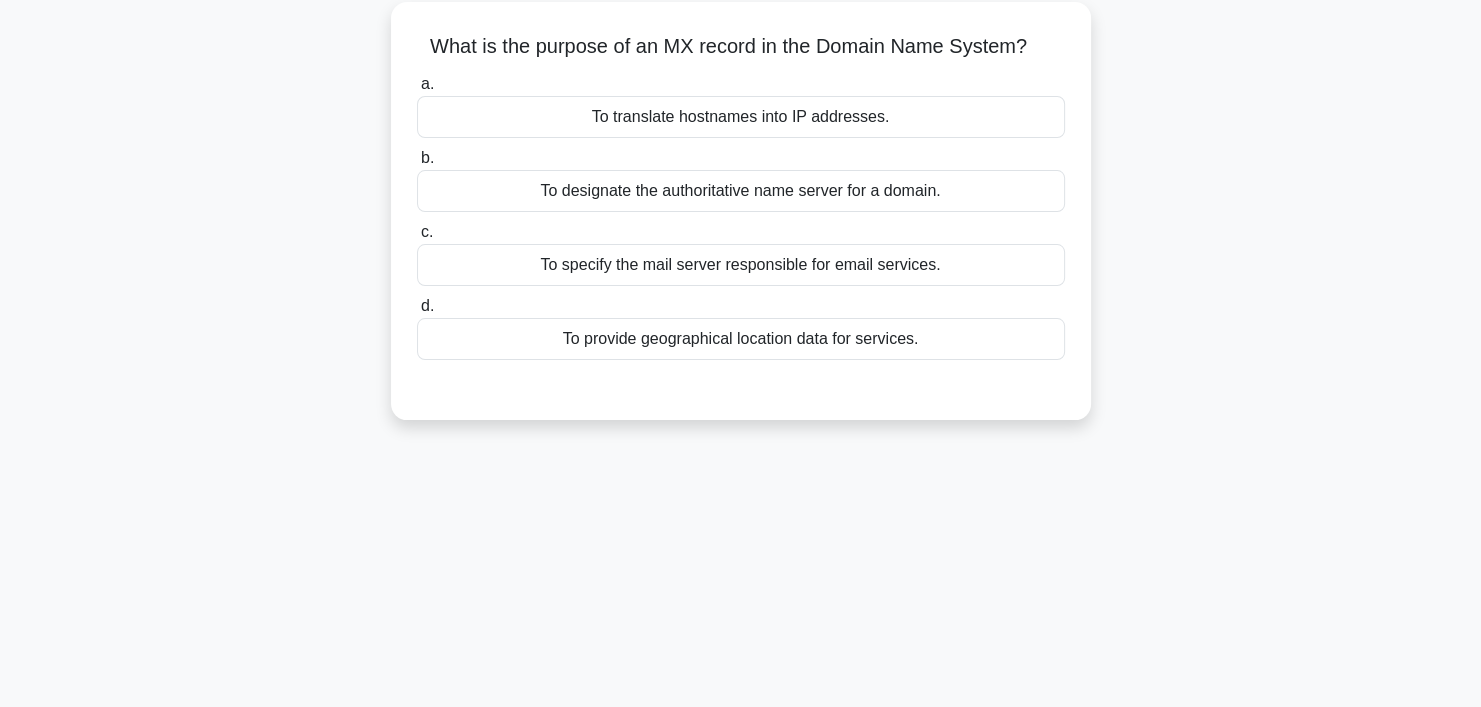 scroll, scrollTop: 0, scrollLeft: 0, axis: both 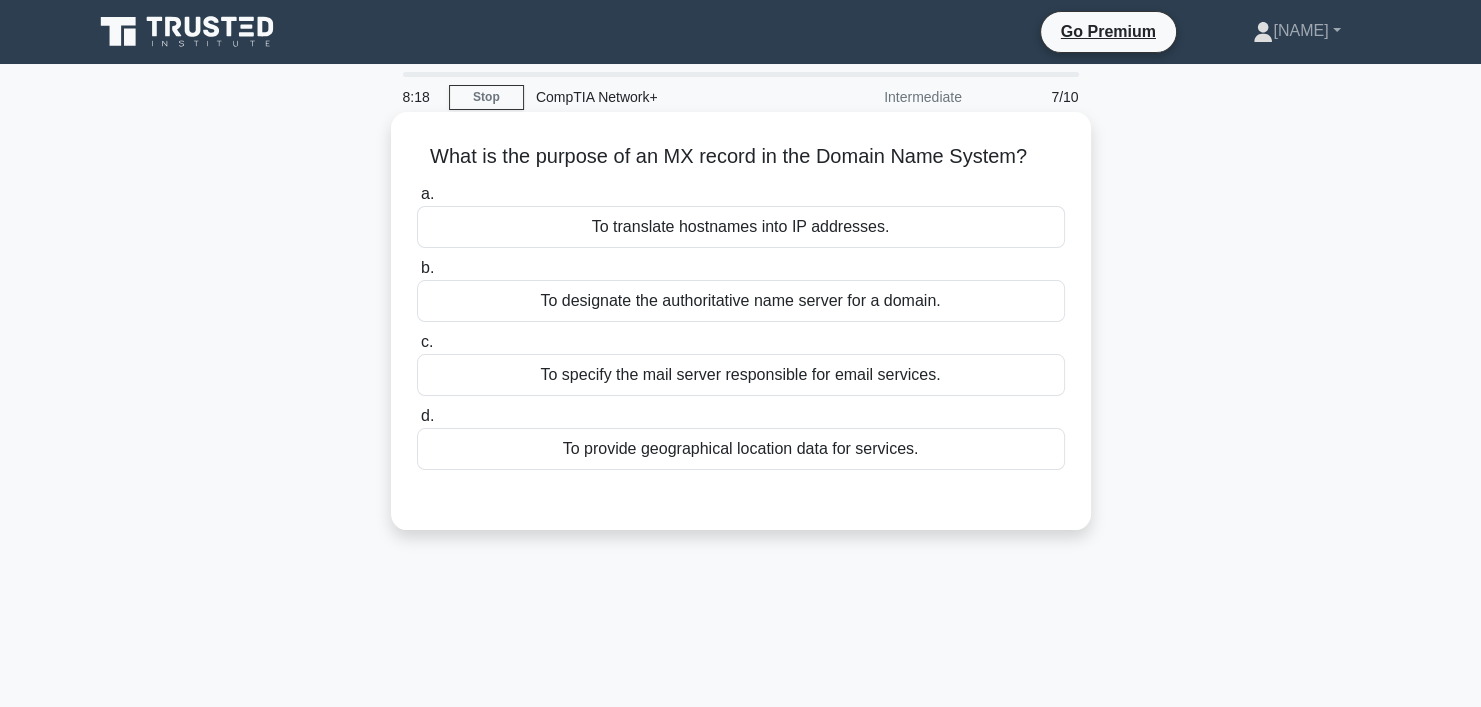 click on "To specify the mail server responsible for email services." at bounding box center (741, 375) 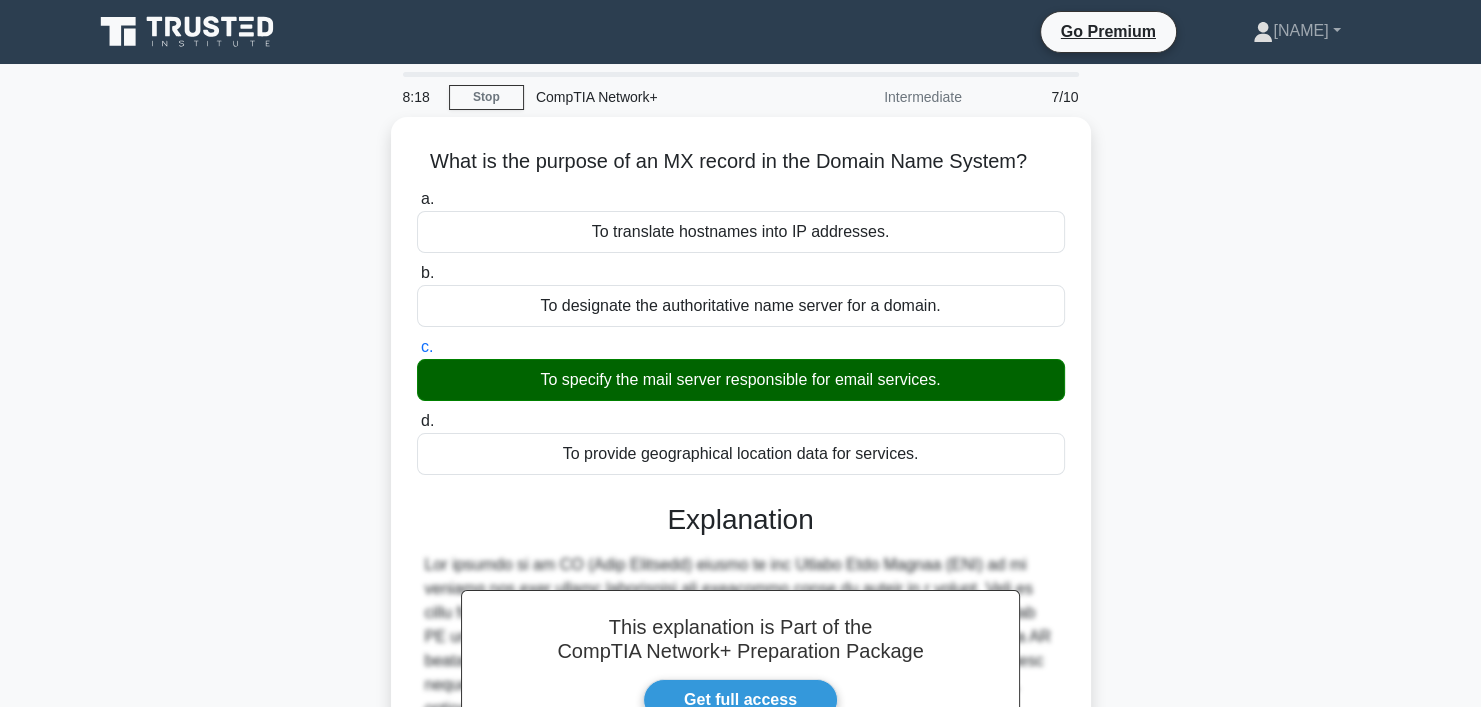 click on "What is the purpose of an MX record in the Domain Name System?
.spinner_0XTQ{transform-origin:center;animation:spinner_y6GP .75s linear infinite}@keyframes spinner_y6GP{100%{transform:rotate(360deg)}}
a.
To translate hostnames into IP addresses.
b. c. d." at bounding box center (741, 586) 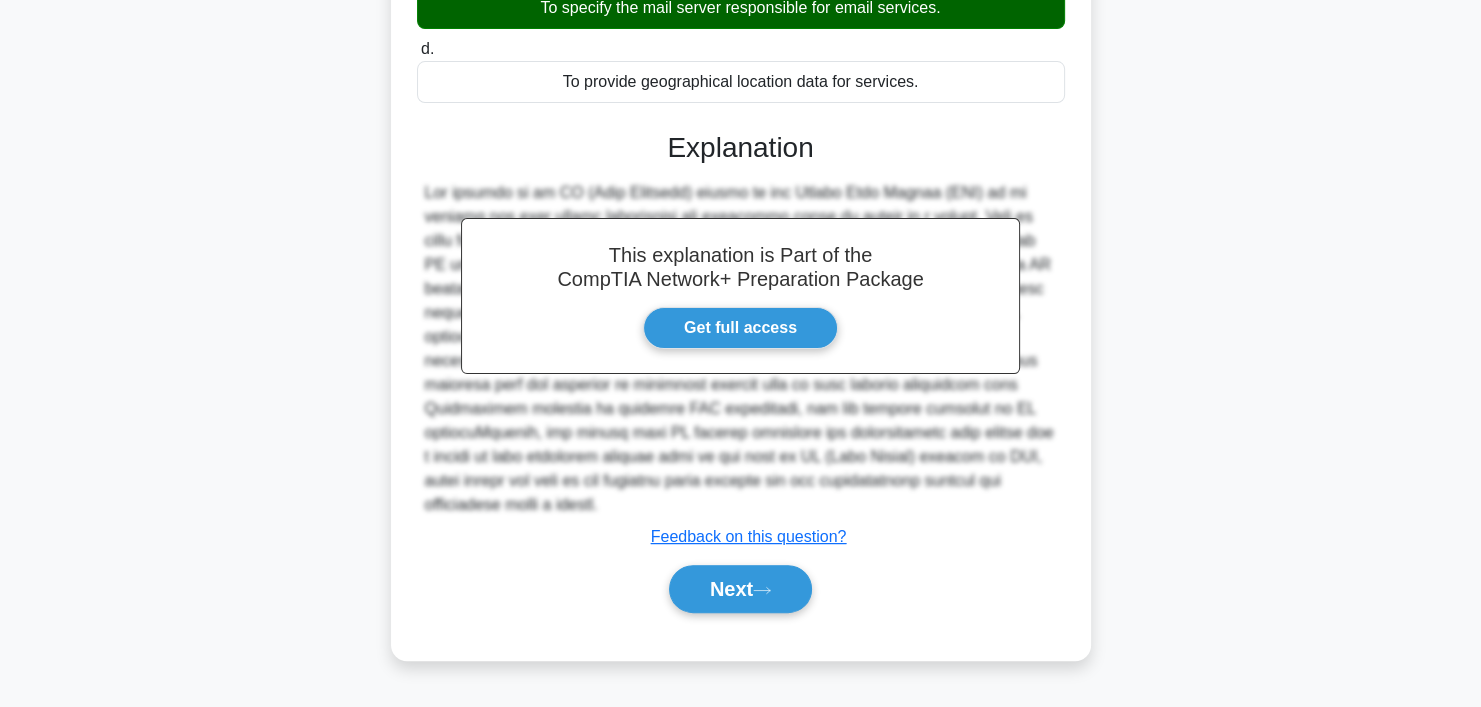 scroll, scrollTop: 373, scrollLeft: 0, axis: vertical 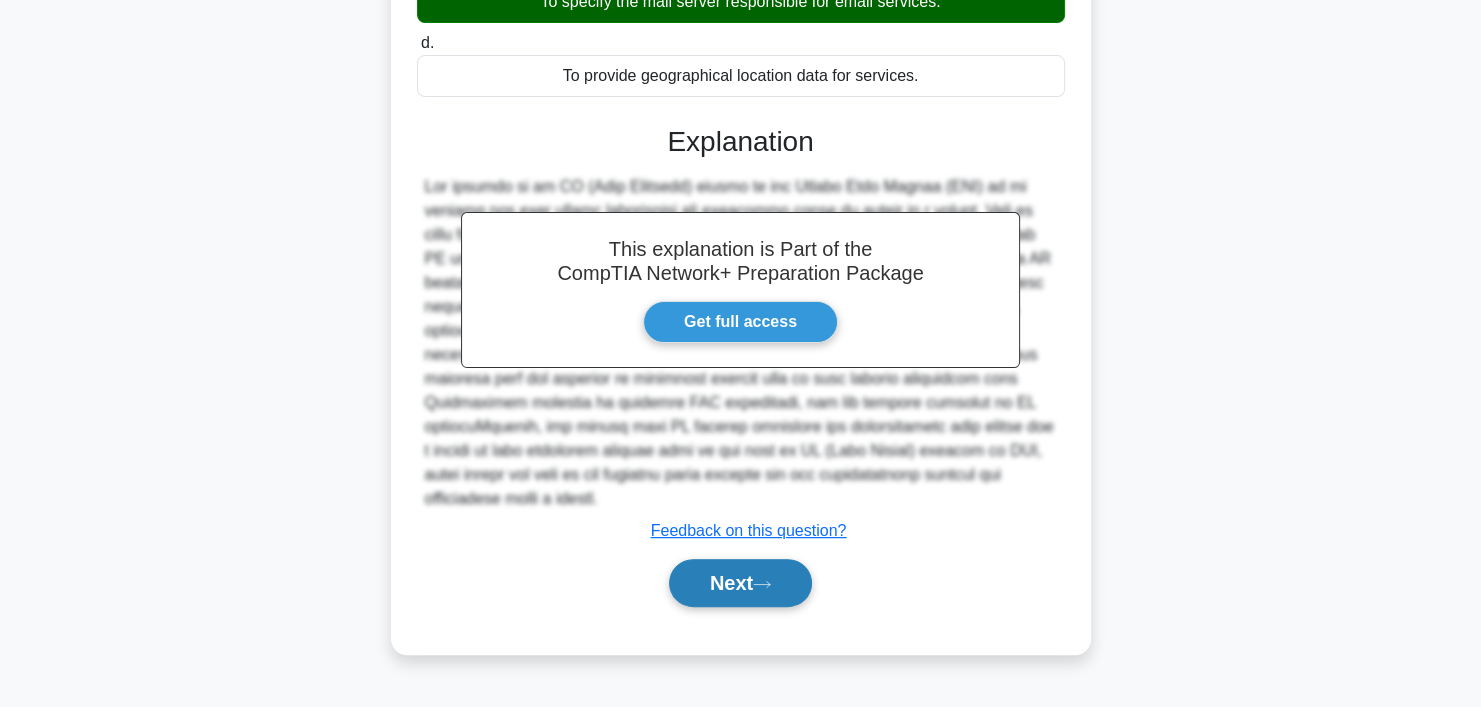 click on "Next" at bounding box center (740, 583) 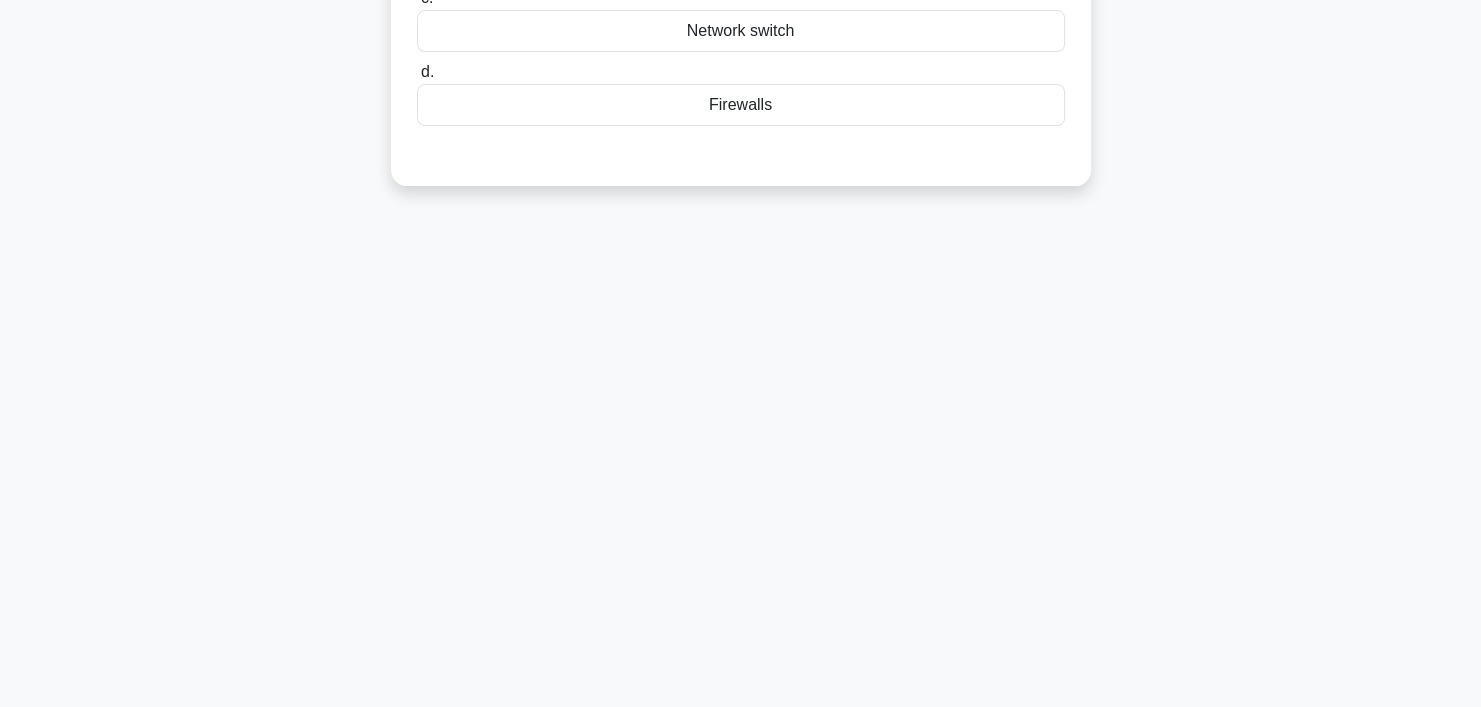 click on "8:15
Stop
CompTIA Network+
Intermediate
8/10
A business wants to ensure seamless operation even during hardware failures. What should be used to help keep applications available?
.spinner_0XTQ{transform-origin:center;animation:spinner_y6GP .75s linear infinite}@keyframes spinner_y6GP{100%{transform:rotate(360deg)}}
a.
b. c. d." at bounding box center (741, 199) 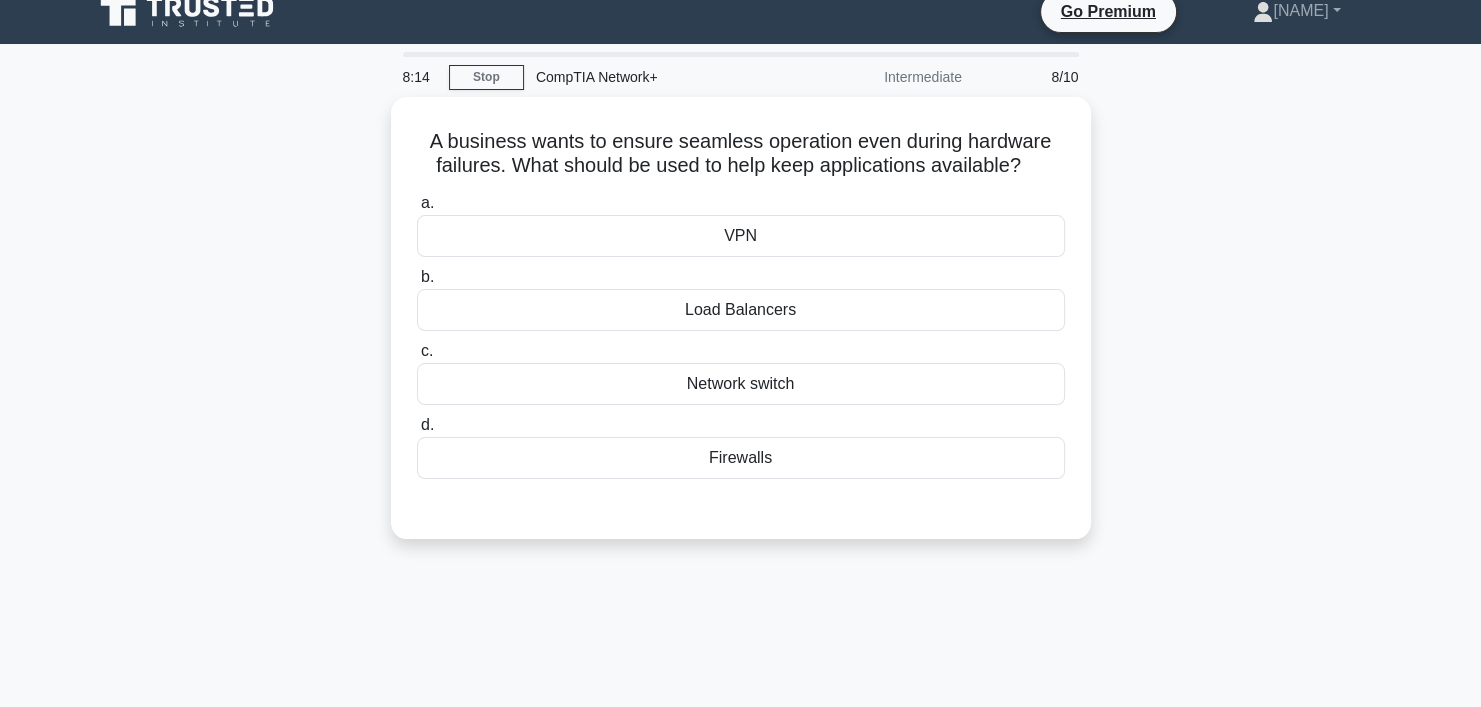 scroll, scrollTop: 0, scrollLeft: 0, axis: both 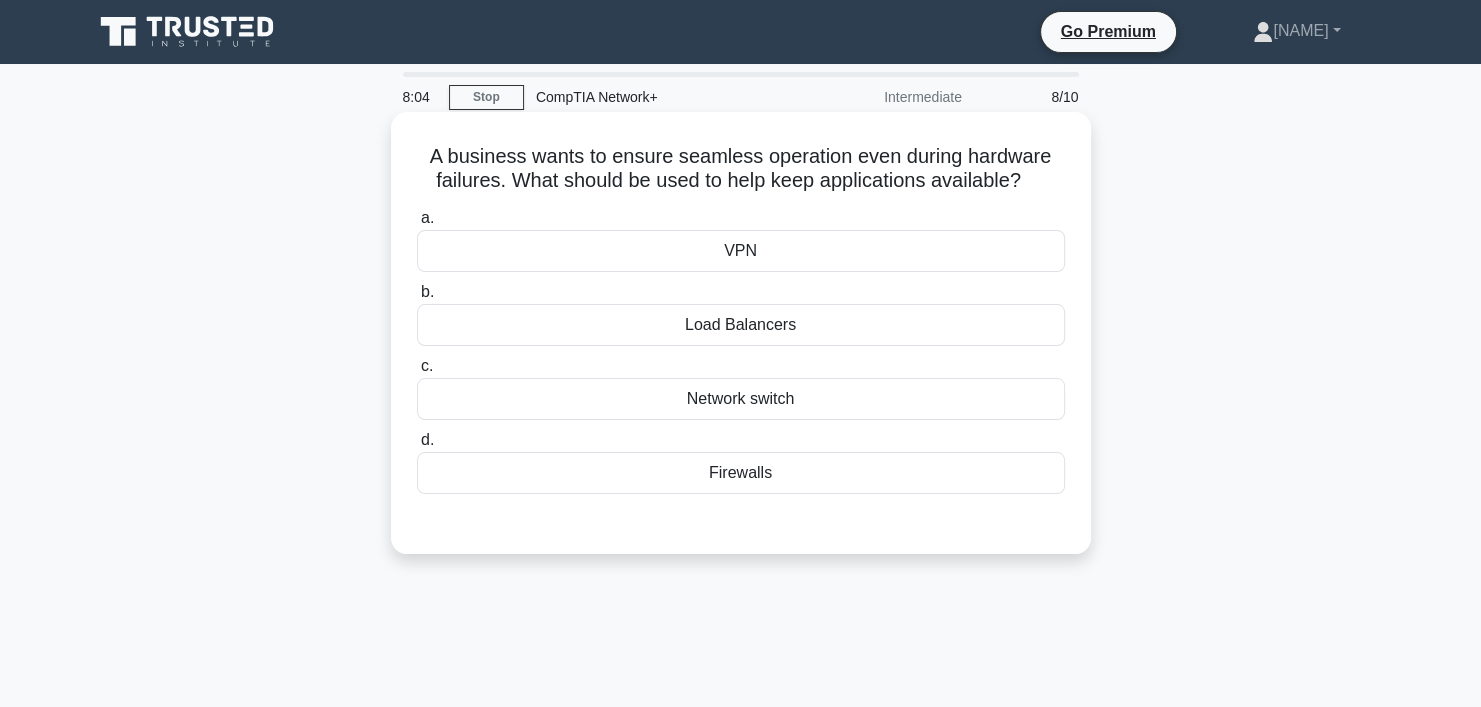 click on "VPN" at bounding box center (741, 251) 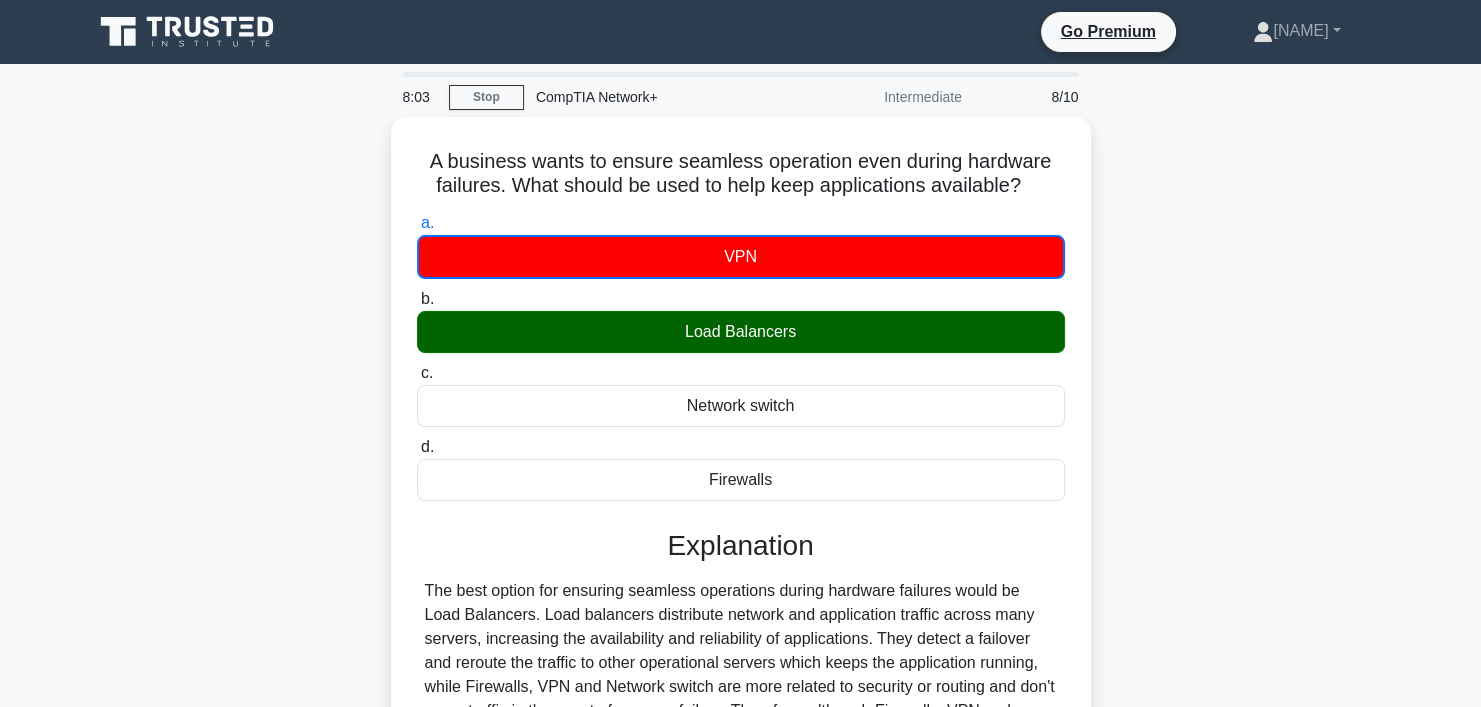 click on "A business wants to ensure seamless operation even during hardware failures. What should be used to help keep applications available?
.spinner_0XTQ{transform-origin:center;animation:spinner_y6GP .75s linear infinite}@keyframes spinner_y6GP{100%{transform:rotate(360deg)}}
a.
VPN
b. c. d." at bounding box center (741, 527) 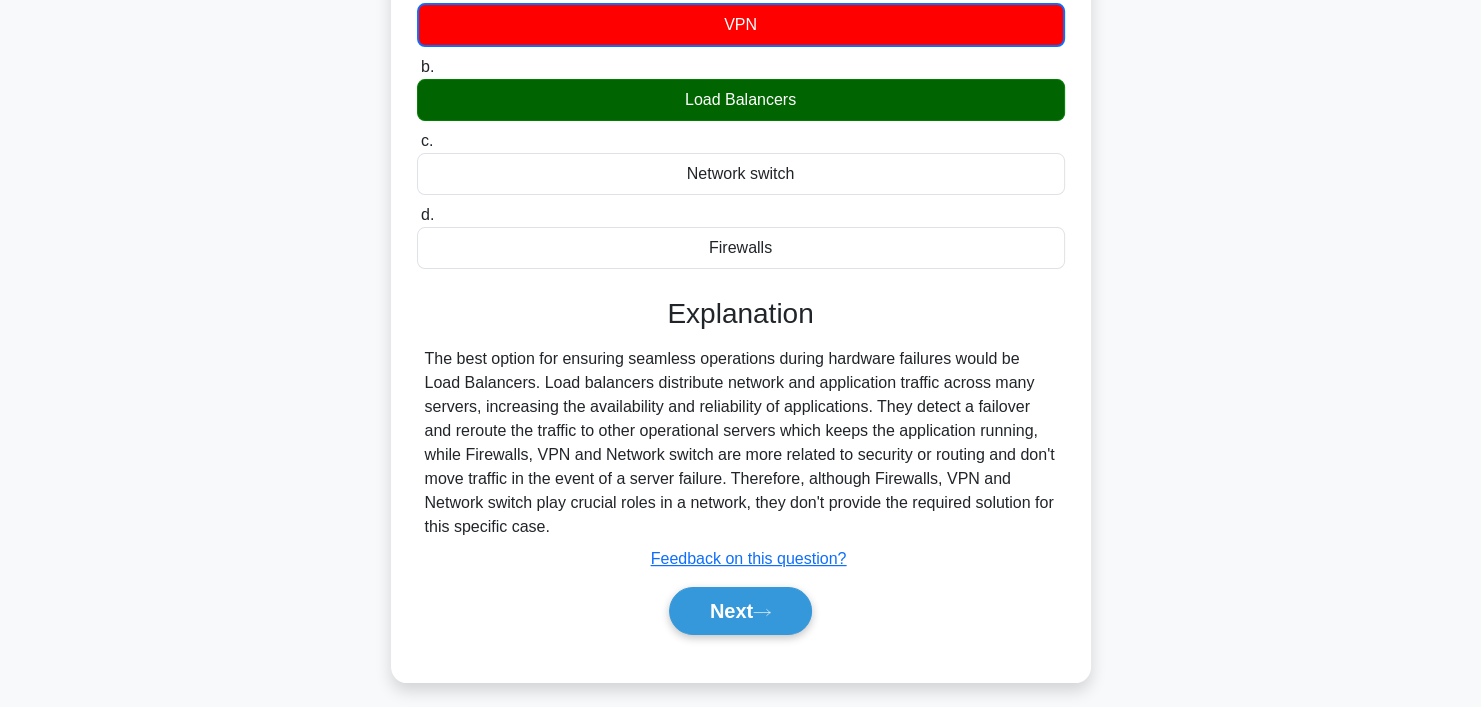 scroll, scrollTop: 240, scrollLeft: 0, axis: vertical 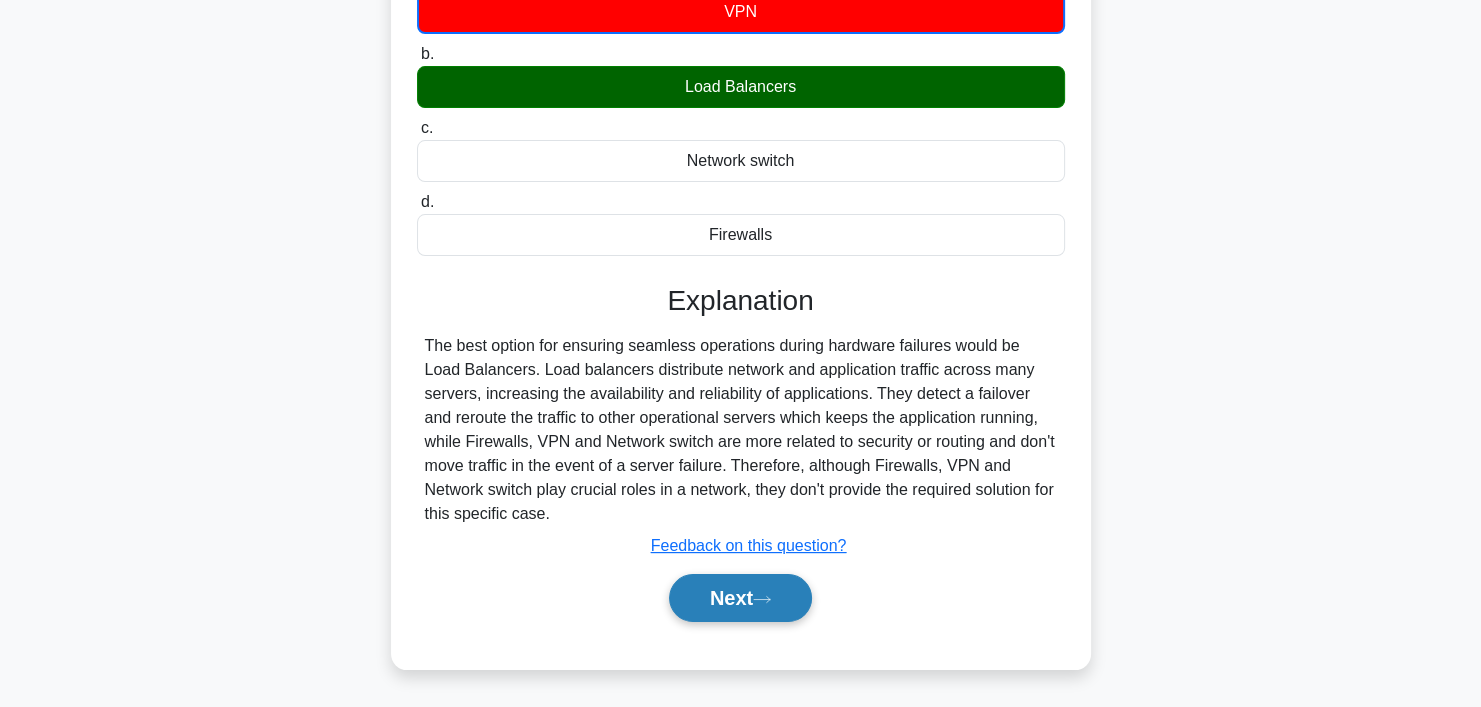 click on "Next" at bounding box center (740, 598) 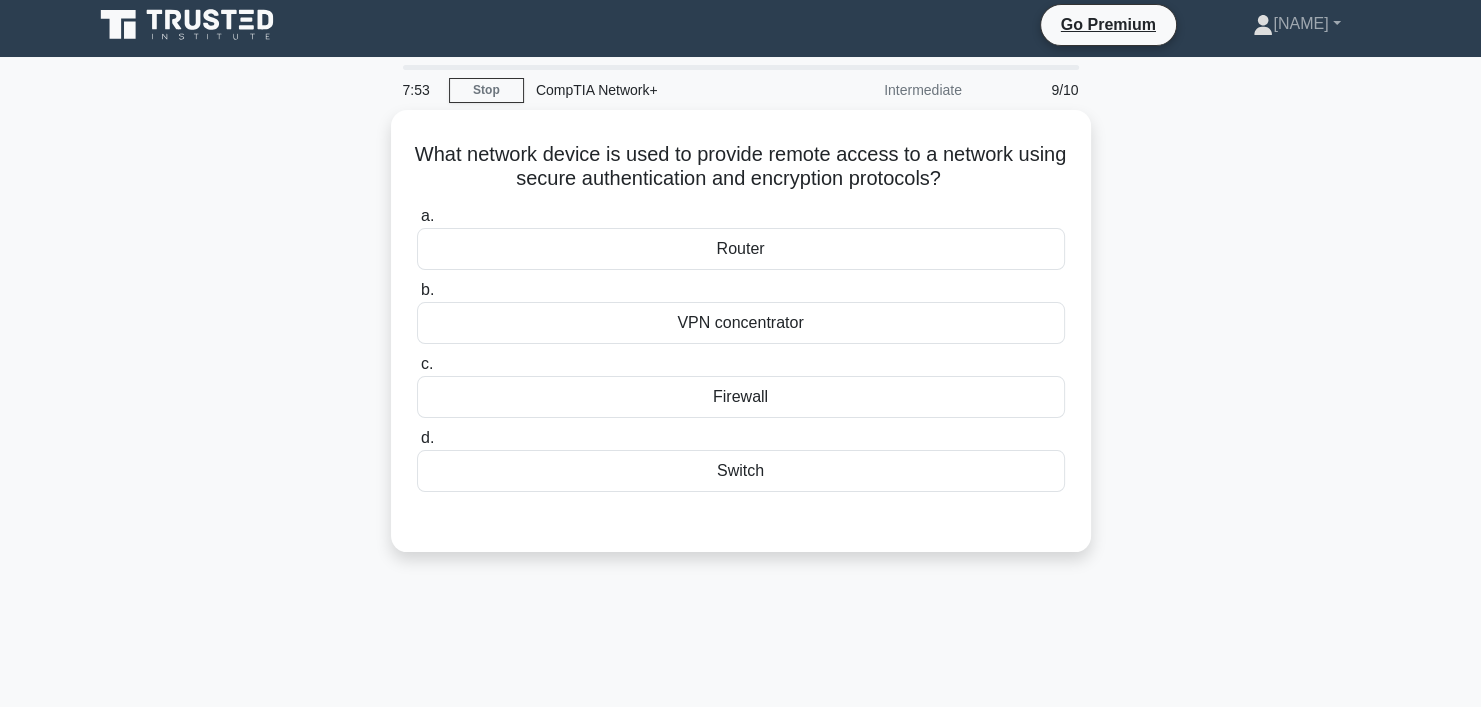 scroll, scrollTop: 0, scrollLeft: 0, axis: both 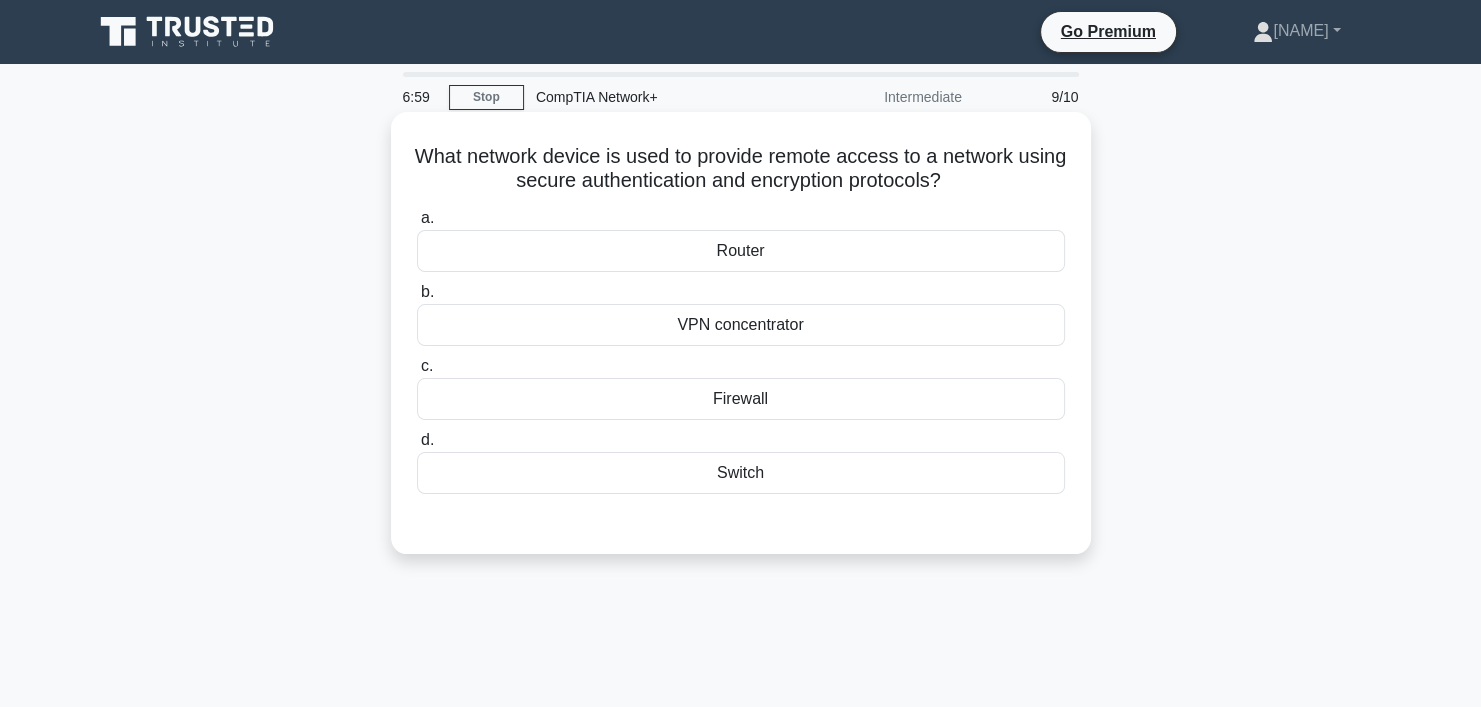 click on "VPN concentrator" at bounding box center [741, 325] 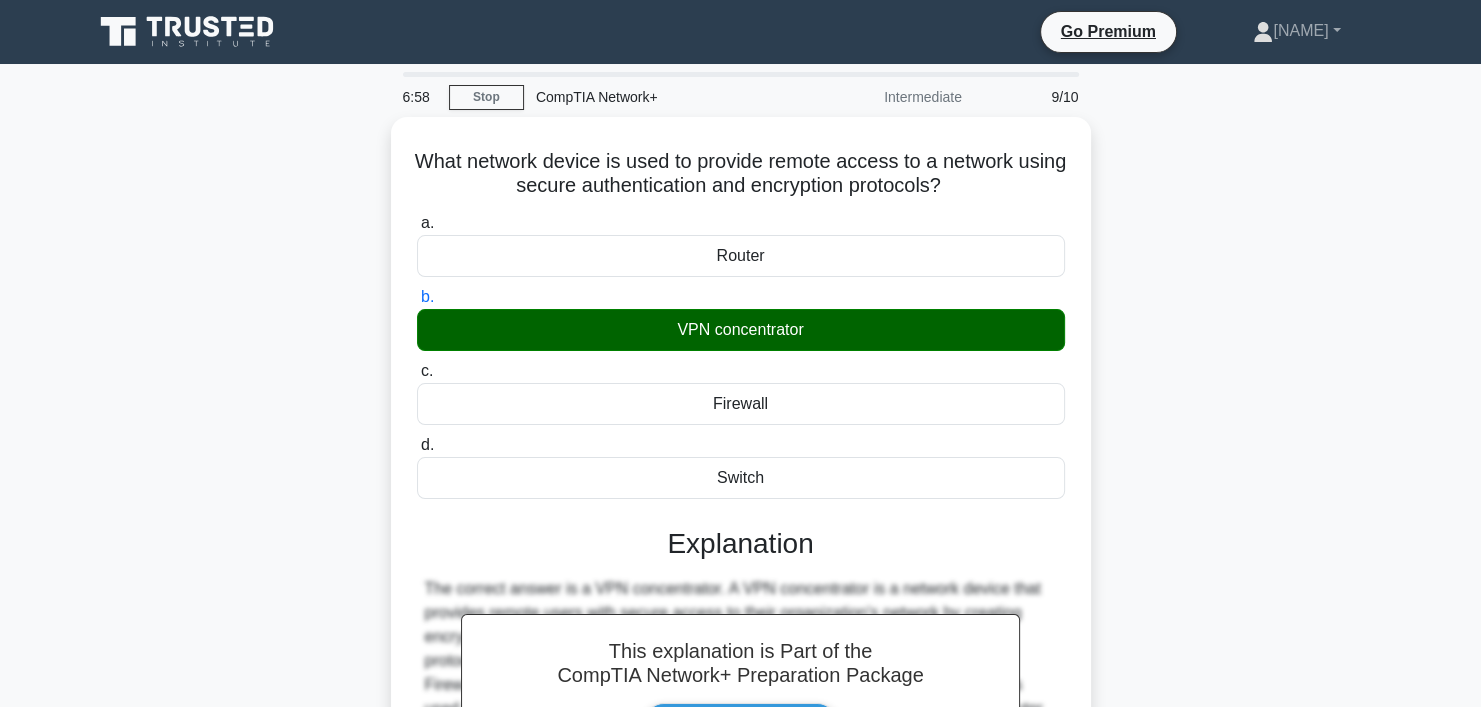 click on "What network device is used to provide remote access to a network using secure authentication and encryption protocols?
.spinner_0XTQ{transform-origin:center;animation:spinner_y6GP .75s linear infinite}@keyframes spinner_y6GP{100%{transform:rotate(360deg)}}
a.
Router
b. c. d." at bounding box center [741, 550] 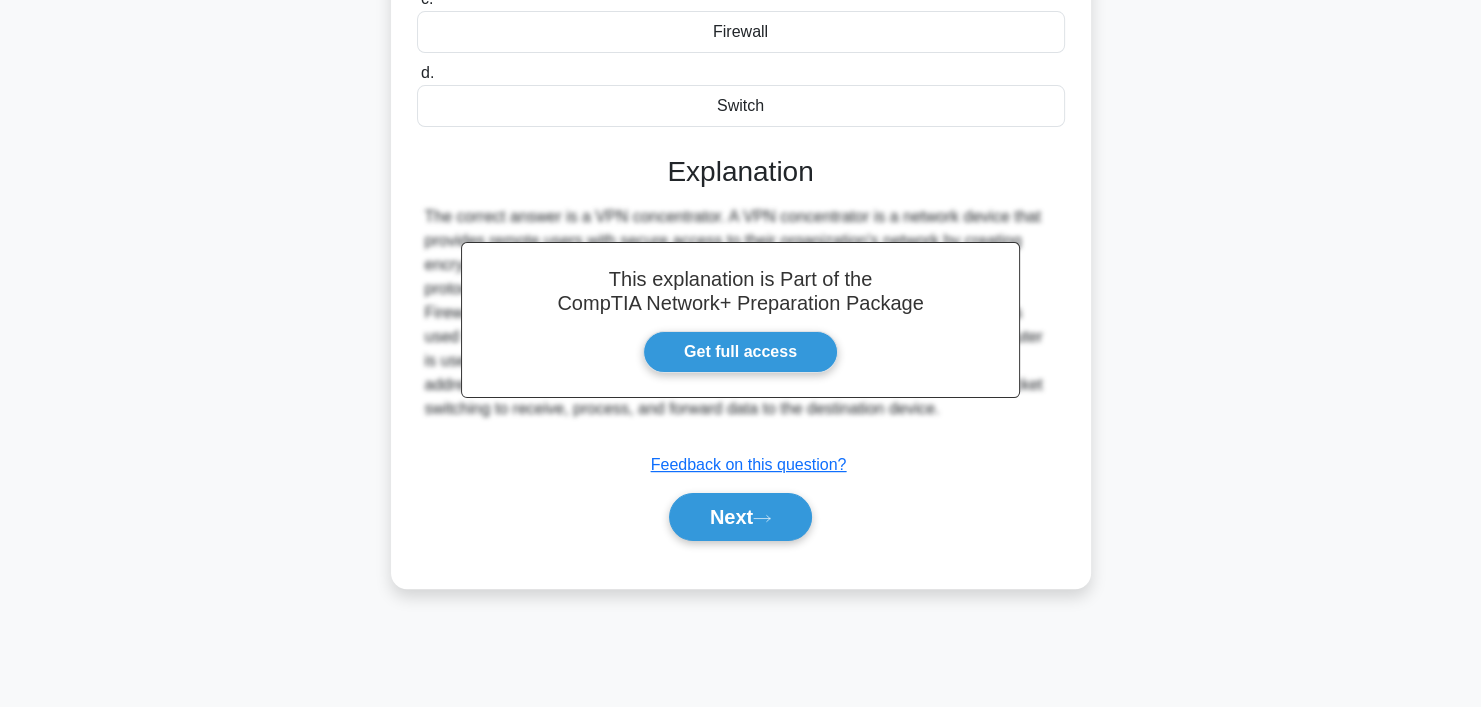 scroll, scrollTop: 373, scrollLeft: 0, axis: vertical 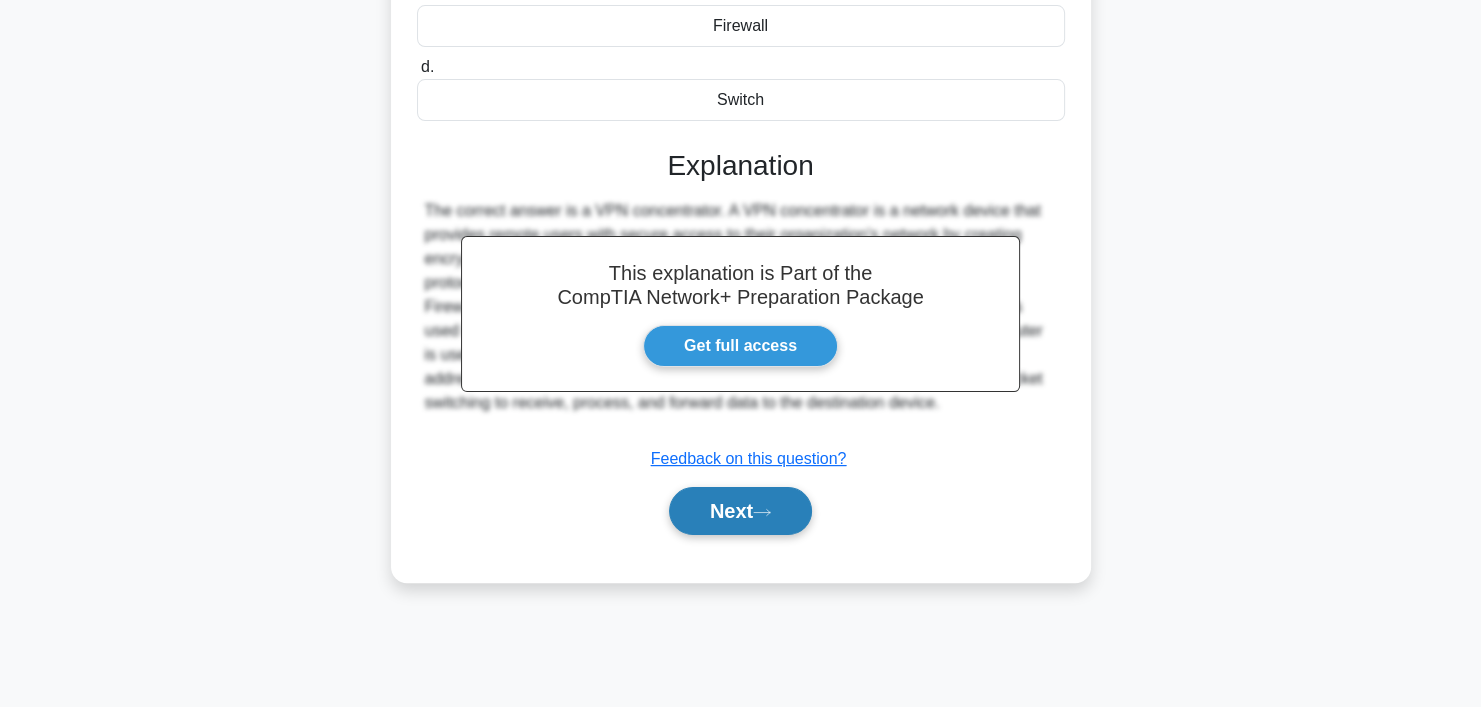 click on "Next" at bounding box center (740, 511) 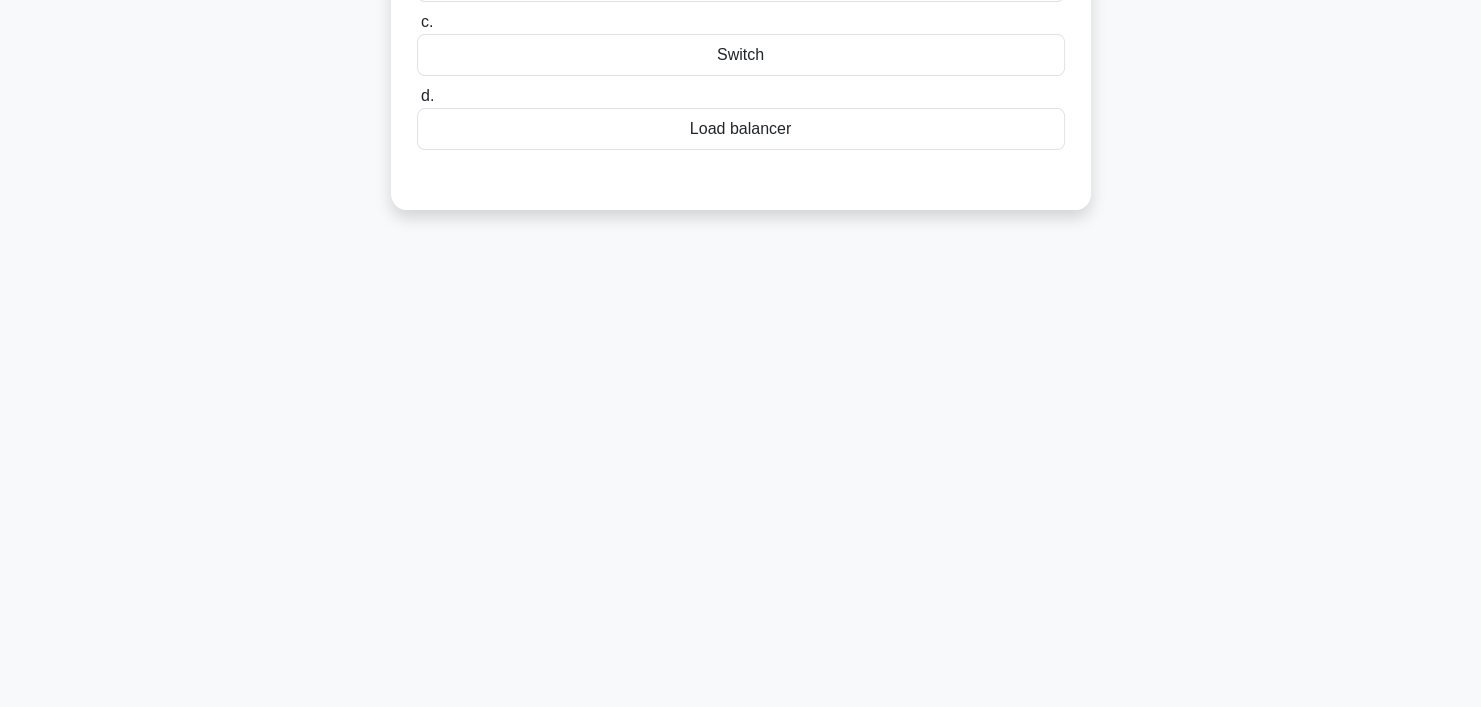 click on "6:55
Stop
CompTIA Network+
Intermediate
10/10
A company wants to deploy a network device that can distribute incoming network traffic across multiple servers efficiently. Which device should be installed?
.spinner_0XTQ{transform-origin:center;animation:spinner_y6GP .75s linear infinite}@keyframes spinner_y6GP{100%{transform:rotate(360deg)}}
a.
b. c." at bounding box center (741, 199) 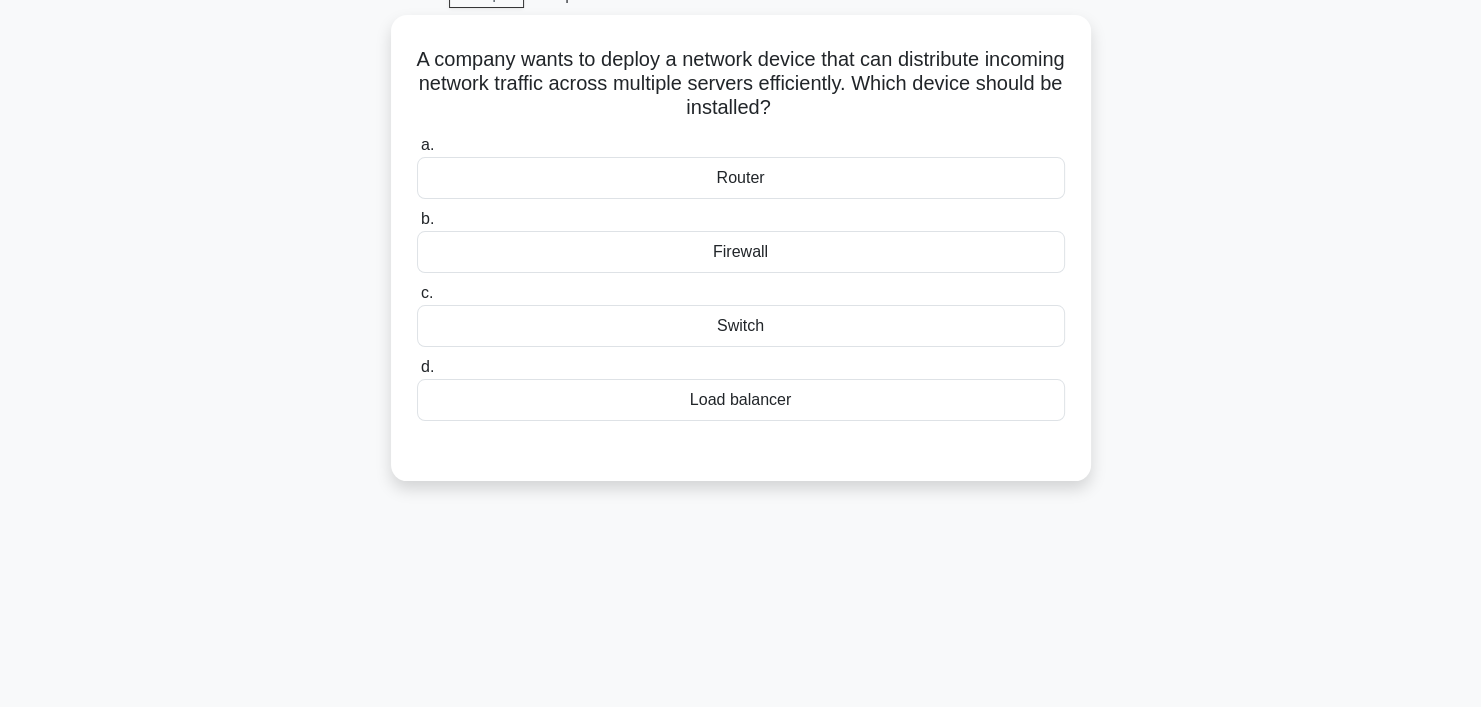 scroll, scrollTop: 0, scrollLeft: 0, axis: both 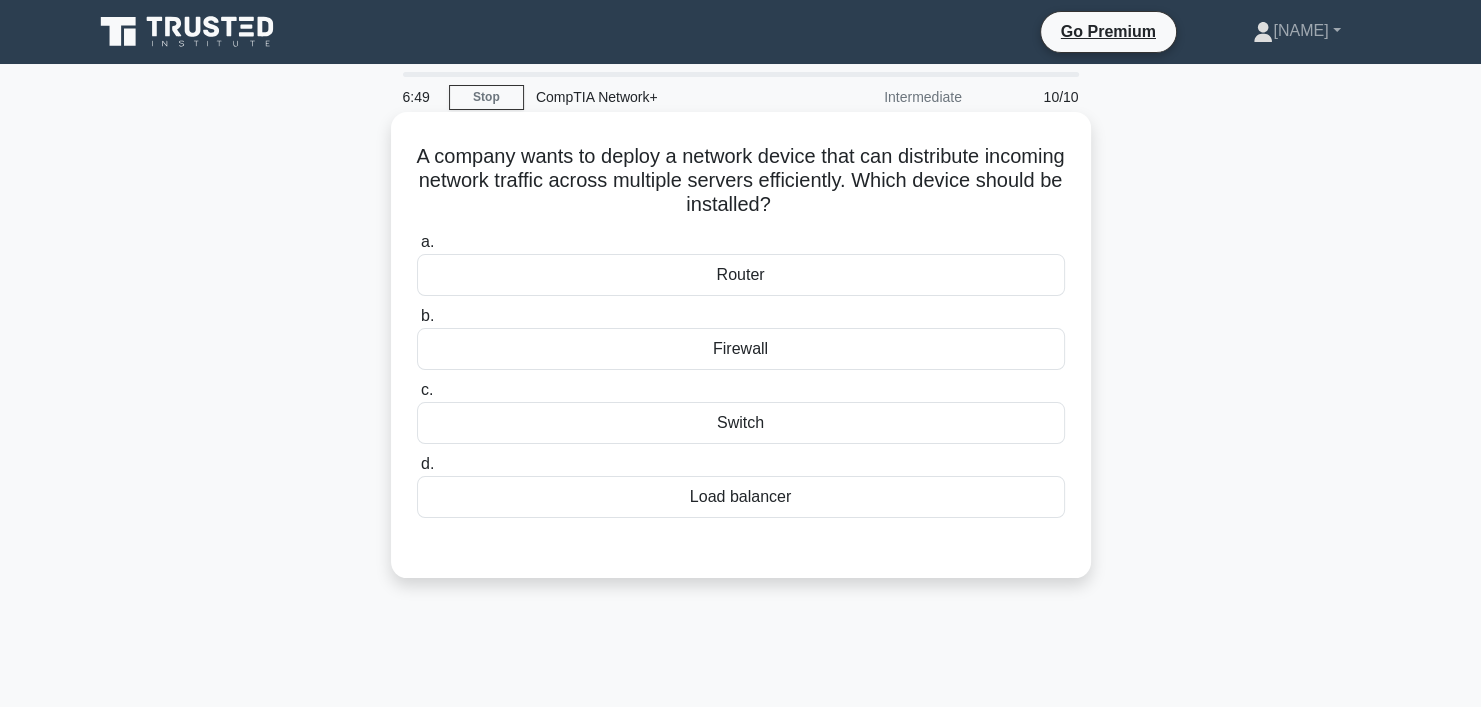 click on "Load balancer" at bounding box center (741, 497) 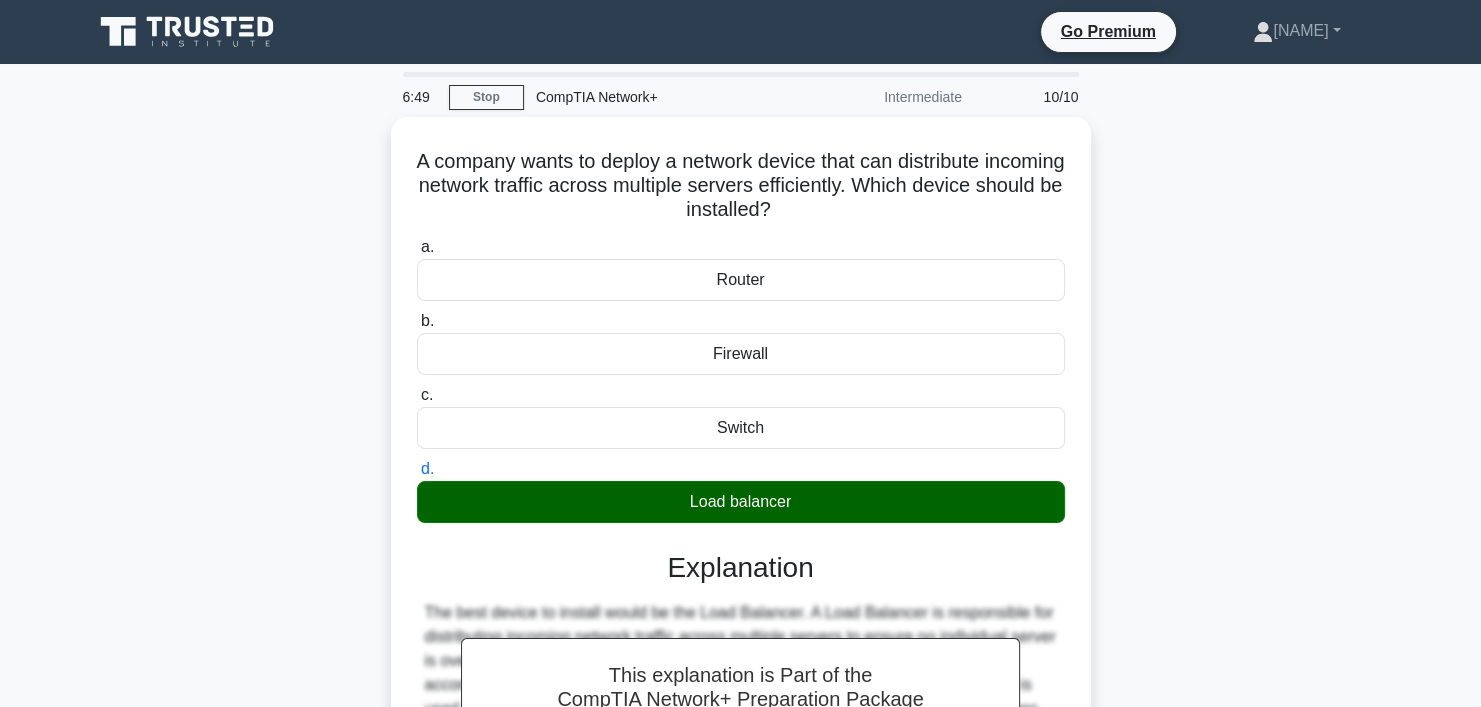 click on "A company wants to deploy a network device that can distribute incoming network traffic across multiple servers efficiently. Which device should be installed?
.spinner_0XTQ{transform-origin:center;animation:spinner_y6GP .75s linear infinite}@keyframes spinner_y6GP{100%{transform:rotate(360deg)}}
a.
Router
b. c." at bounding box center [741, 562] 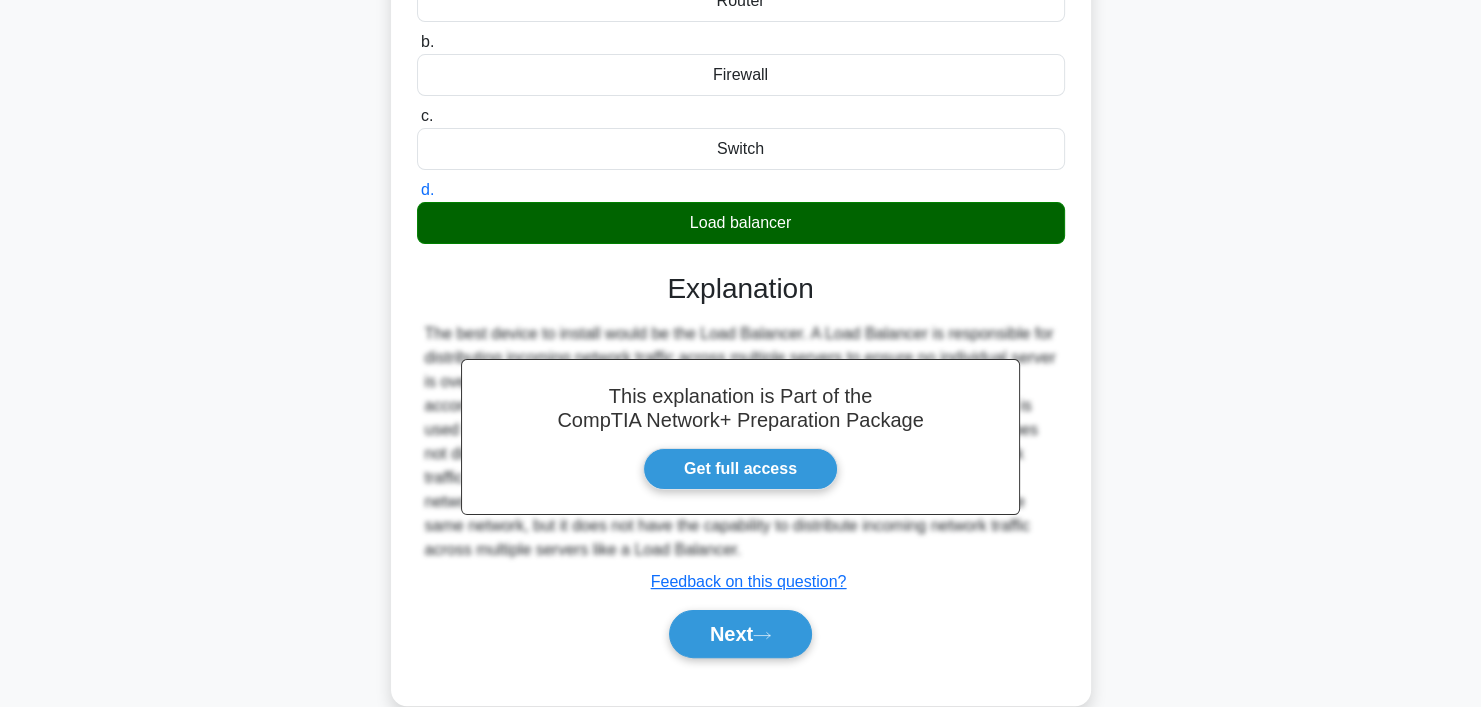 scroll, scrollTop: 373, scrollLeft: 0, axis: vertical 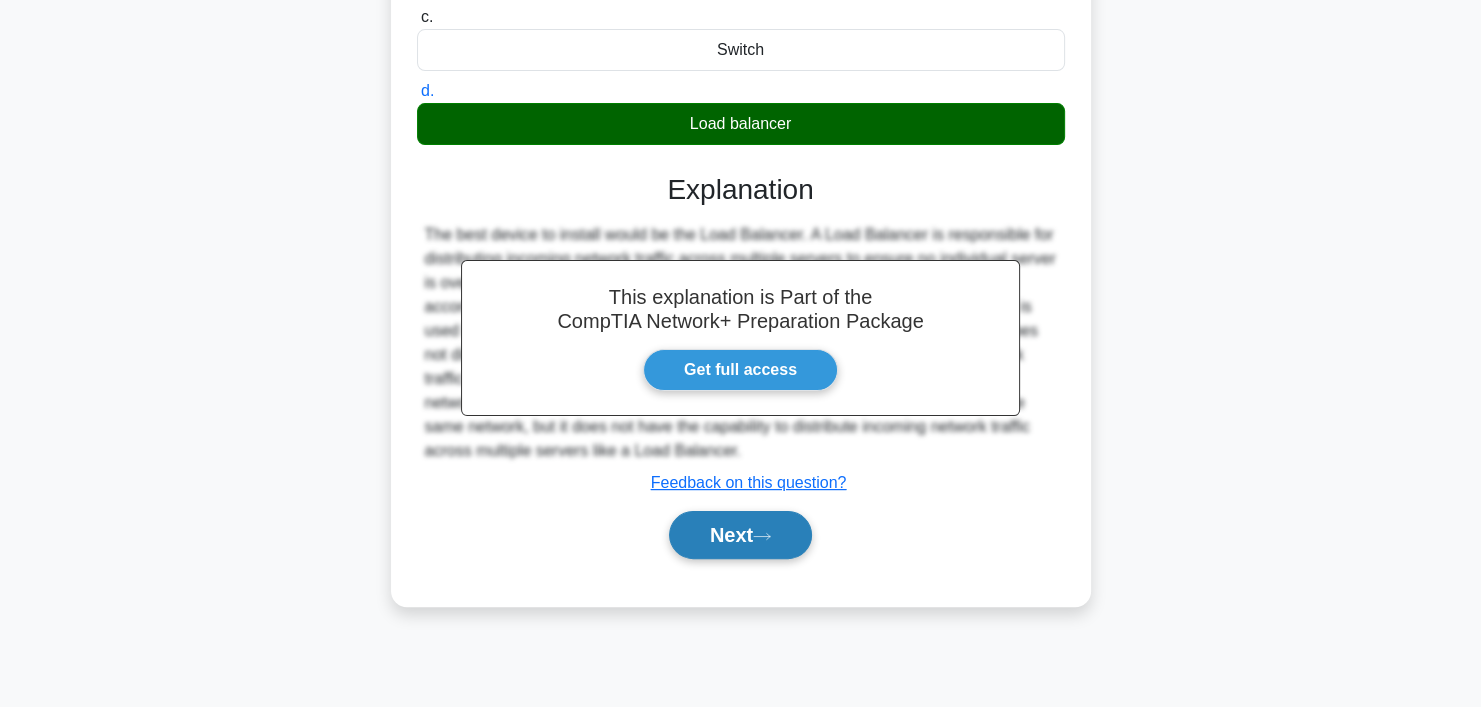 click on "Next" at bounding box center [740, 535] 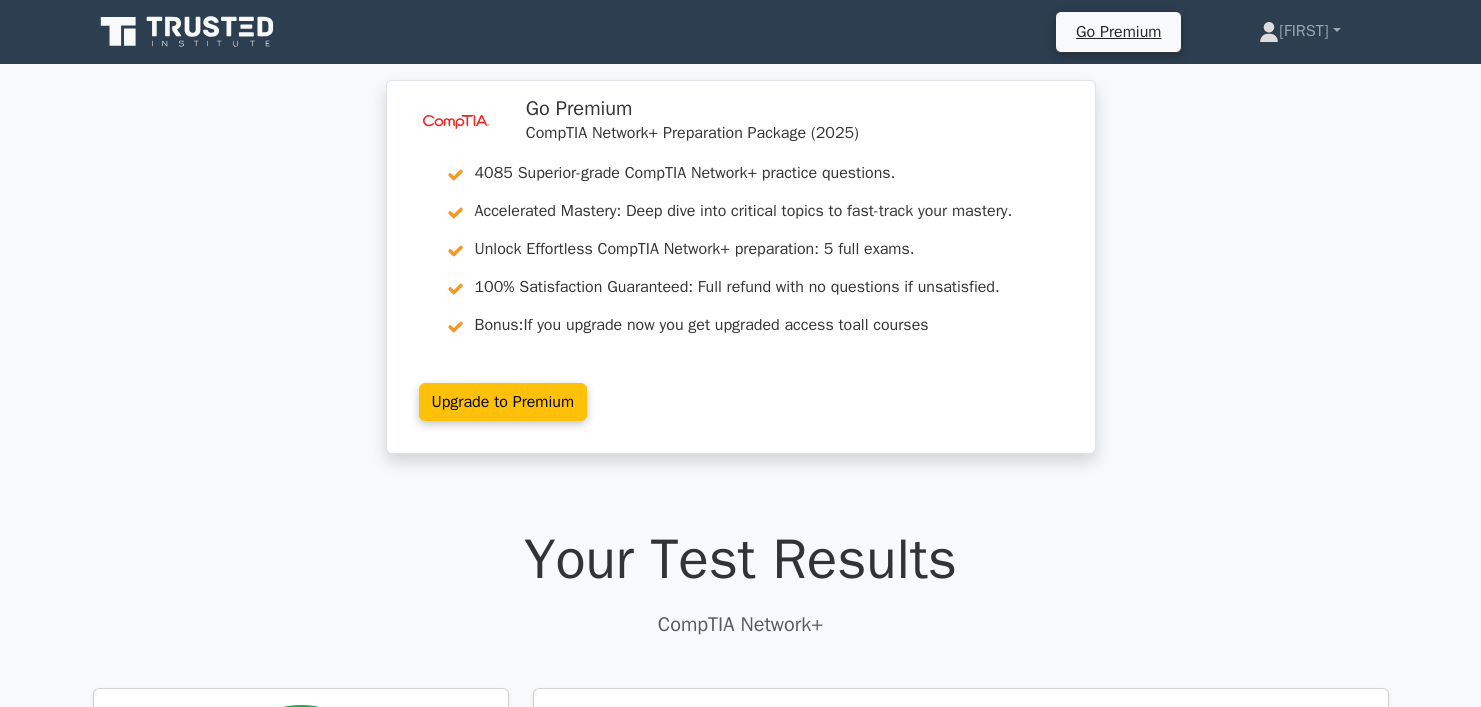 scroll, scrollTop: 0, scrollLeft: 0, axis: both 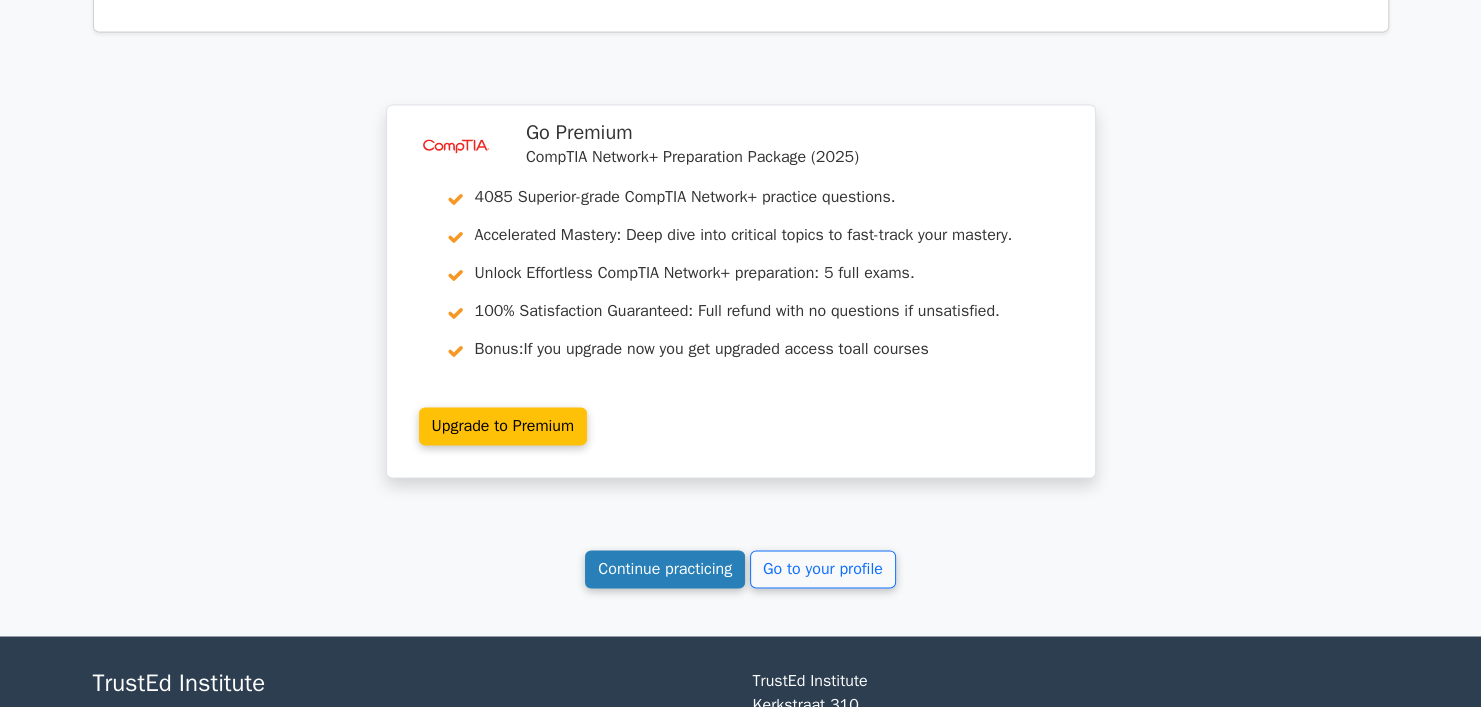 click on "Continue practicing" at bounding box center [665, 569] 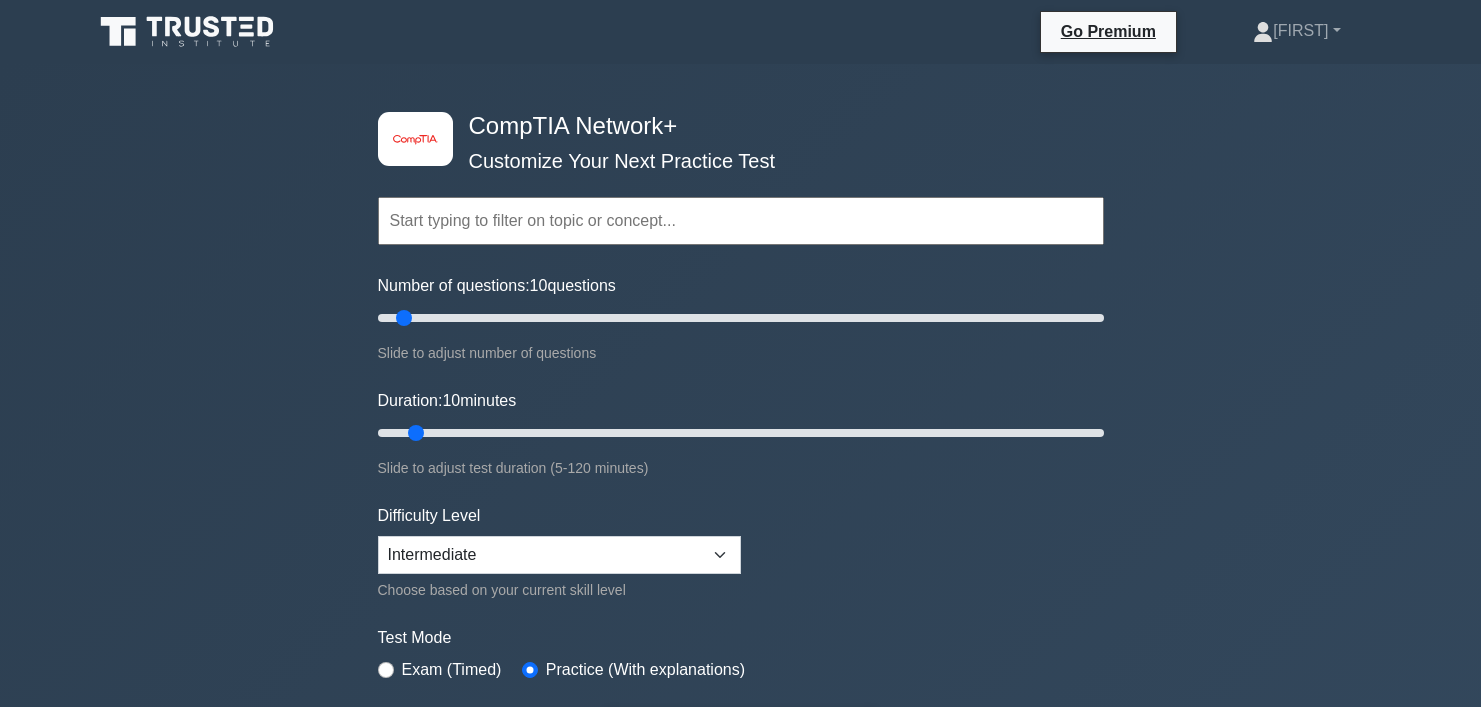 scroll, scrollTop: 0, scrollLeft: 0, axis: both 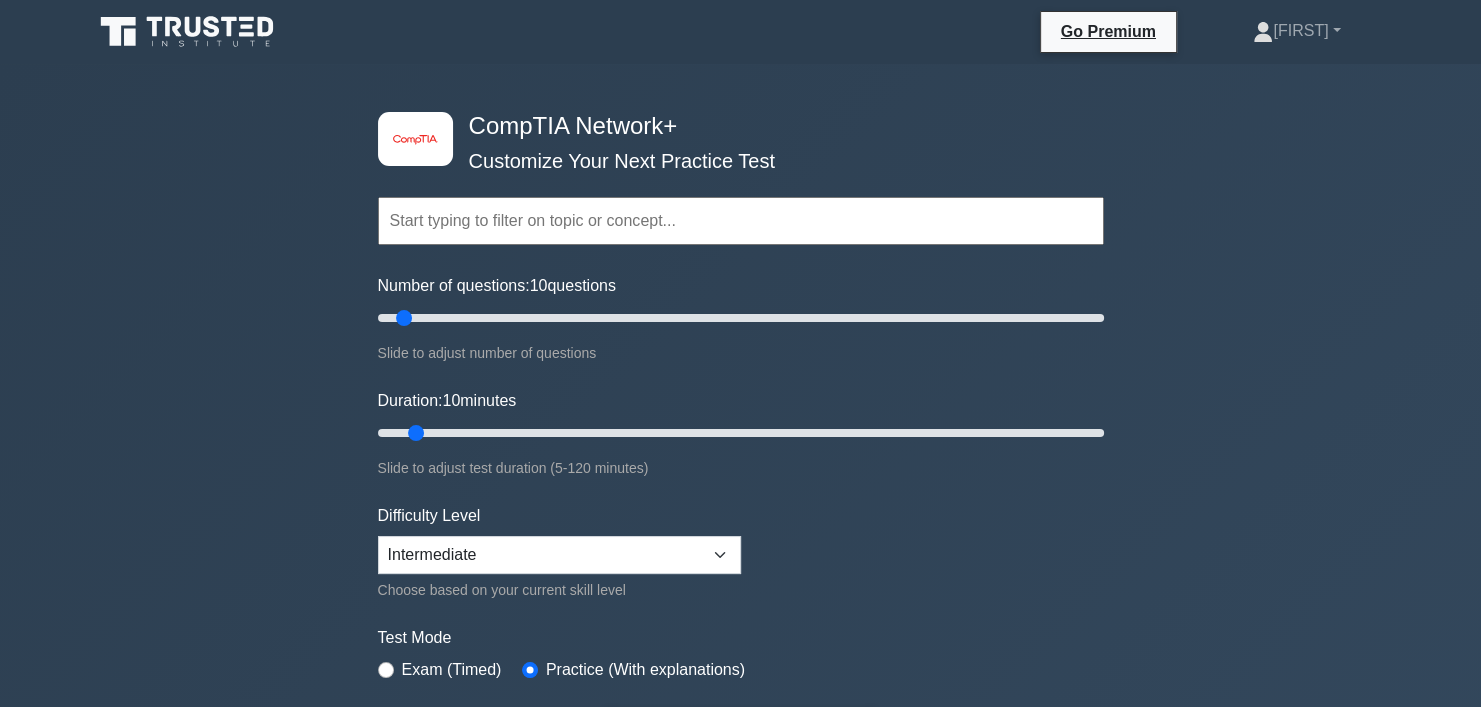 click on "image/svg+xml
CompTIA Network+
Customize Your Next Practice Test
Topics
Networking Concepts
Infrastructure
Network Operations
Network Security" at bounding box center (740, 634) 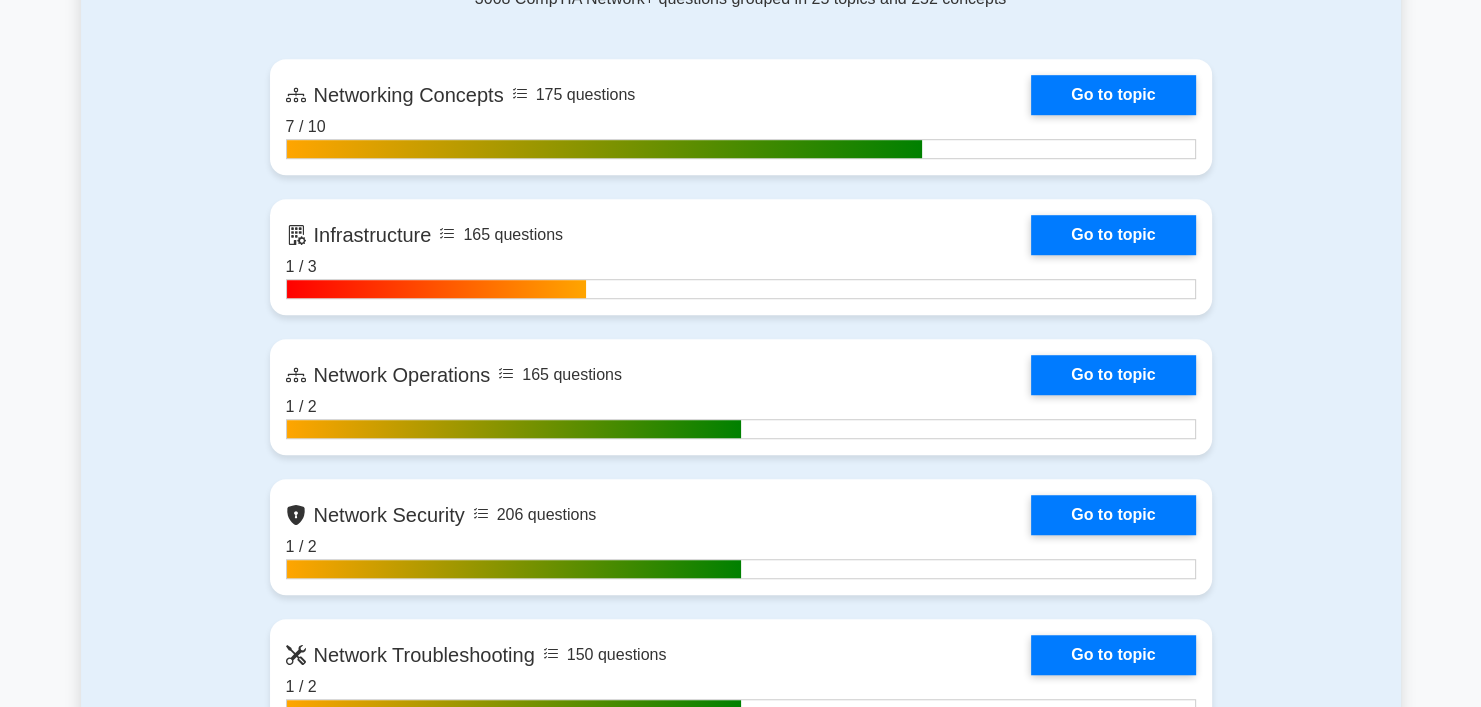 scroll, scrollTop: 1400, scrollLeft: 0, axis: vertical 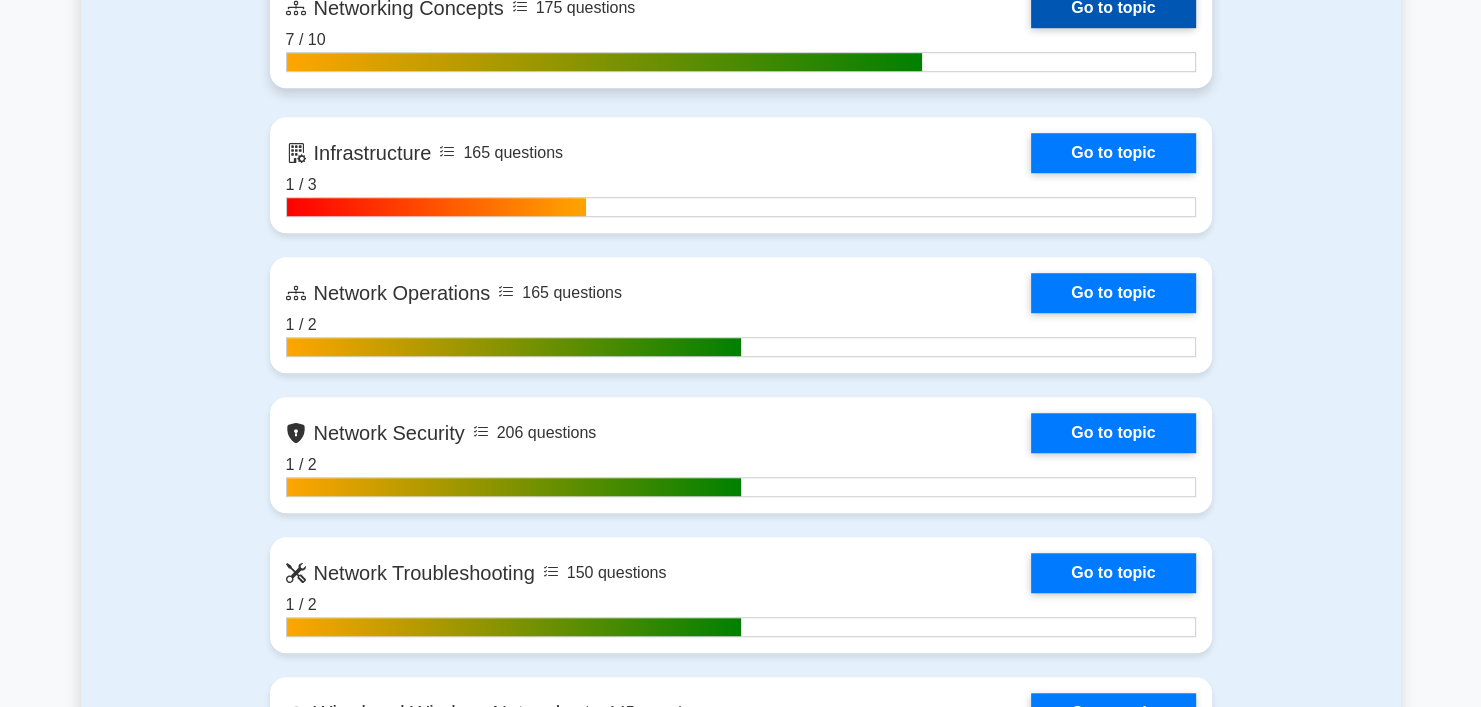 click on "Go to topic" at bounding box center [1113, 8] 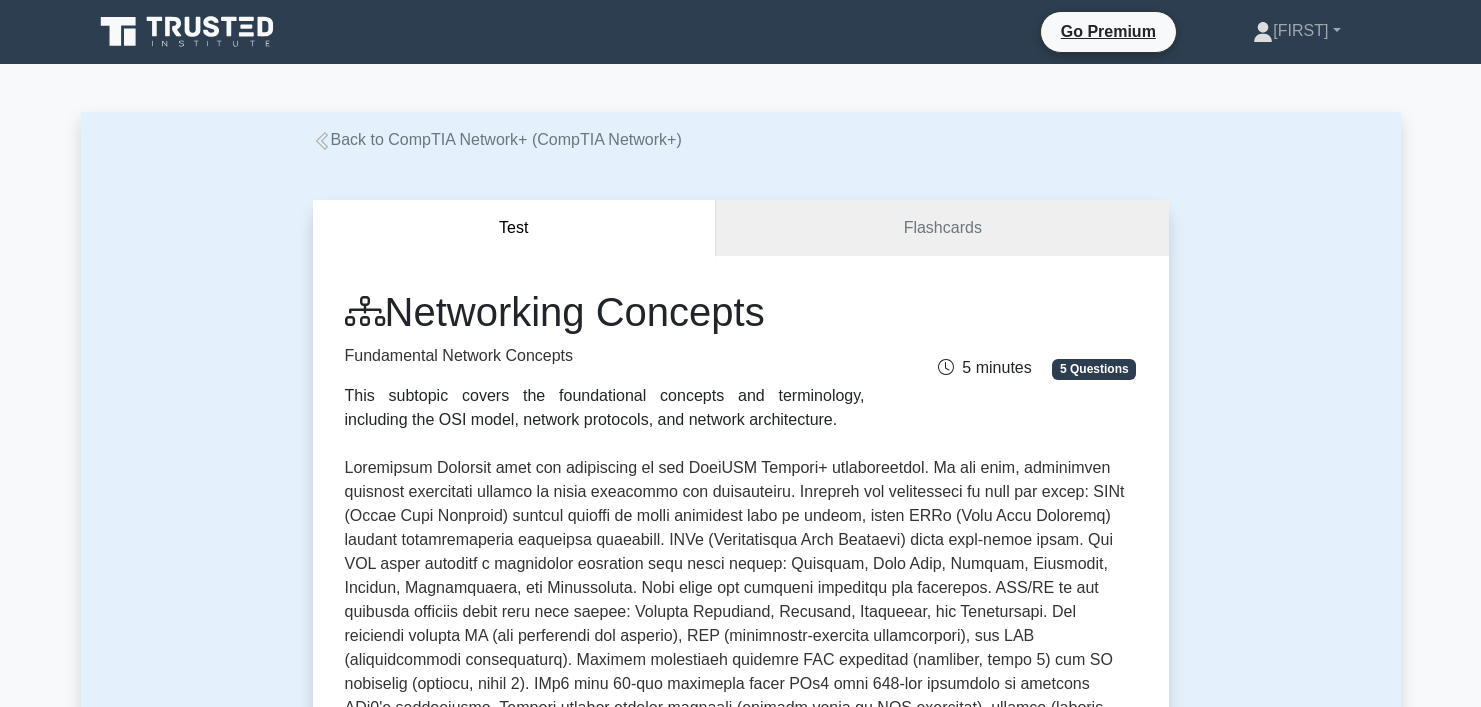 scroll, scrollTop: 0, scrollLeft: 0, axis: both 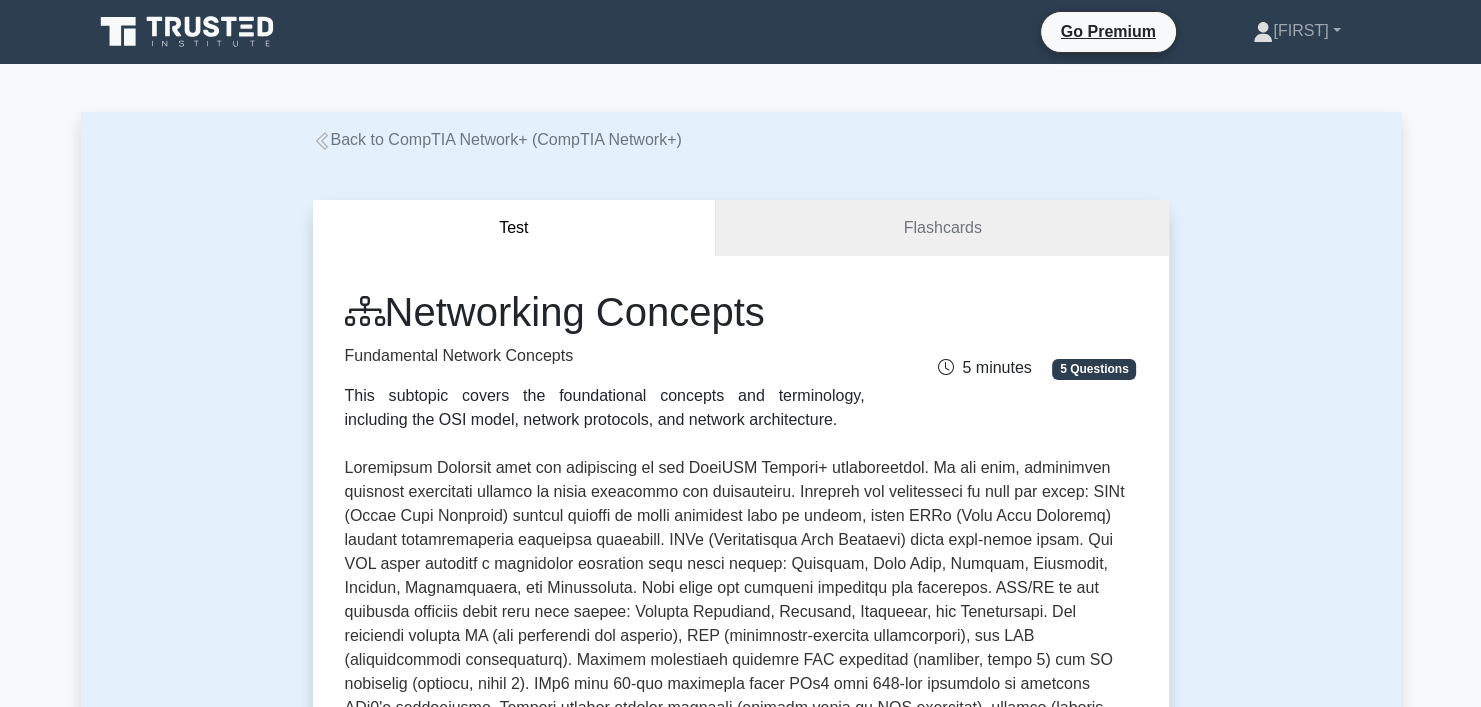 click on "Test
Flashcards
Networking Concepts
Fundamental Network Concepts
This subtopic covers the foundational concepts and terminology, including the OSI model, network protocols, and network architecture.
5 minutes
5 Questions Concepts covered:" at bounding box center (741, 699) 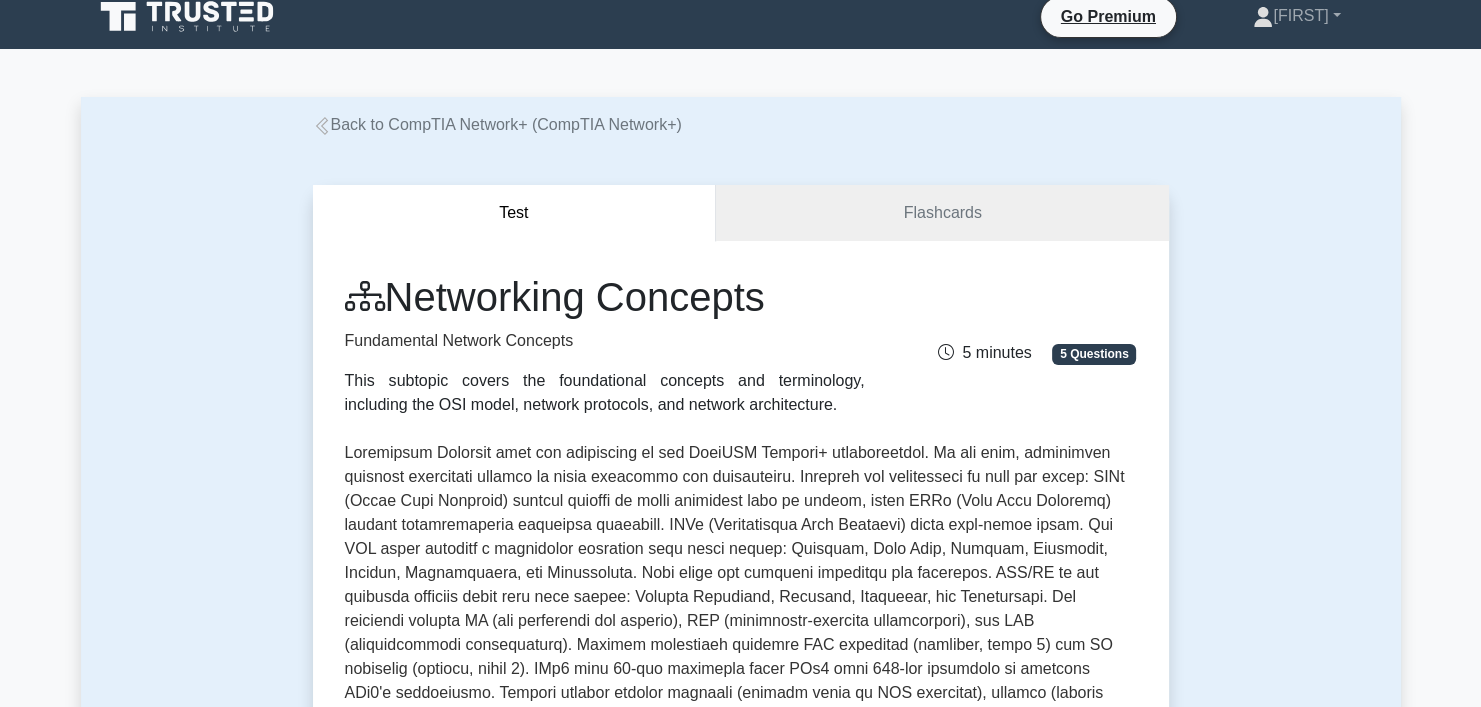 scroll, scrollTop: 0, scrollLeft: 0, axis: both 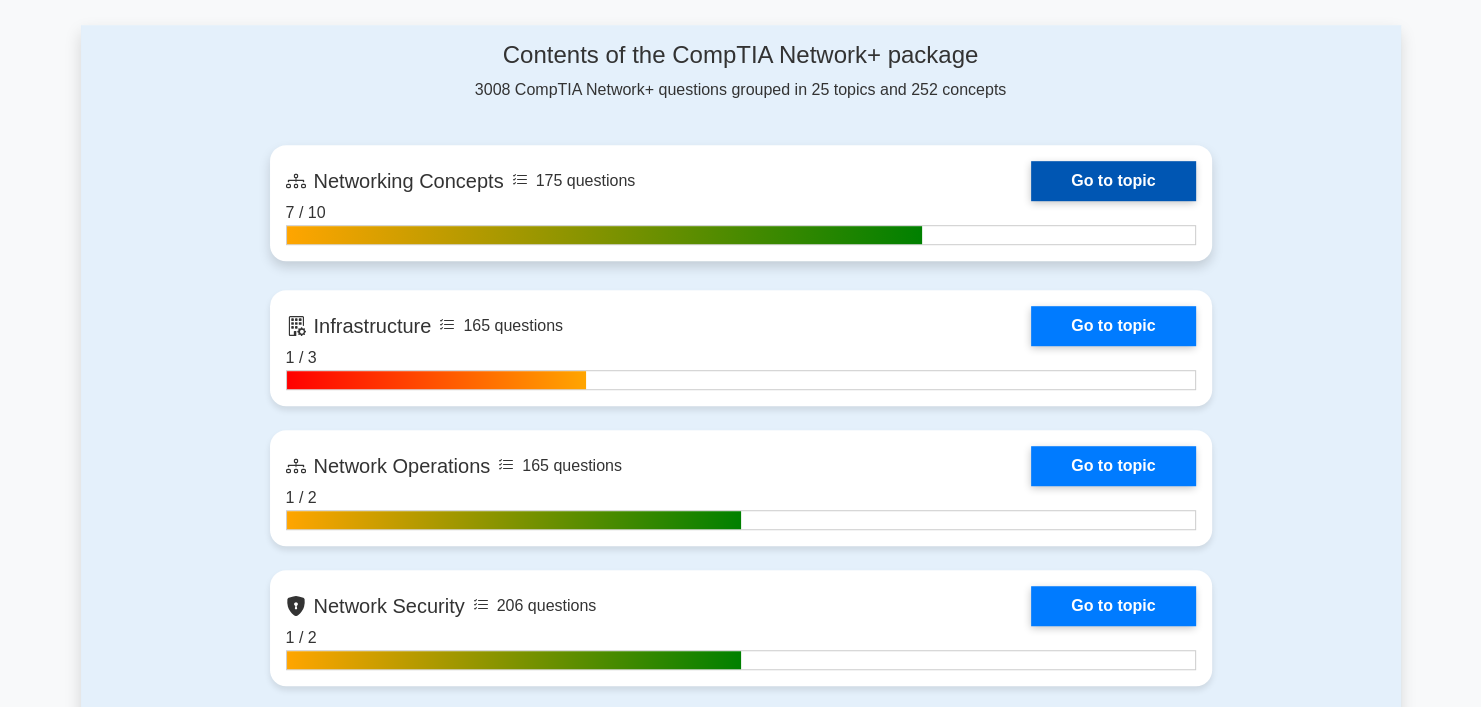 click on "Go to topic" at bounding box center (1113, 181) 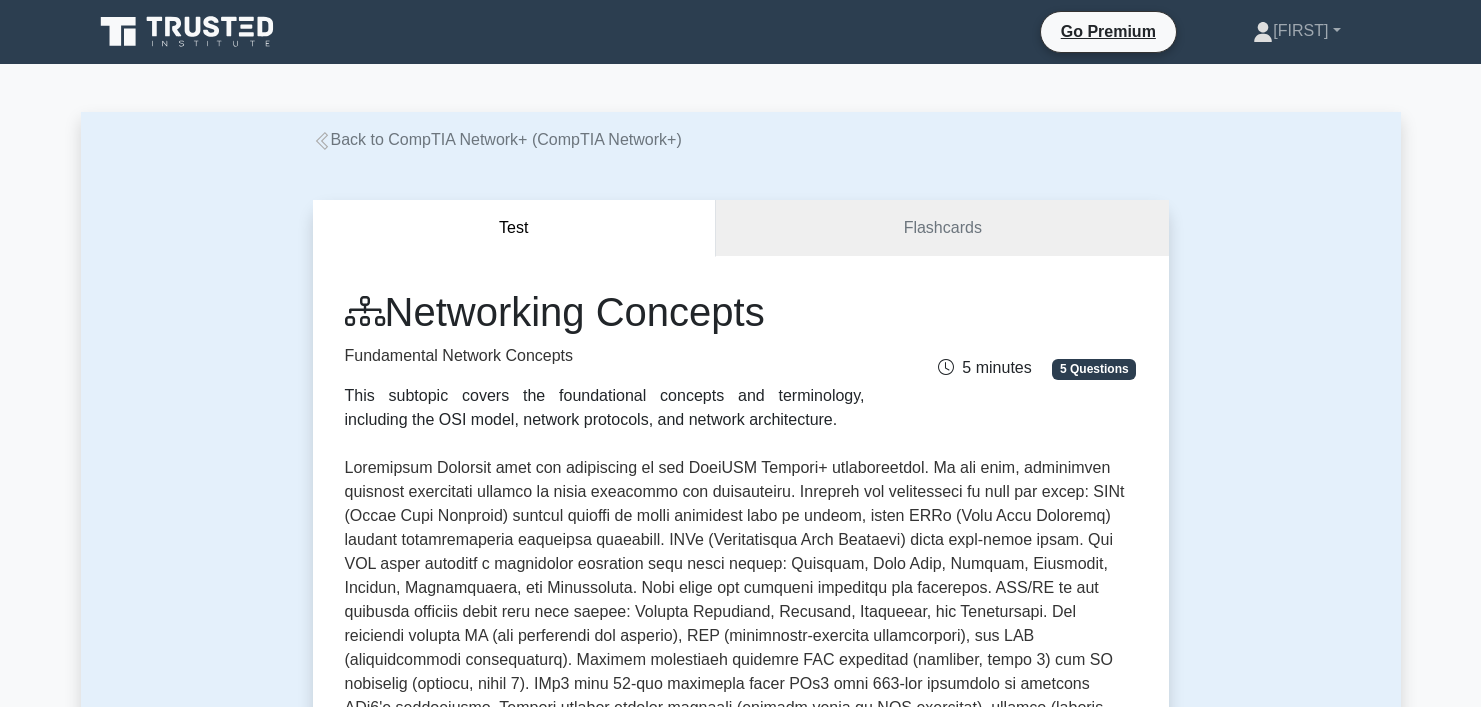 scroll, scrollTop: 0, scrollLeft: 0, axis: both 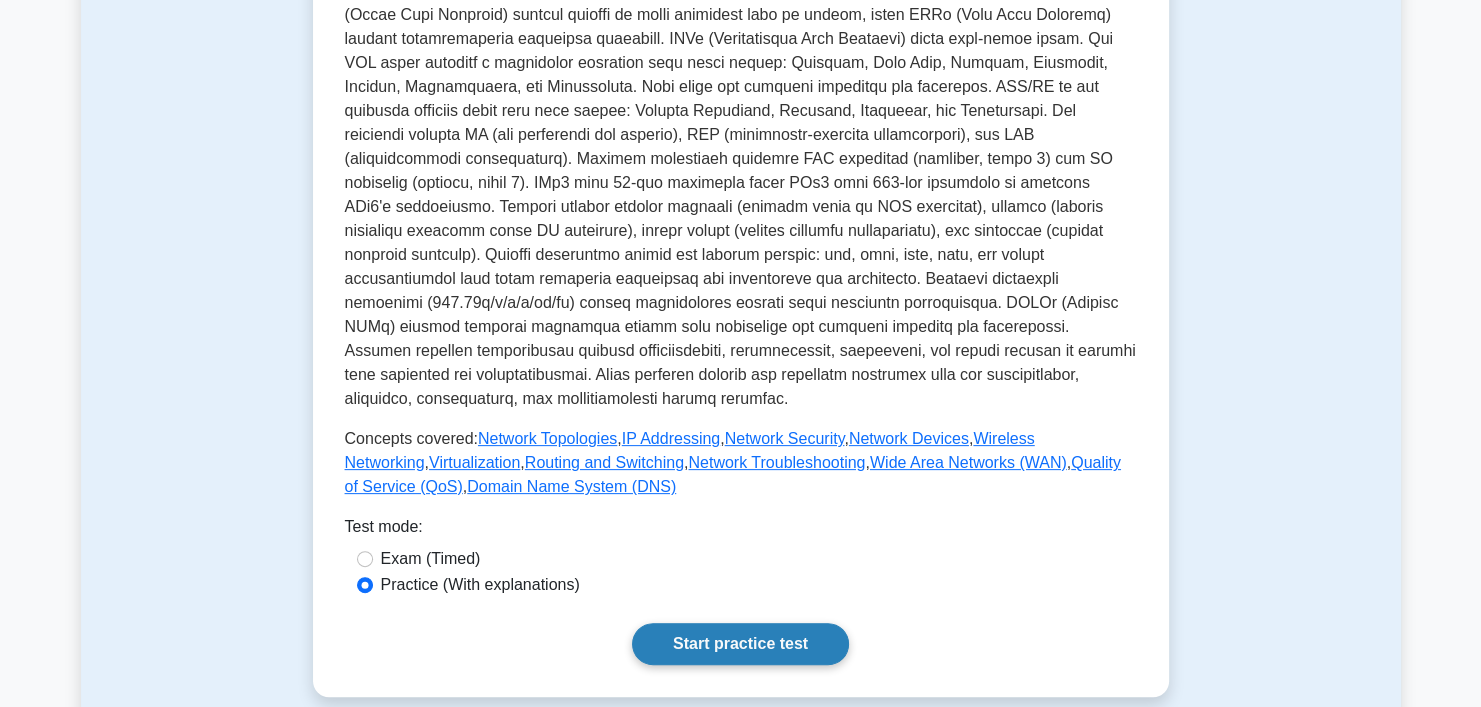 click on "Start practice test" at bounding box center (740, 644) 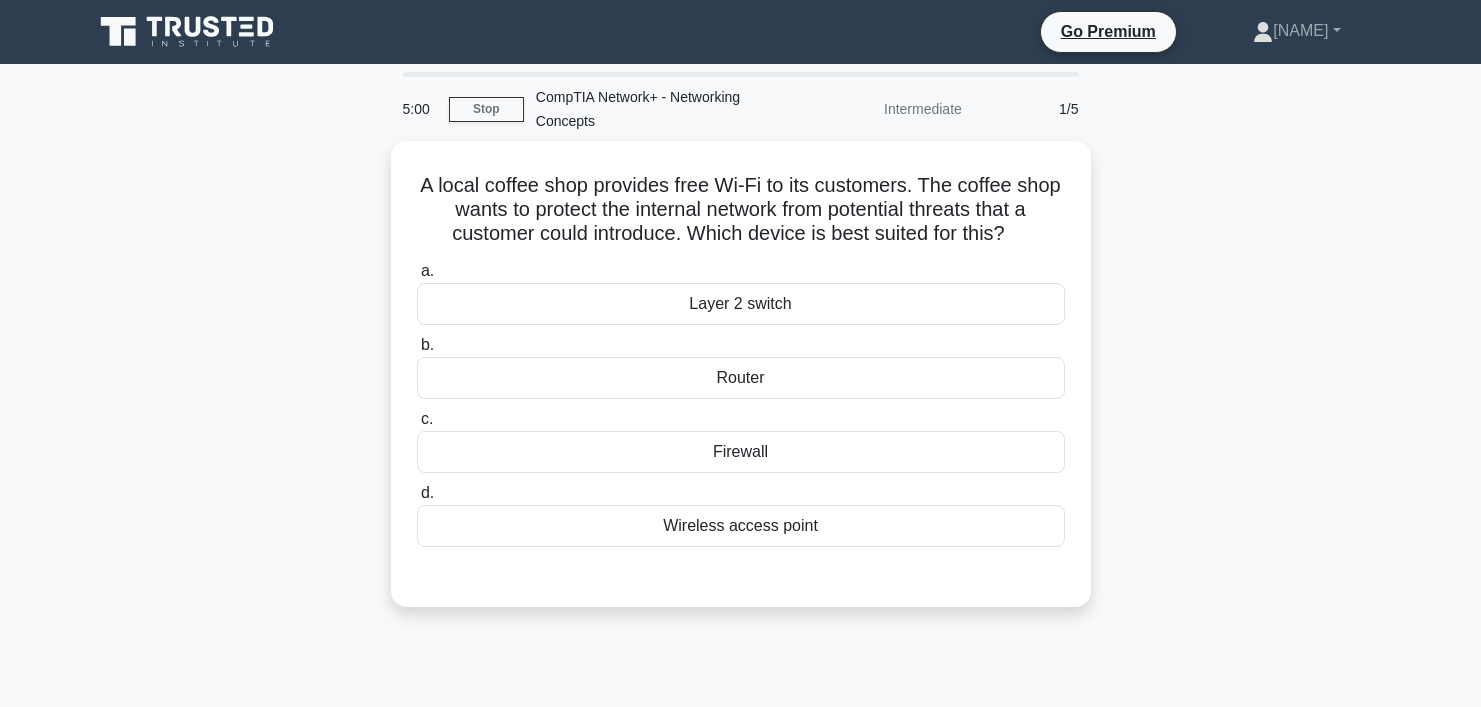 scroll, scrollTop: 0, scrollLeft: 0, axis: both 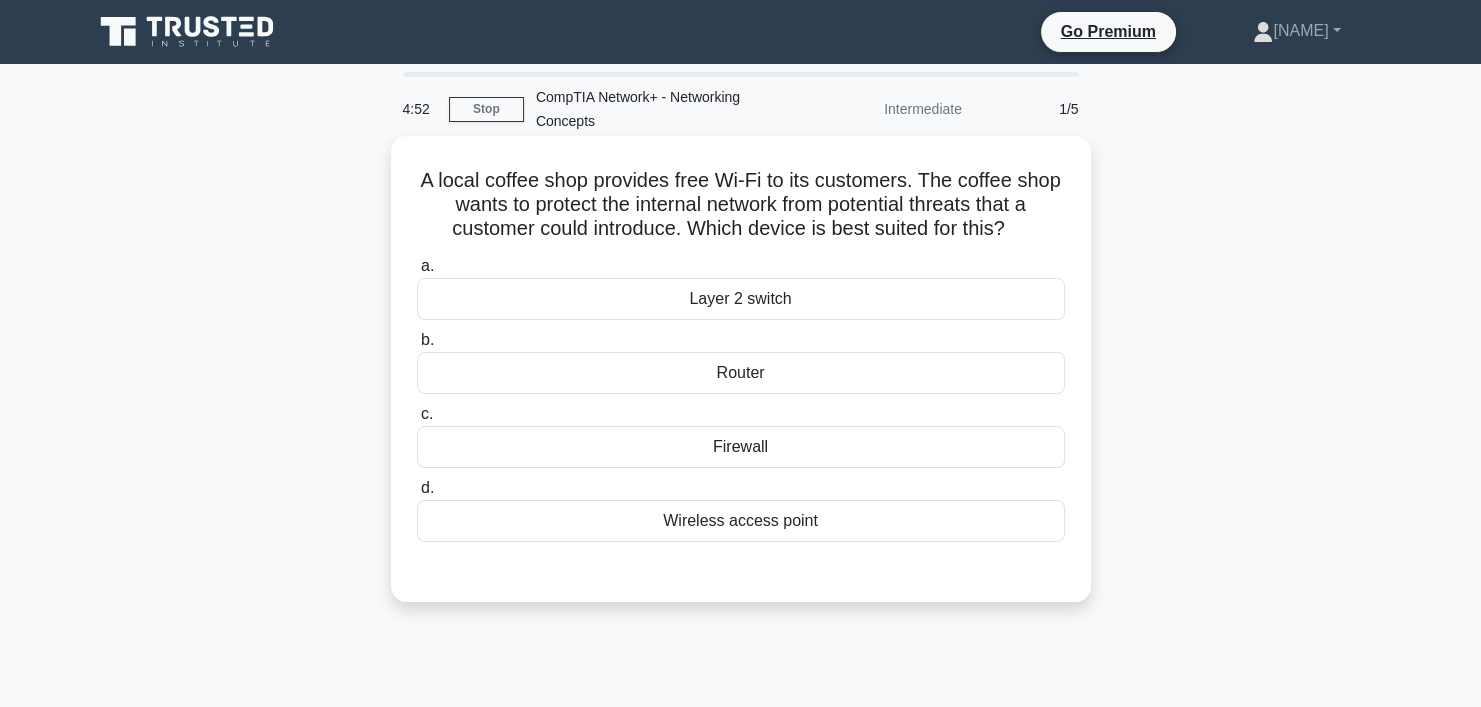 click on "Firewall" at bounding box center (741, 447) 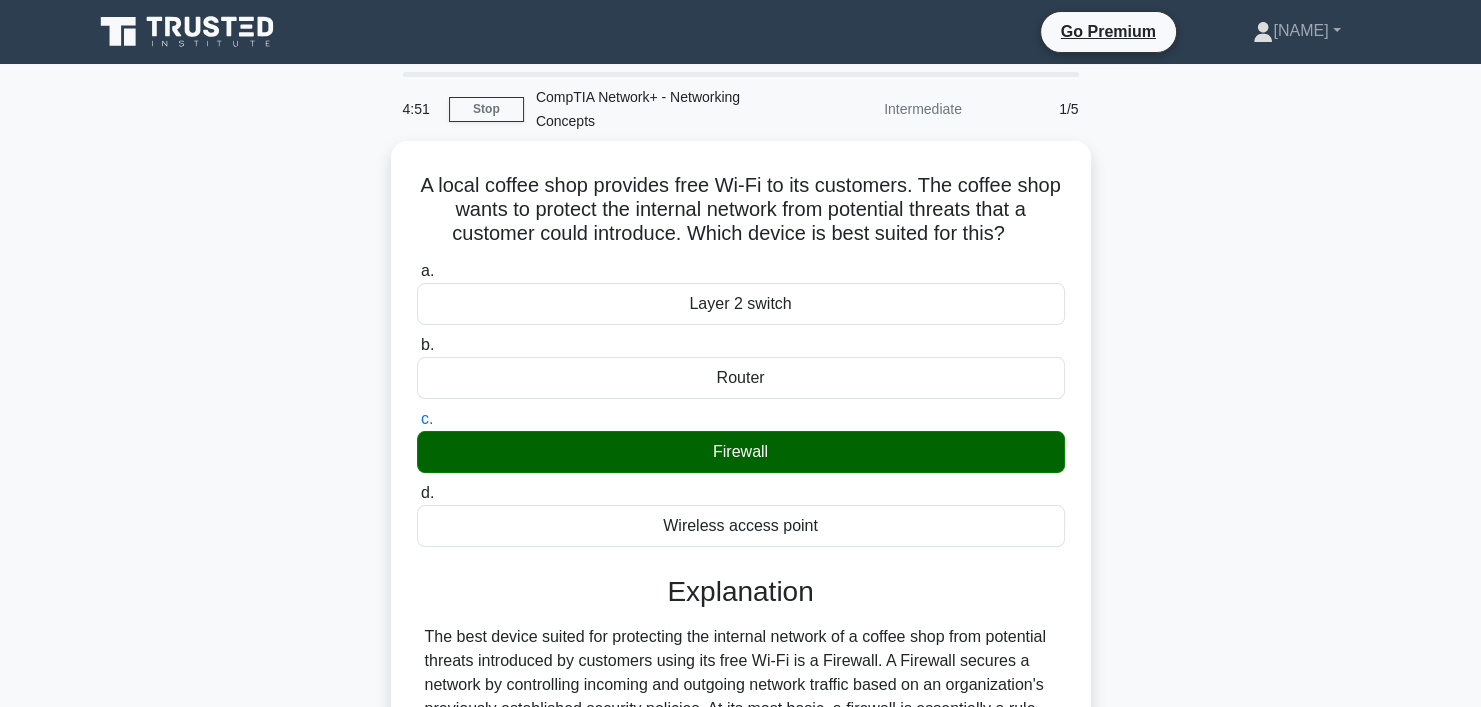 click on "d.
Wireless access point" at bounding box center (417, 493) 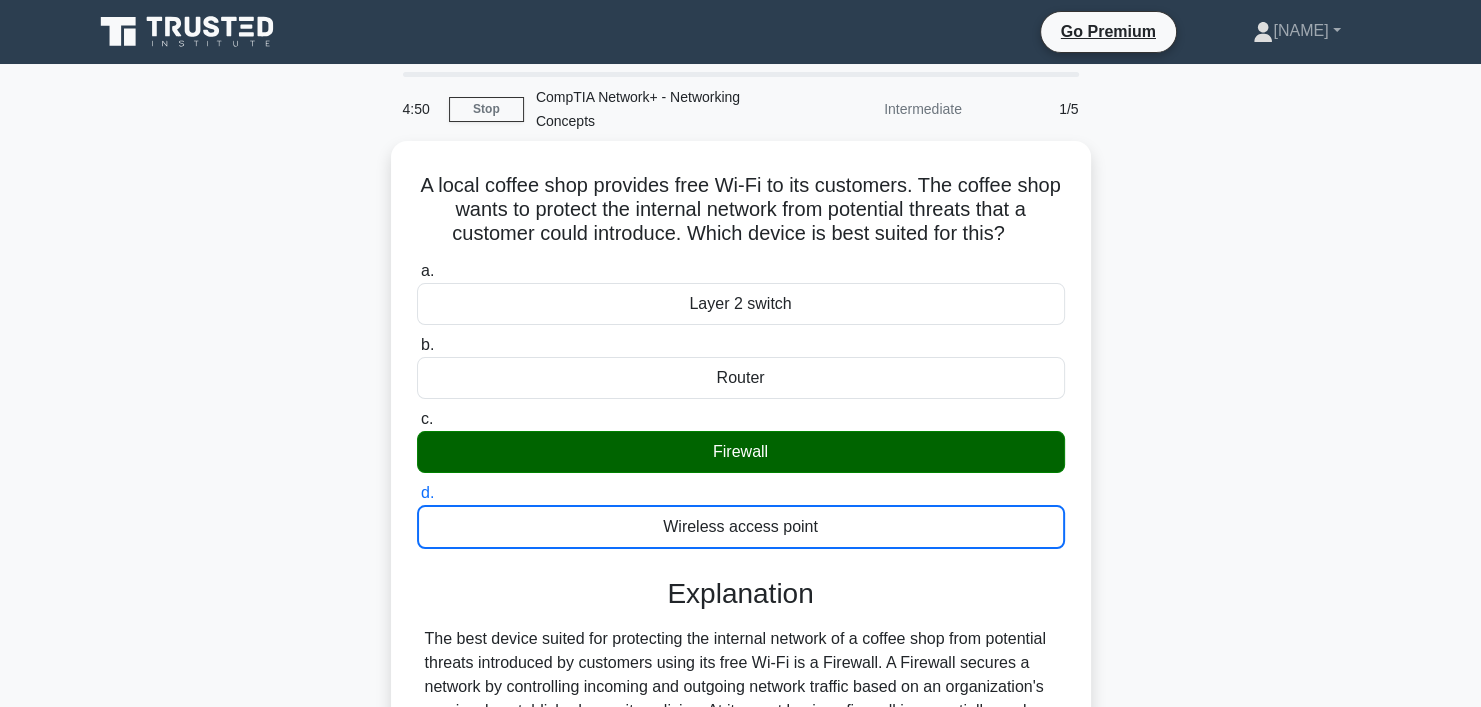 click on "A local coffee shop provides free Wi-Fi to its customers. The coffee shop wants to protect the internal network from potential threats that a customer could introduce. Which device is best suited for this?
.spinner_0XTQ{transform-origin:center;animation:spinner_y6GP .75s linear infinite}@keyframes spinner_y6GP{100%{transform:rotate(360deg)}}
a.
Layer 2 switch
b. c. d." at bounding box center [741, 599] 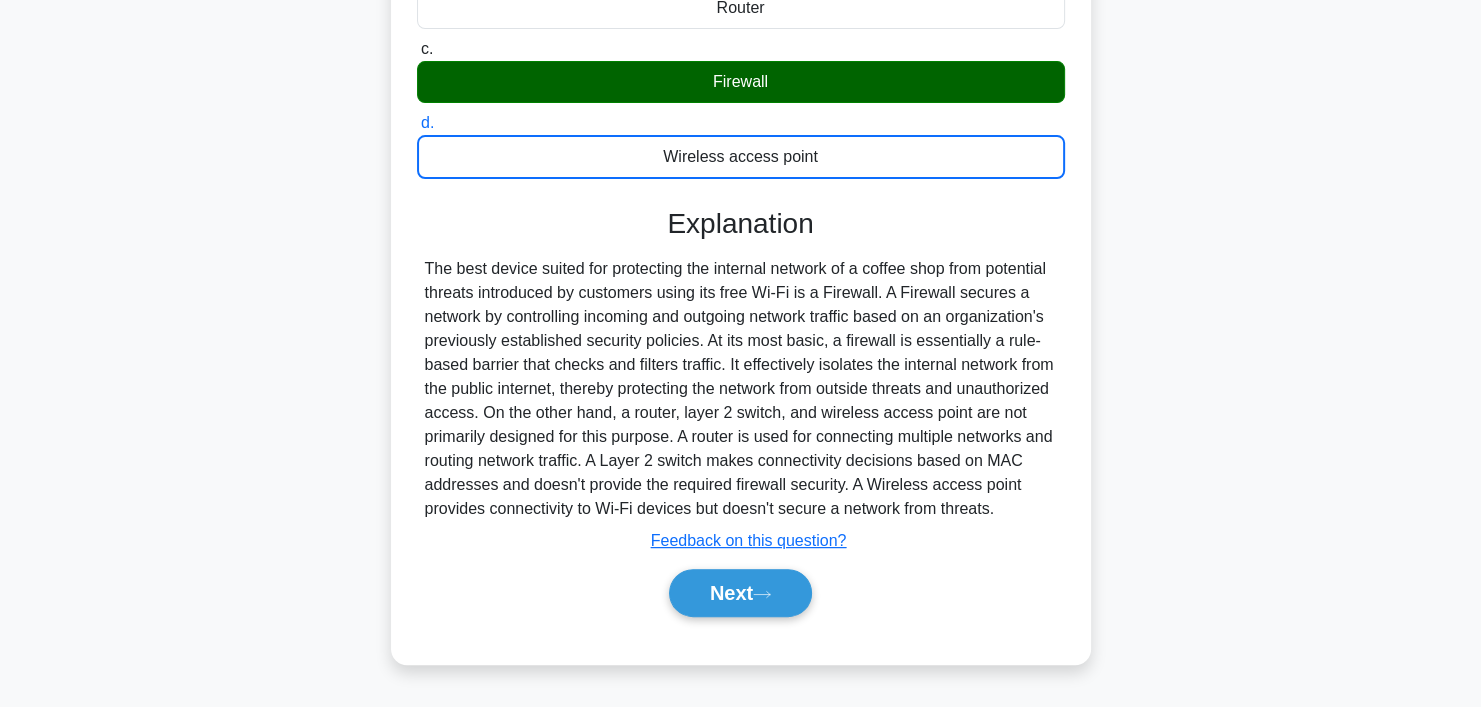 scroll, scrollTop: 382, scrollLeft: 0, axis: vertical 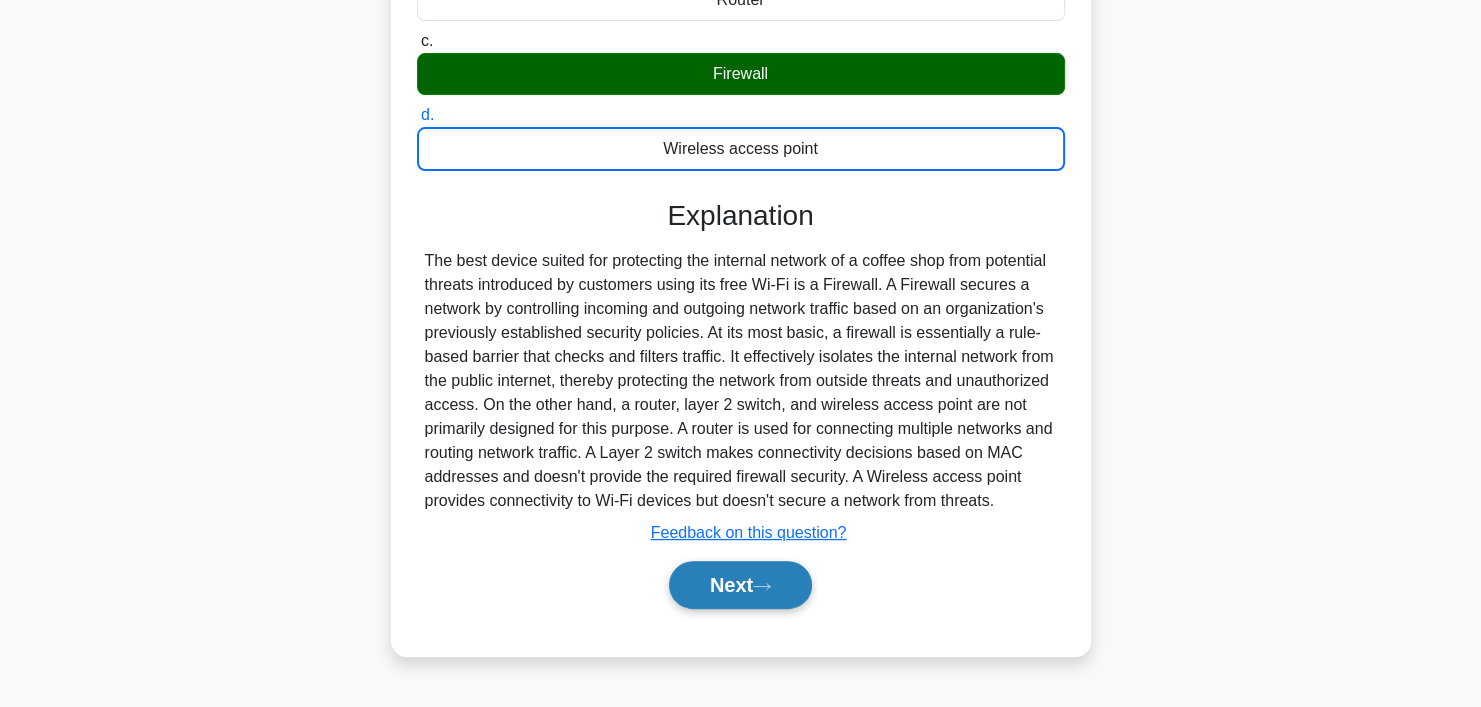 click on "Next" at bounding box center [740, 585] 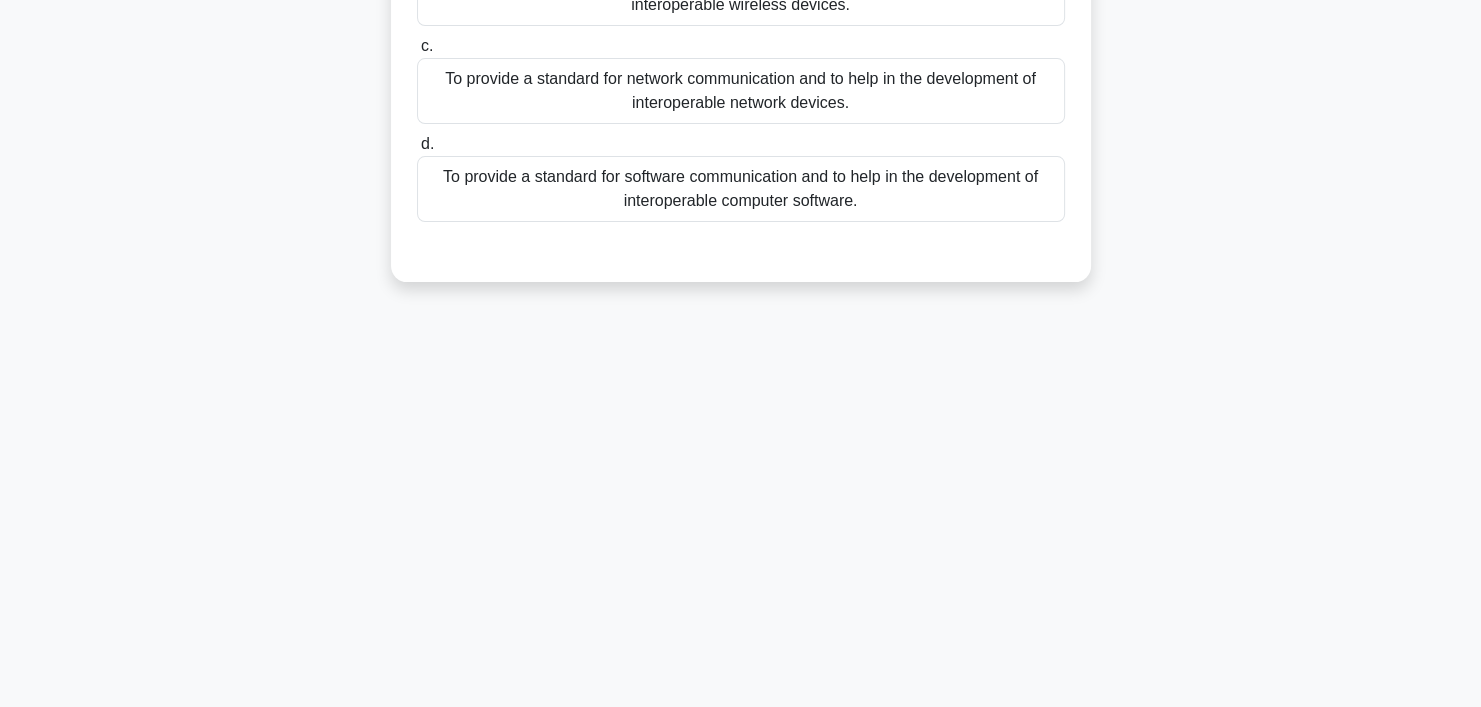 click on "4:48
Stop
CompTIA Network+  - Networking Concepts
Intermediate
2/5
What is the purpose of the OSI model?
.spinner_0XTQ{transform-origin:center;animation:spinner_y6GP .75s linear infinite}@keyframes spinner_y6GP{100%{transform:rotate(360deg)}}
a.
b. c." at bounding box center (741, 199) 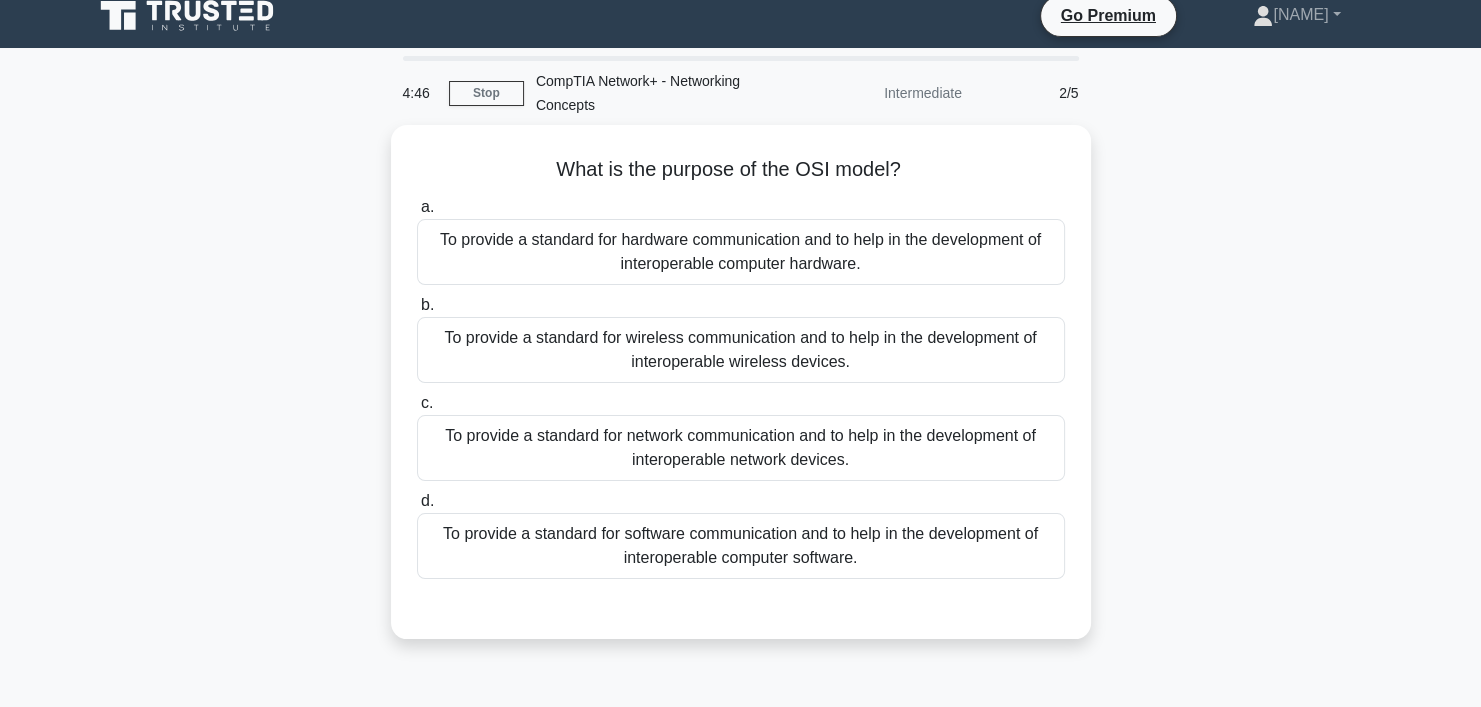 scroll, scrollTop: 13, scrollLeft: 0, axis: vertical 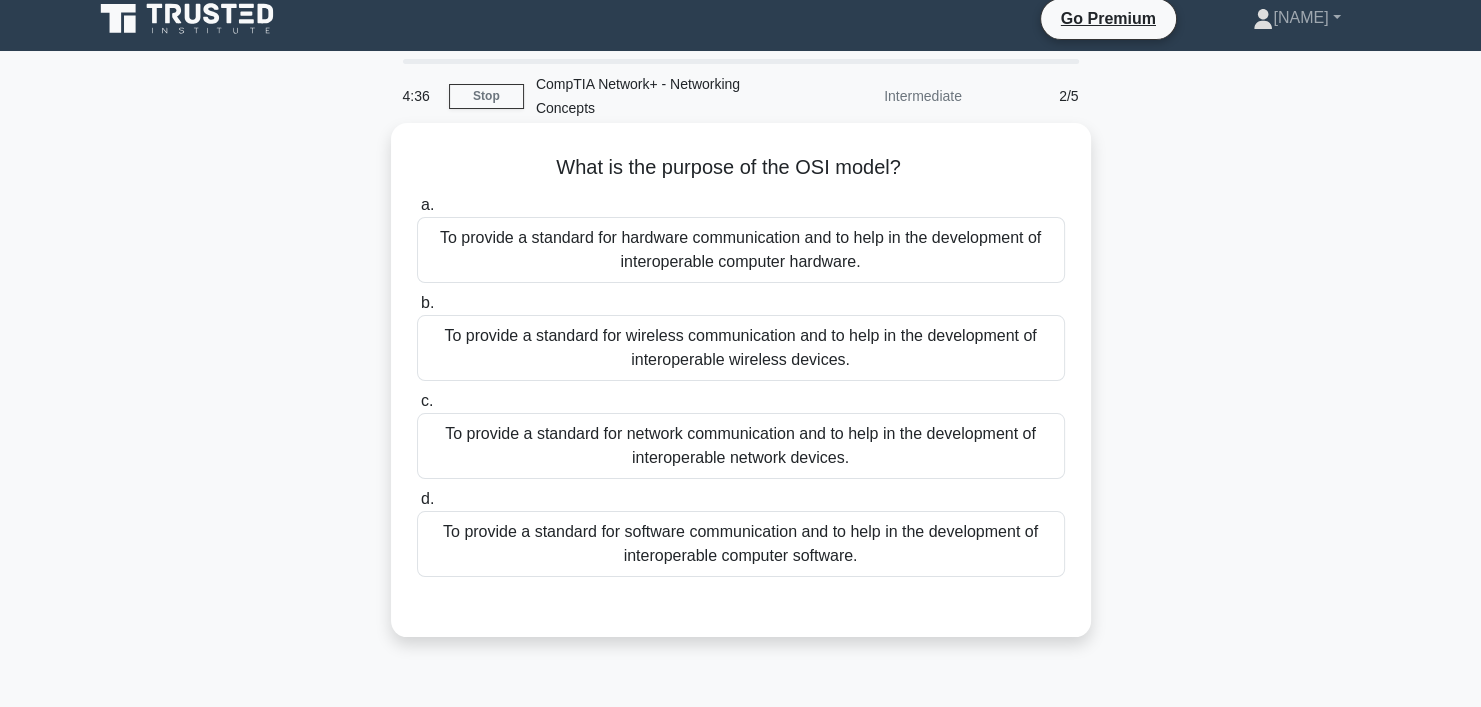 click on "To provide a standard for network communication and to help in the development of interoperable network devices." at bounding box center [741, 446] 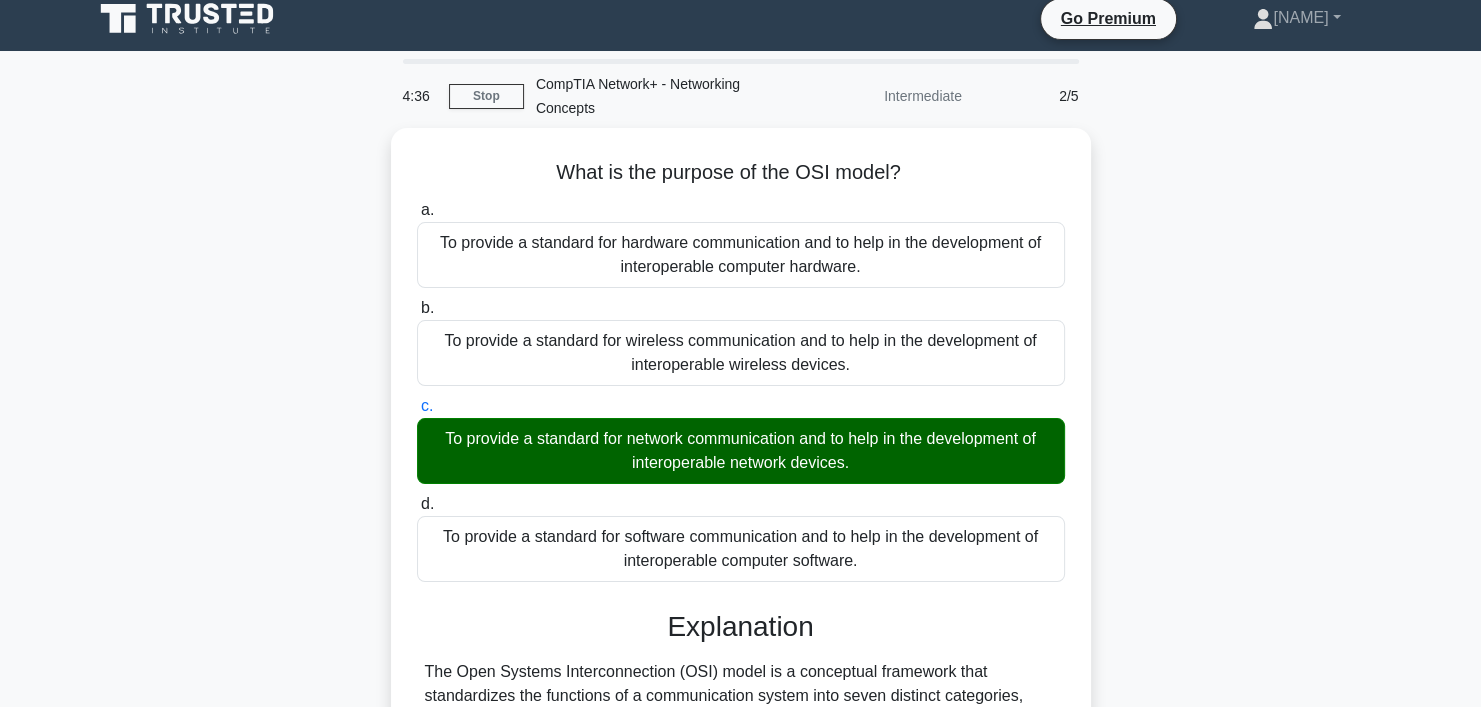 click on "What is the purpose of the OSI model?
.spinner_0XTQ{transform-origin:center;animation:spinner_y6GP .75s linear infinite}@keyframes spinner_y6GP{100%{transform:rotate(360deg)}}
a.
To provide a standard for hardware communication and to help in the development of interoperable computer hardware.
b. c. d." at bounding box center [741, 573] 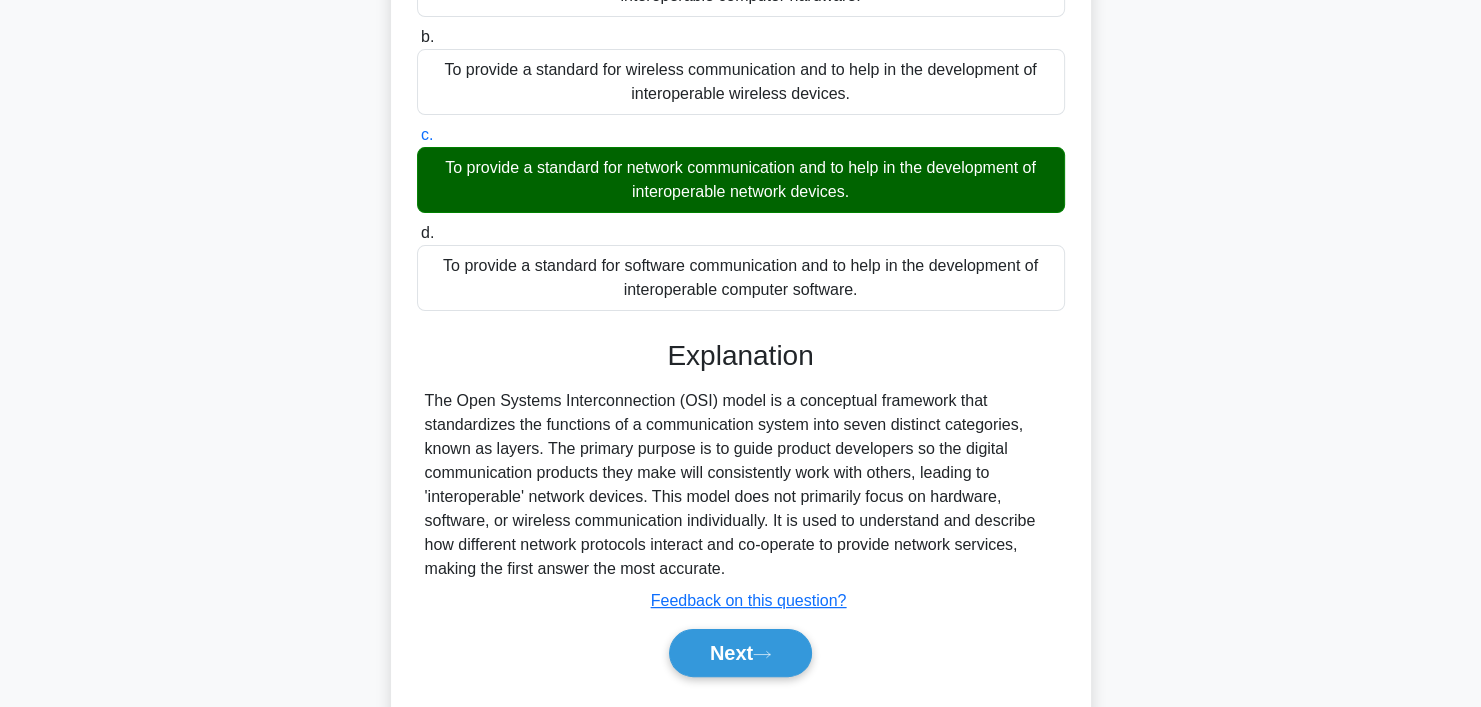 scroll, scrollTop: 373, scrollLeft: 0, axis: vertical 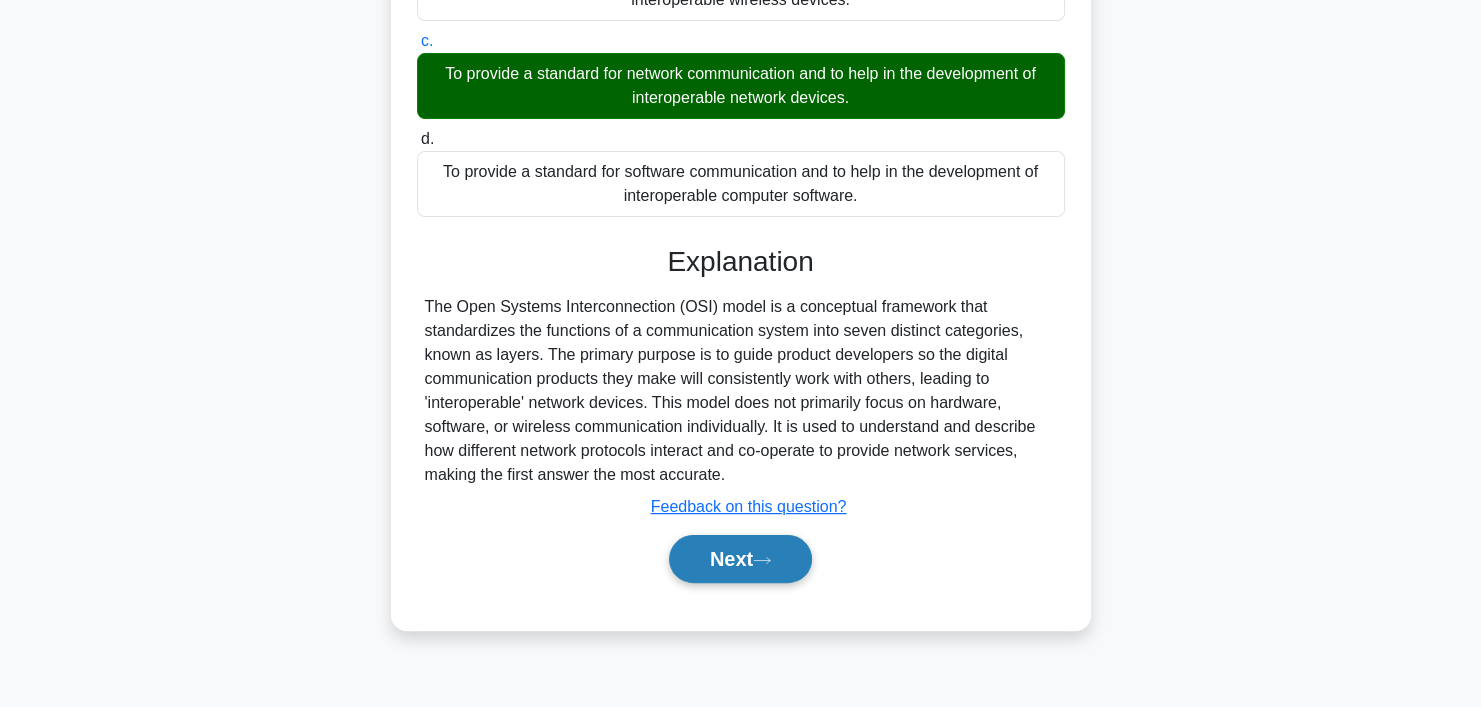 click on "Next" at bounding box center [740, 559] 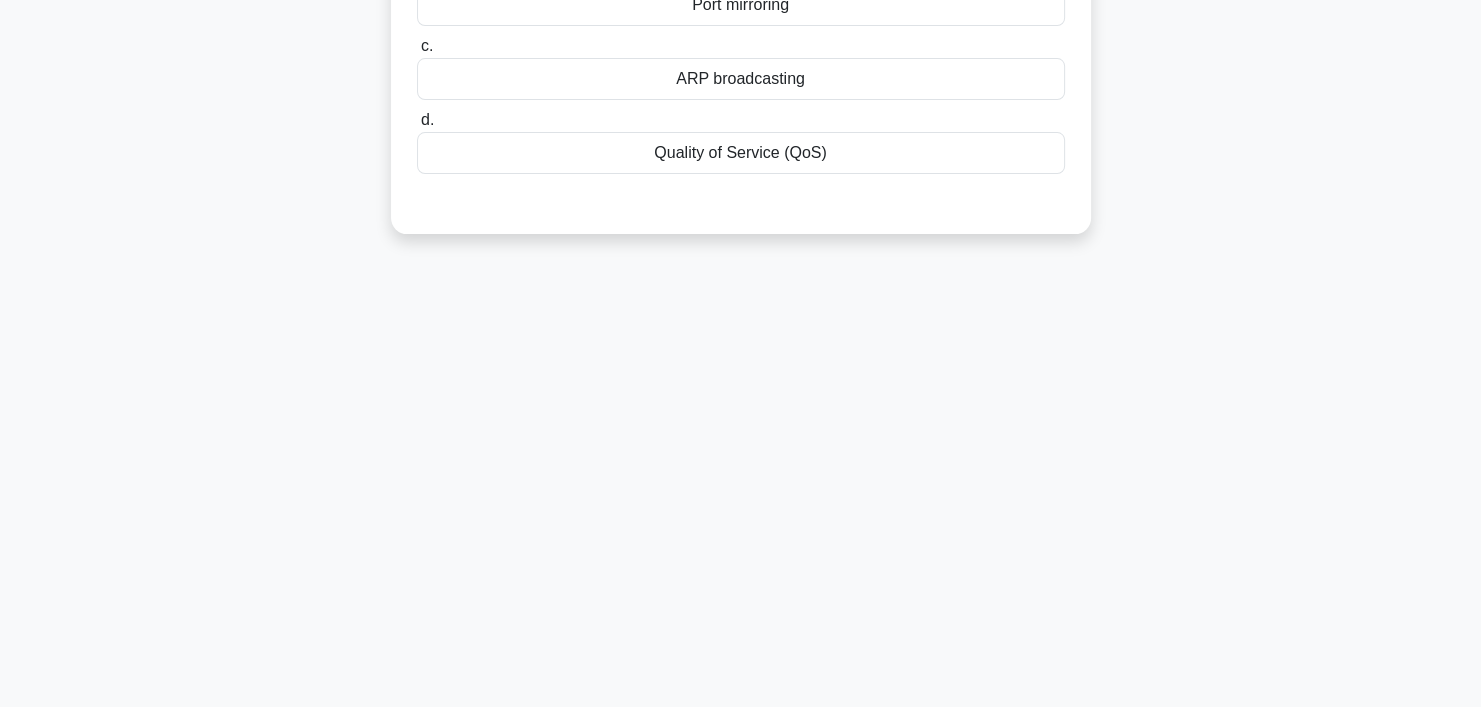 click on "4:33
Stop
CompTIA Network+  - Networking Concepts
Intermediate
3/5
A network administrator wants to install a new router in the company network to improve routing and security. What feature should the administrator enable to prioritize important traffic?
.spinner_0XTQ{transform-origin:center;animation:spinner_y6GP .75s linear infinite}@keyframes spinner_y6GP{100%{transform:rotate(360deg)}}
a.
b. c. d." at bounding box center (741, 199) 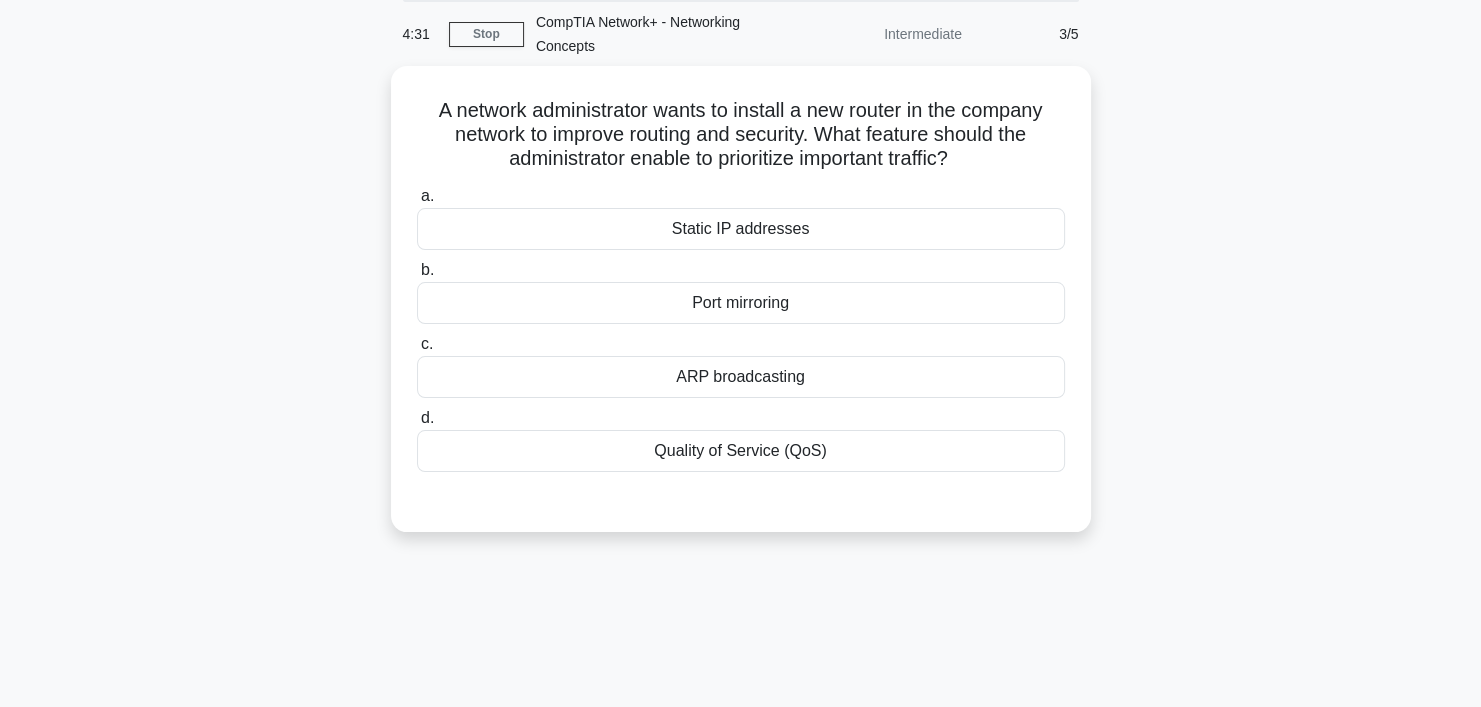 scroll, scrollTop: 0, scrollLeft: 0, axis: both 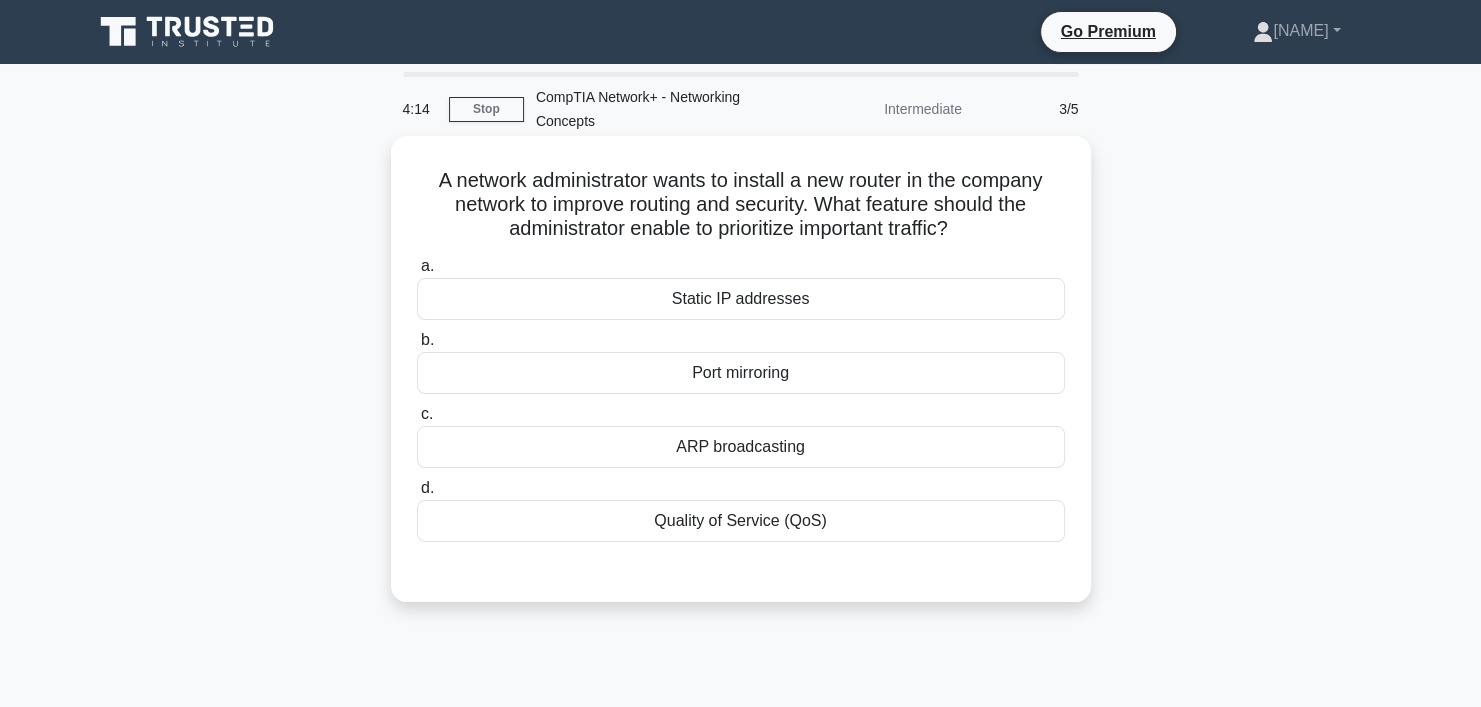 click on "Static IP addresses" at bounding box center [741, 299] 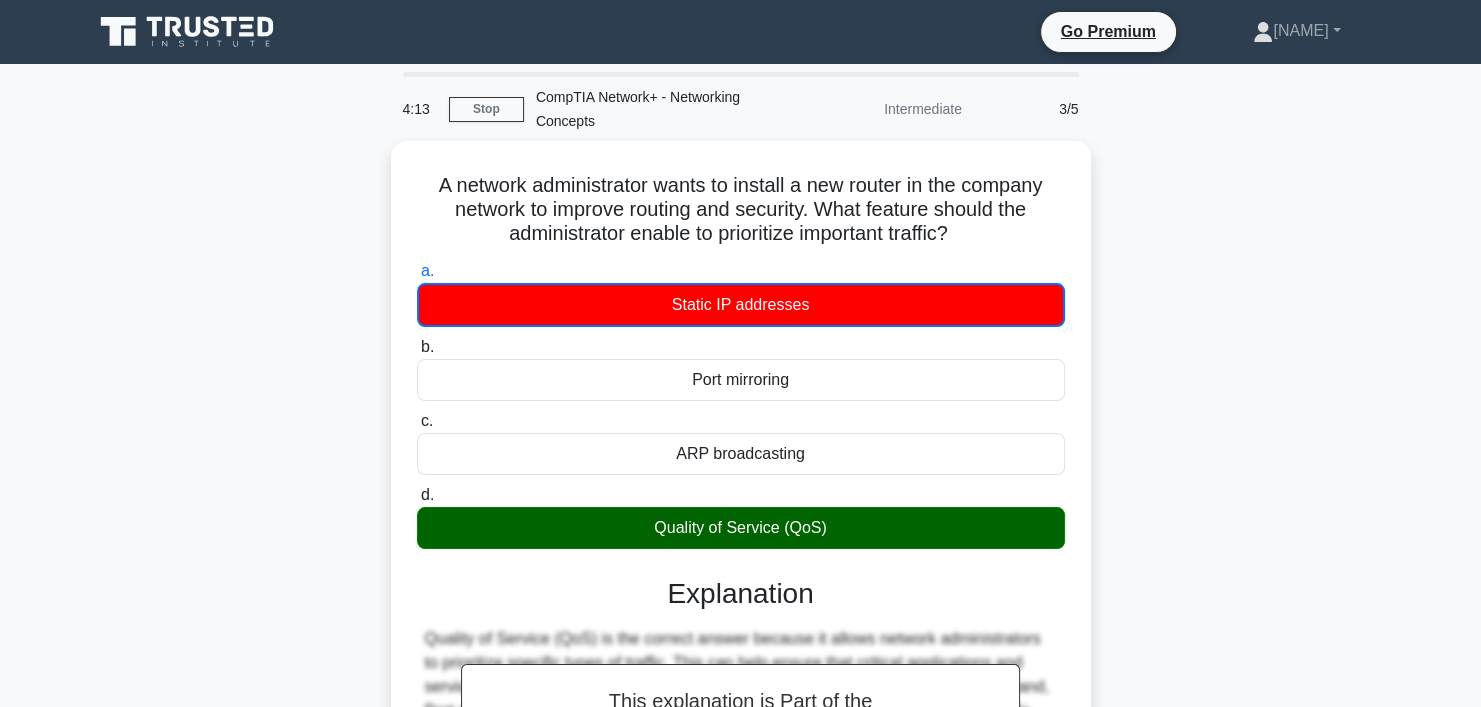 click on "A network administrator wants to install a new router in the company network to improve routing and security. What feature should the administrator enable to prioritize important traffic?
.spinner_0XTQ{transform-origin:center;animation:spinner_y6GP .75s linear infinite}@keyframes spinner_y6GP{100%{transform:rotate(360deg)}}
a.
Static IP addresses
b. c. d." at bounding box center (741, 587) 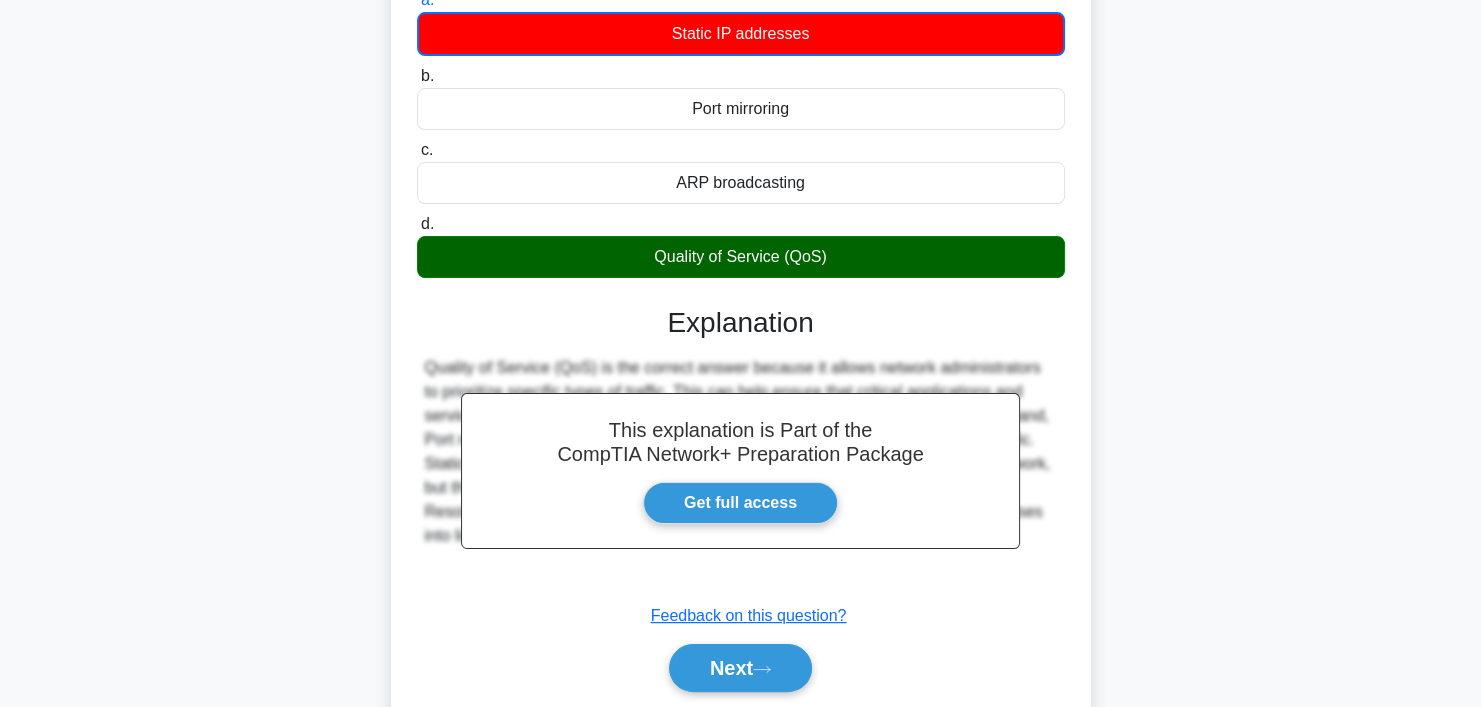 scroll, scrollTop: 373, scrollLeft: 0, axis: vertical 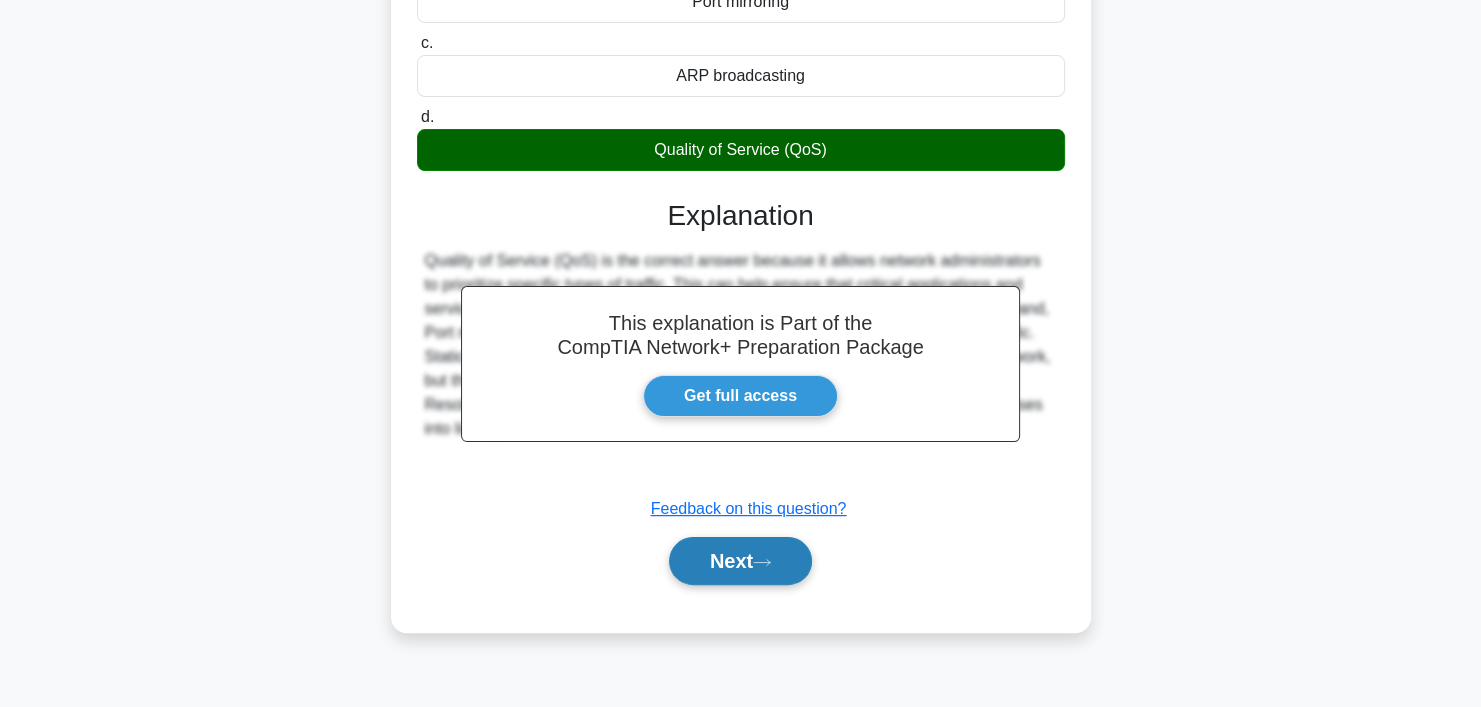 click on "Next" at bounding box center [740, 561] 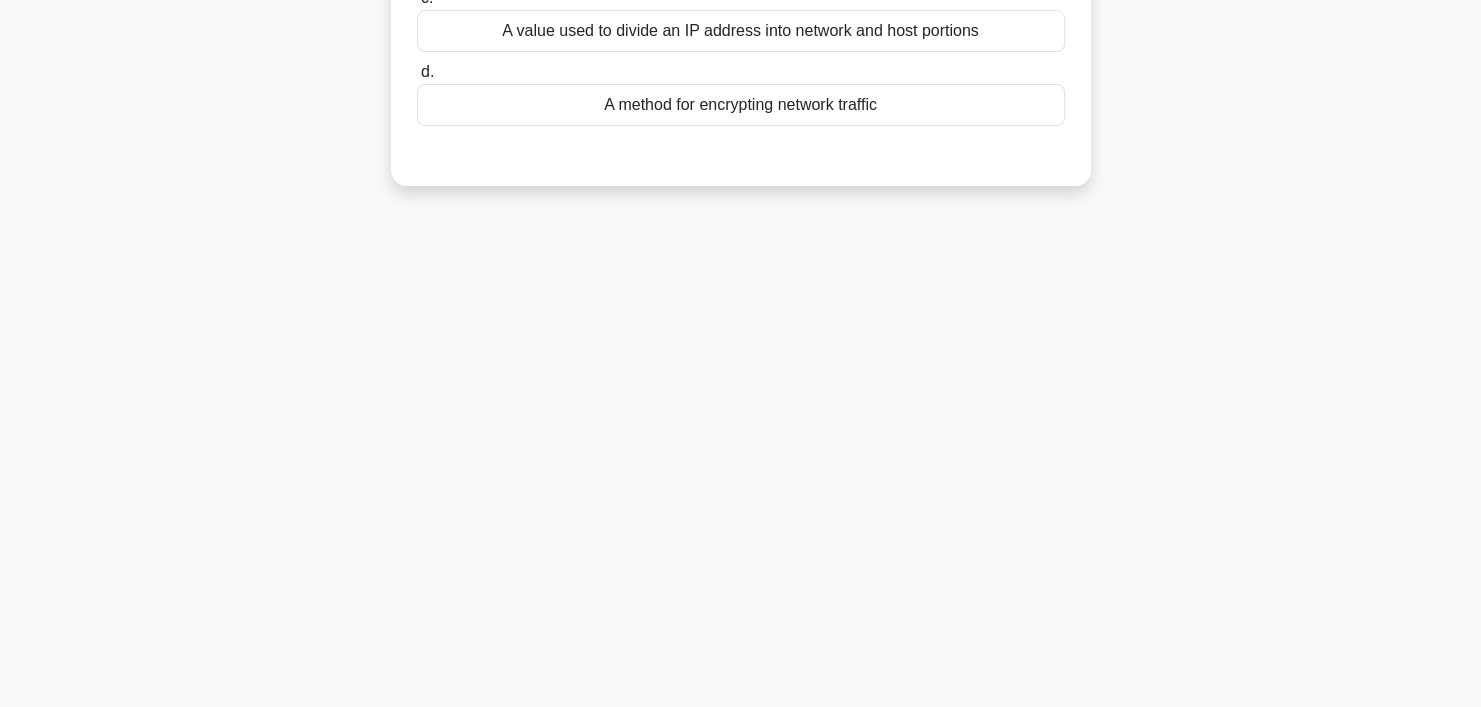 click on "4:10
Stop
CompTIA Network+  - Networking Concepts
Intermediate
4/5
What is a subnet mask?
.spinner_0XTQ{transform-origin:center;animation:spinner_y6GP .75s linear infinite}@keyframes spinner_y6GP{100%{transform:rotate(360deg)}}
a.
b. c. d." at bounding box center [741, 199] 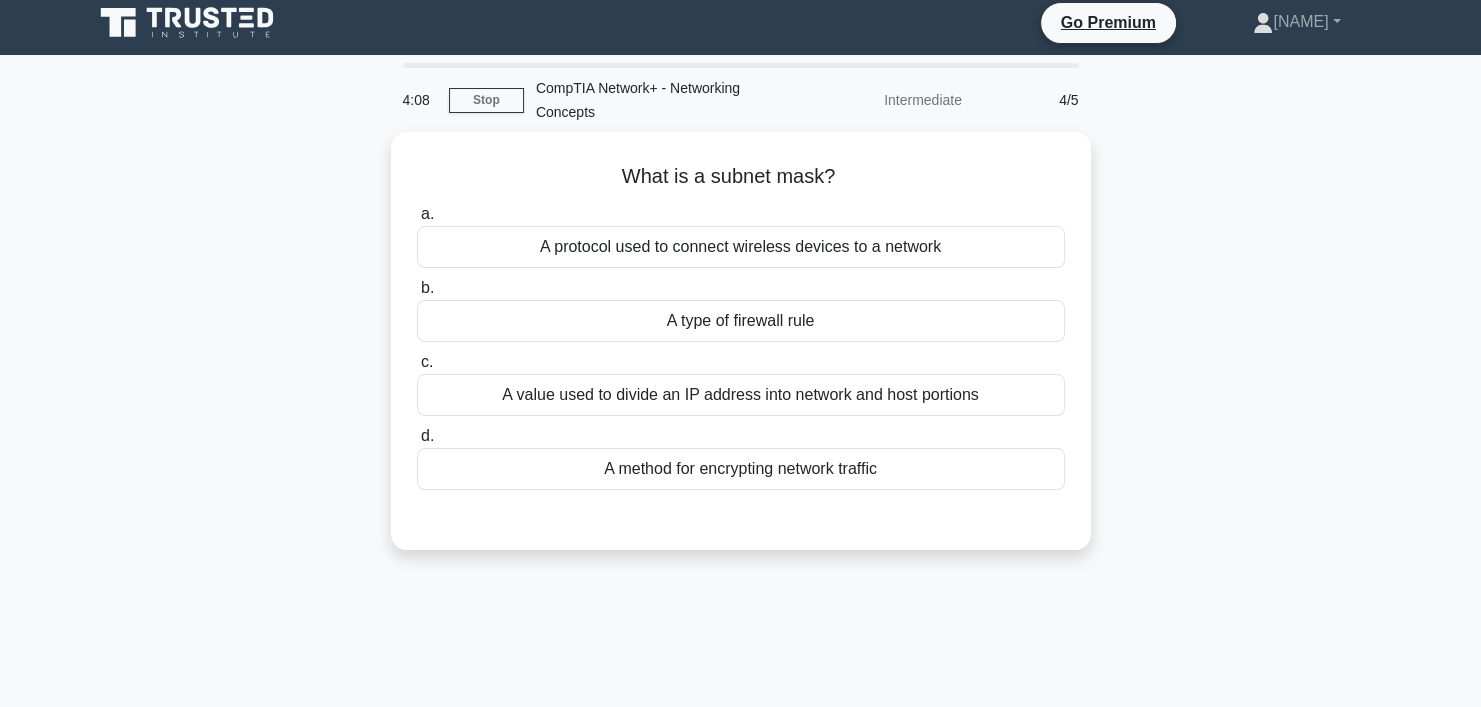 scroll, scrollTop: 0, scrollLeft: 0, axis: both 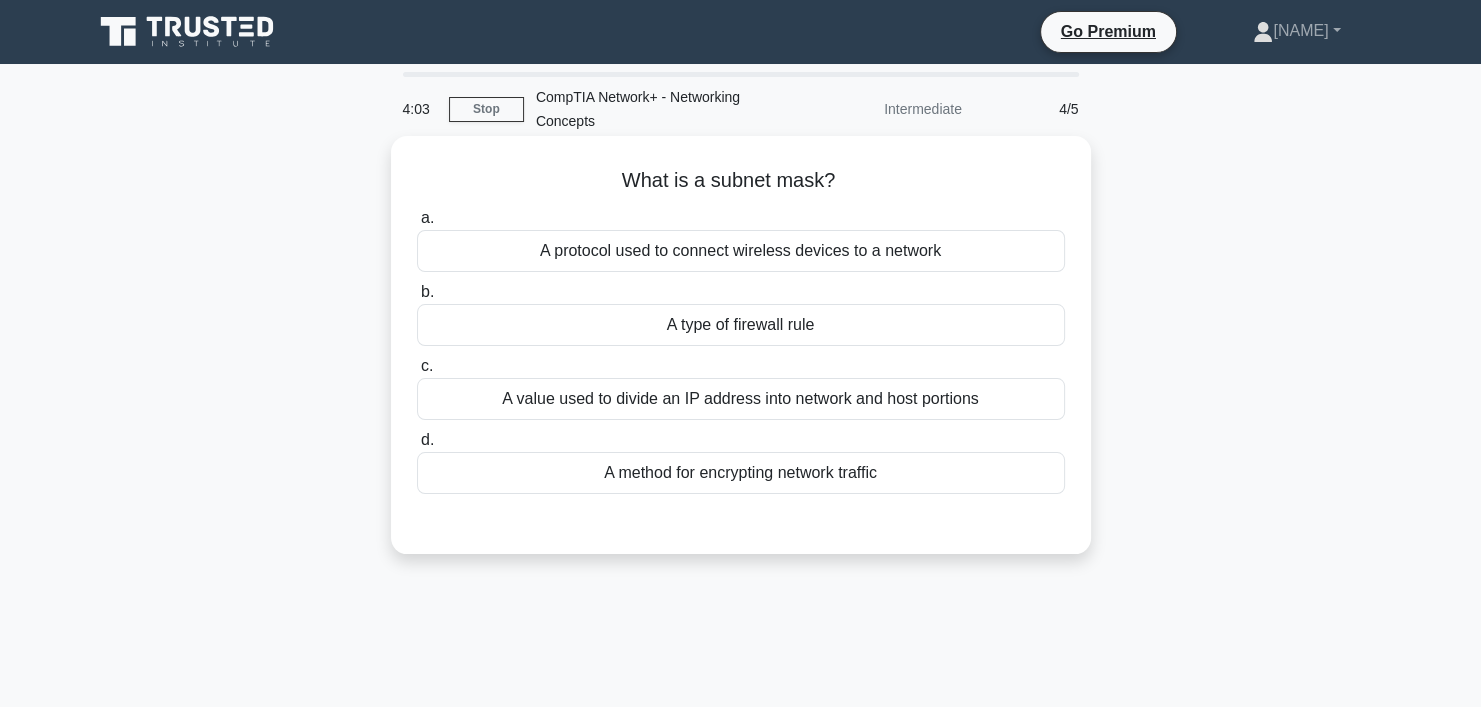 click on "A method for encrypting network traffic" at bounding box center (741, 473) 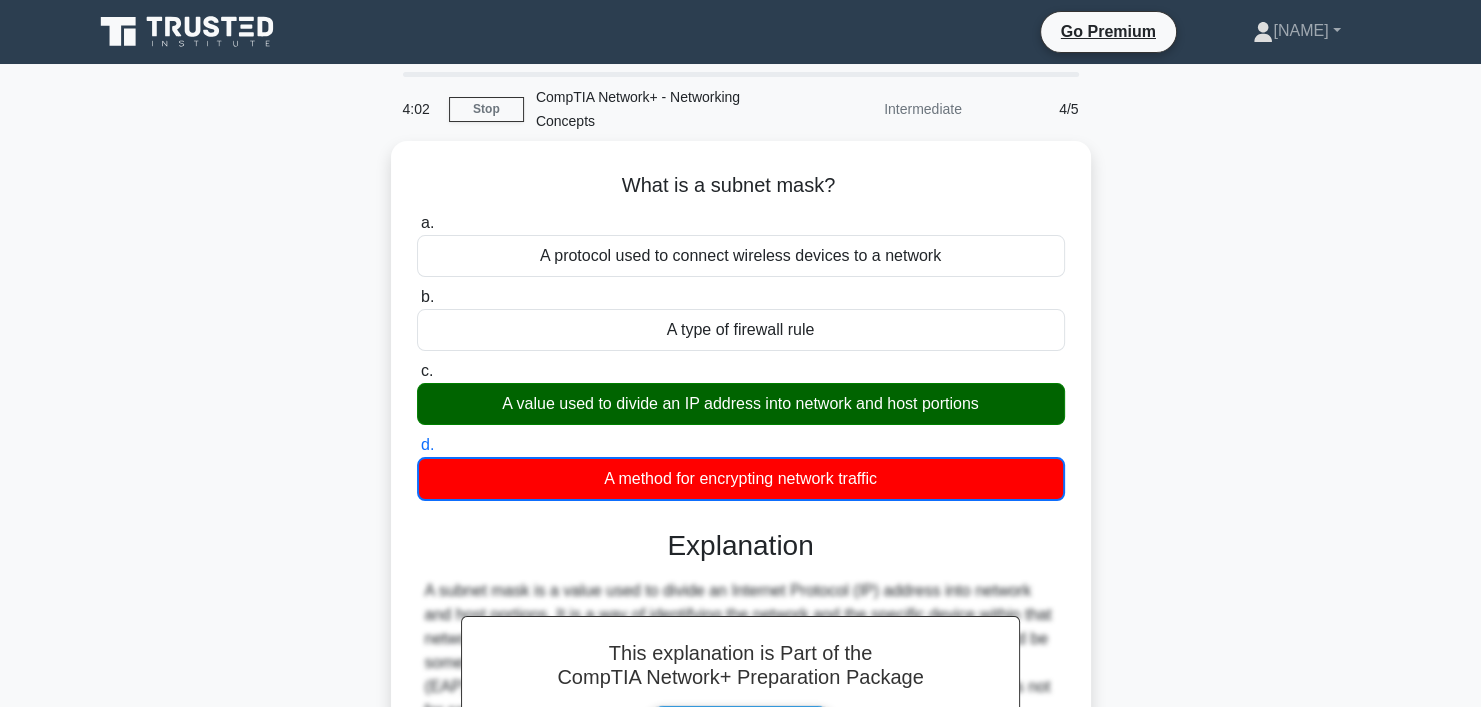 click on "What is a subnet mask?
.spinner_0XTQ{transform-origin:center;animation:spinner_y6GP .75s linear infinite}@keyframes spinner_y6GP{100%{transform:rotate(360deg)}}
a.
A protocol used to connect wireless devices to a network
b. c. d." at bounding box center (741, 563) 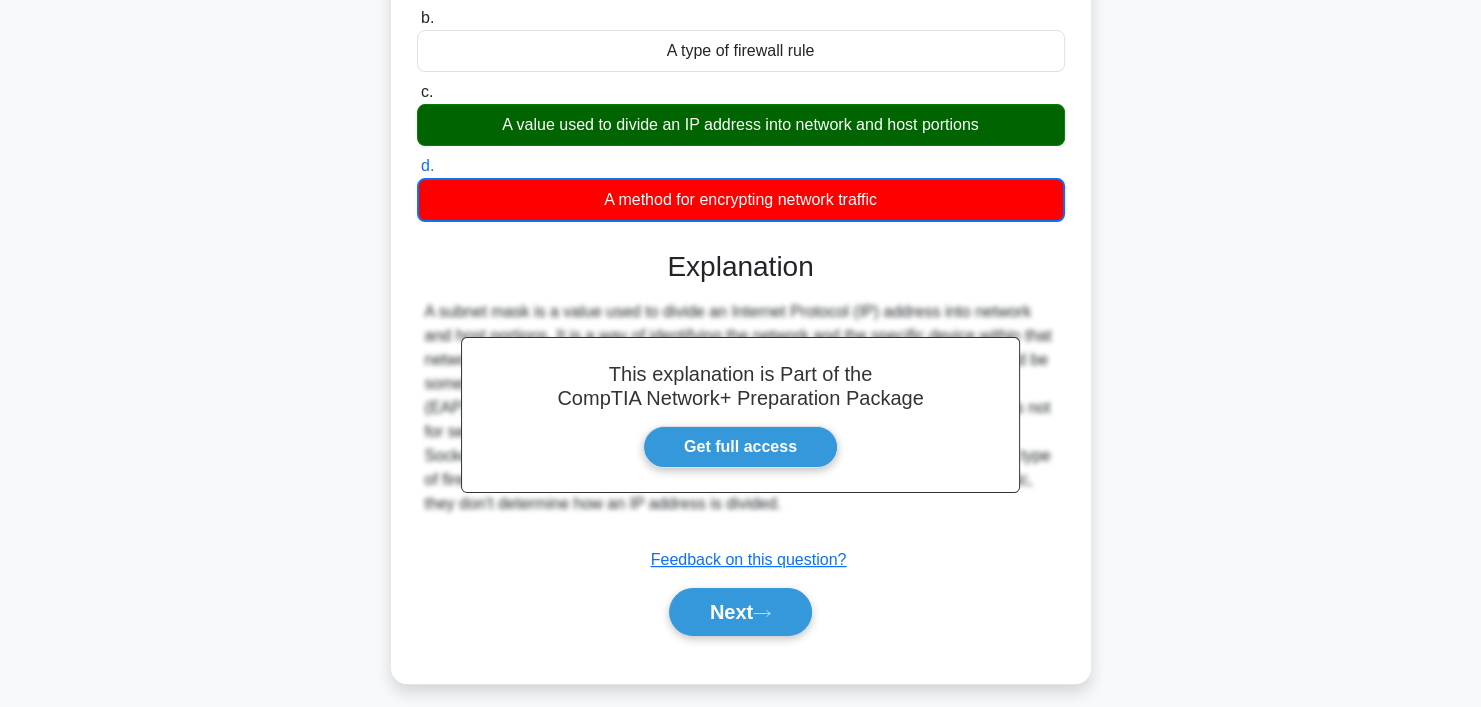 scroll, scrollTop: 373, scrollLeft: 0, axis: vertical 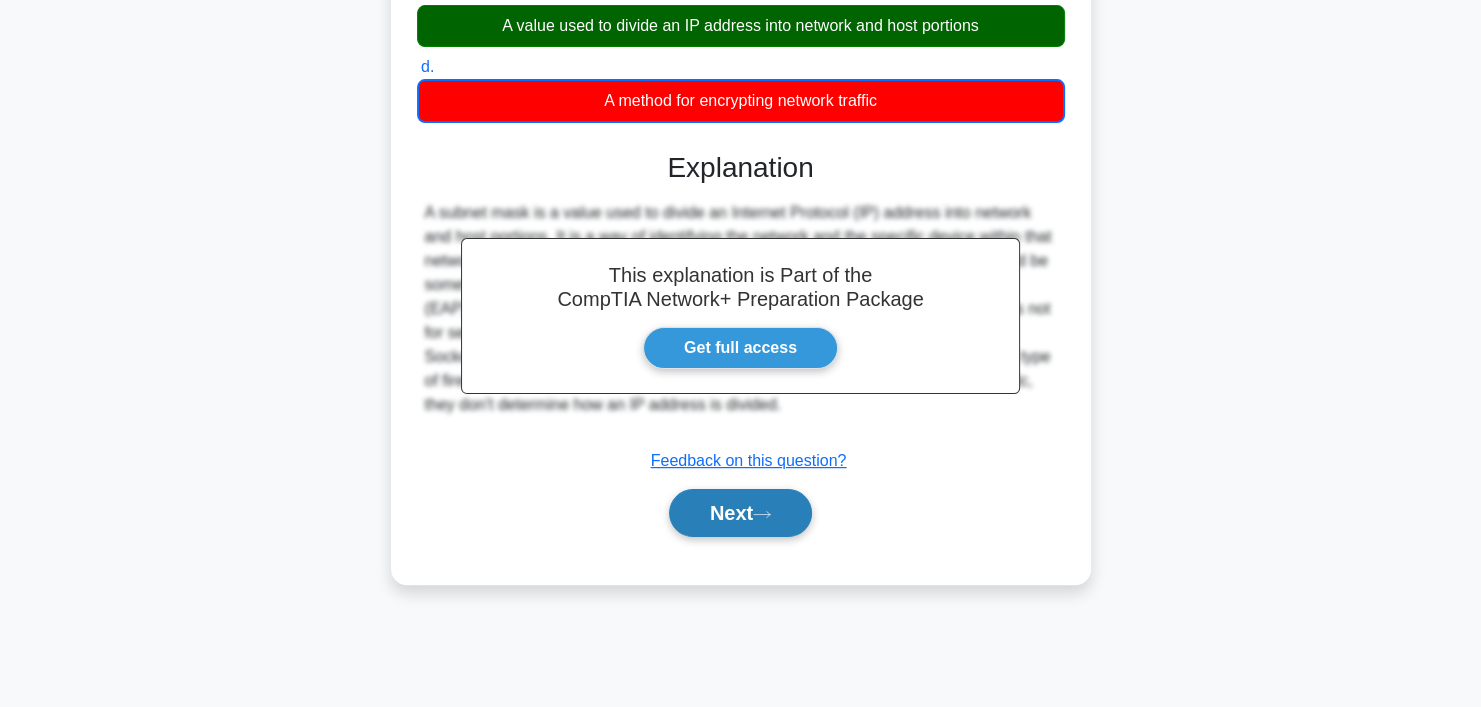 click on "Next" at bounding box center (740, 513) 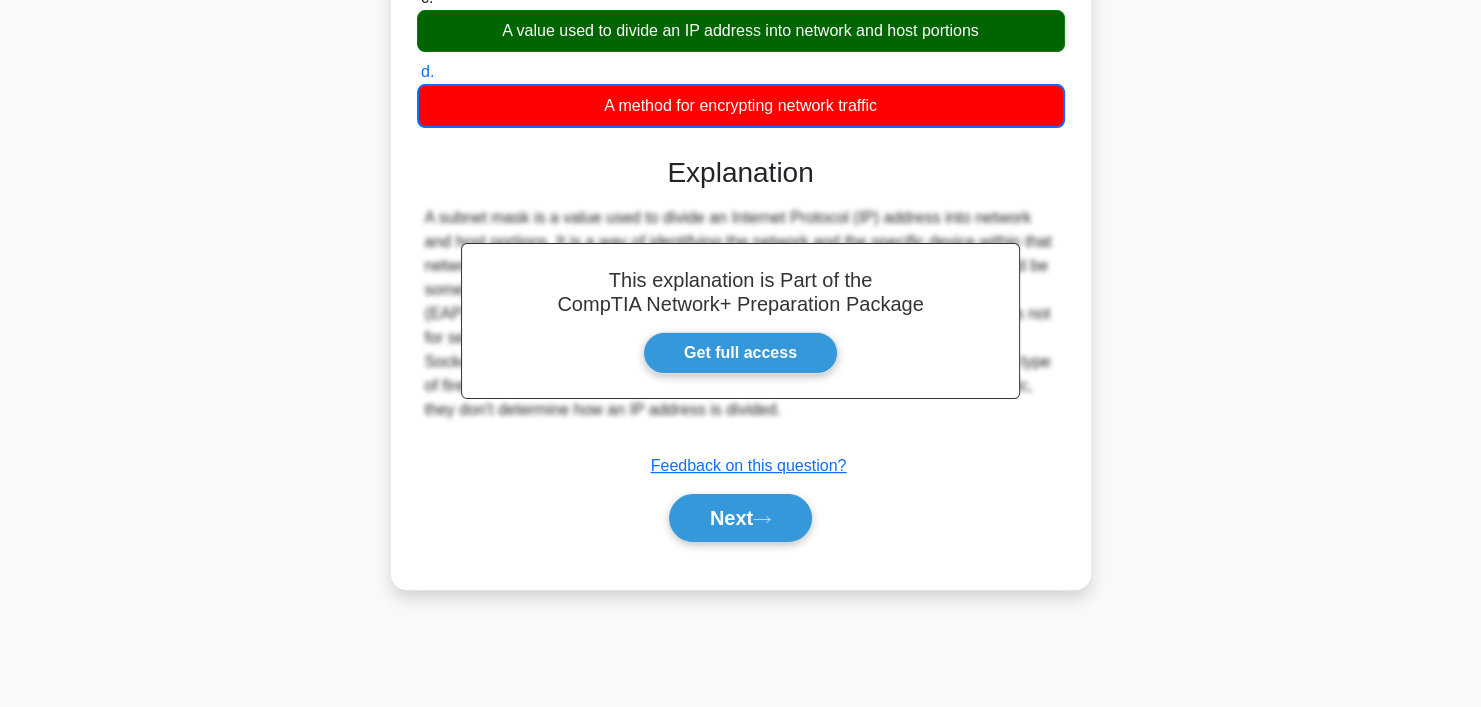 click on "What is a subnet mask?
.spinner_0XTQ{transform-origin:center;animation:spinner_y6GP .75s linear infinite}@keyframes spinner_y6GP{100%{transform:rotate(360deg)}}
a.
A protocol used to connect wireless devices to a network
b. c. d." at bounding box center (741, 190) 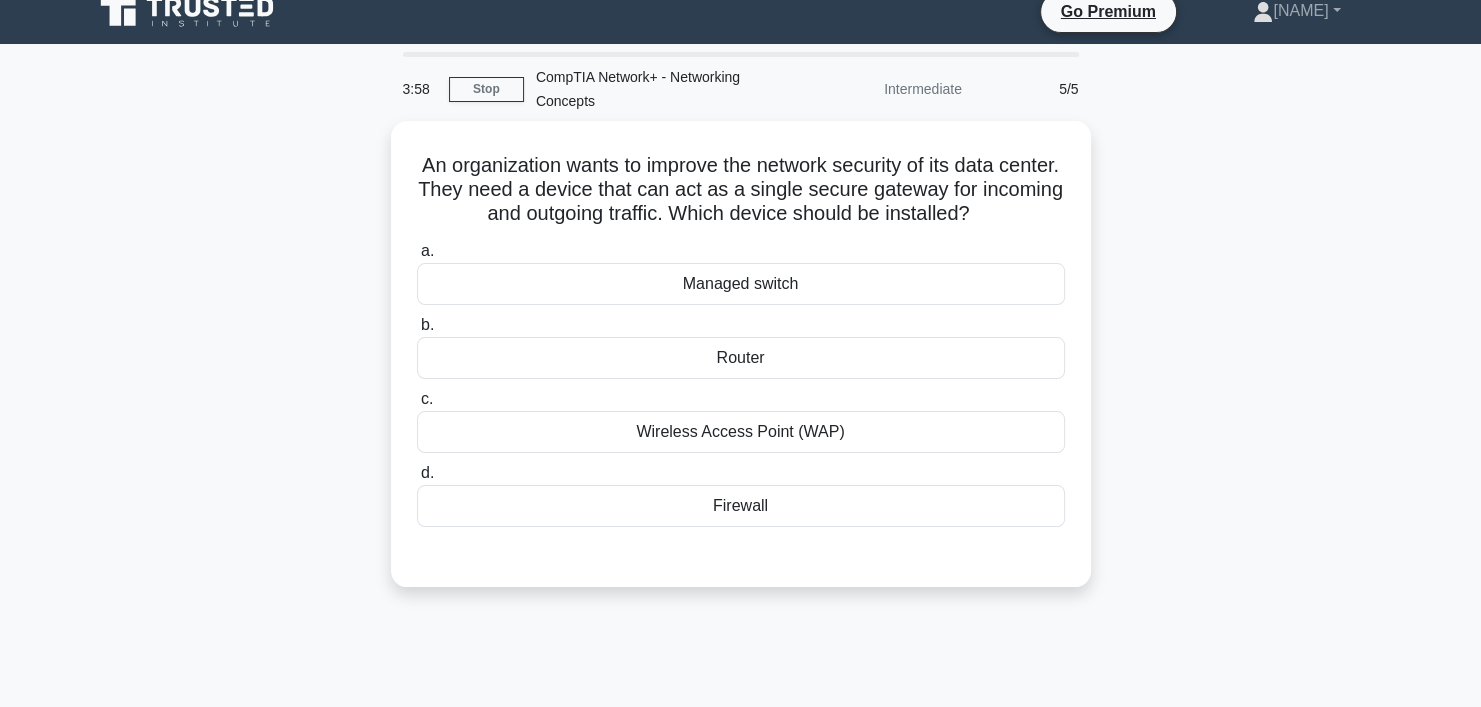scroll, scrollTop: 0, scrollLeft: 0, axis: both 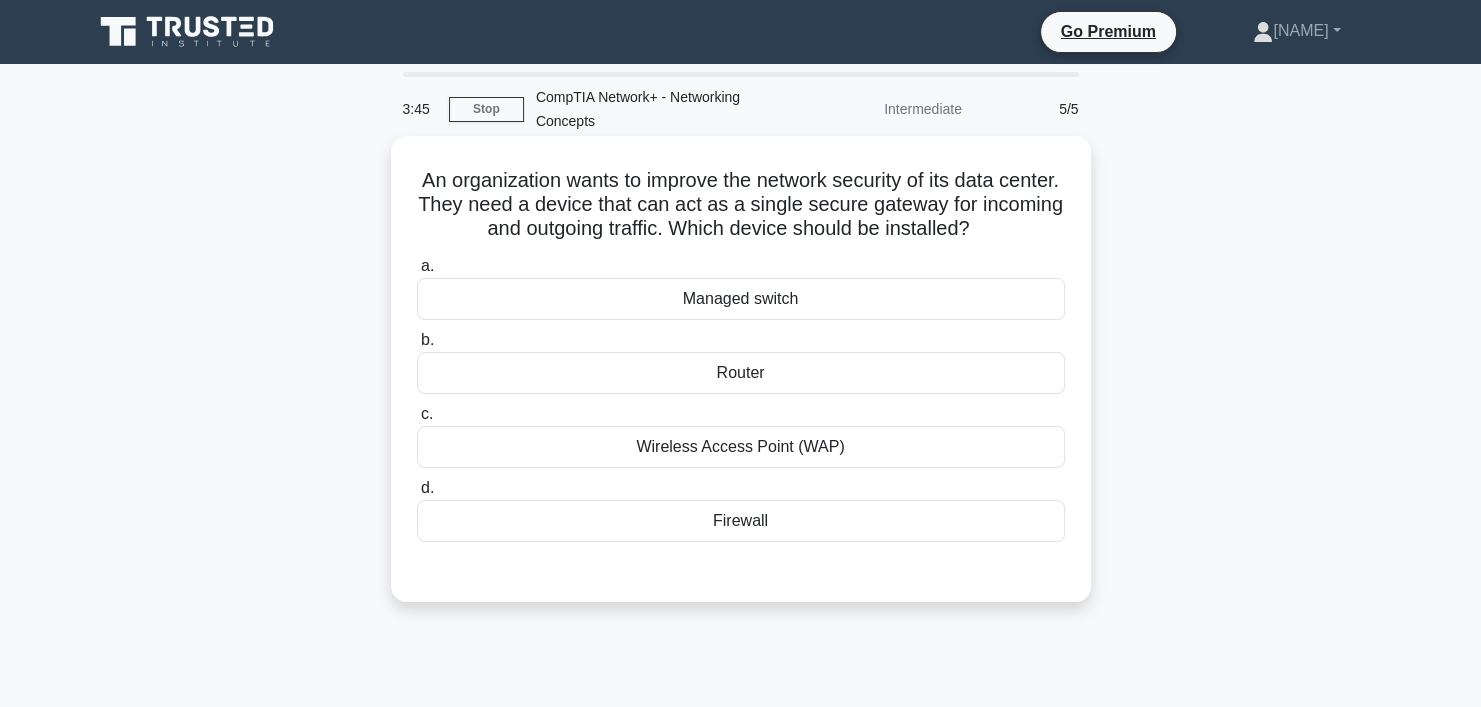 click on "Router" at bounding box center (741, 373) 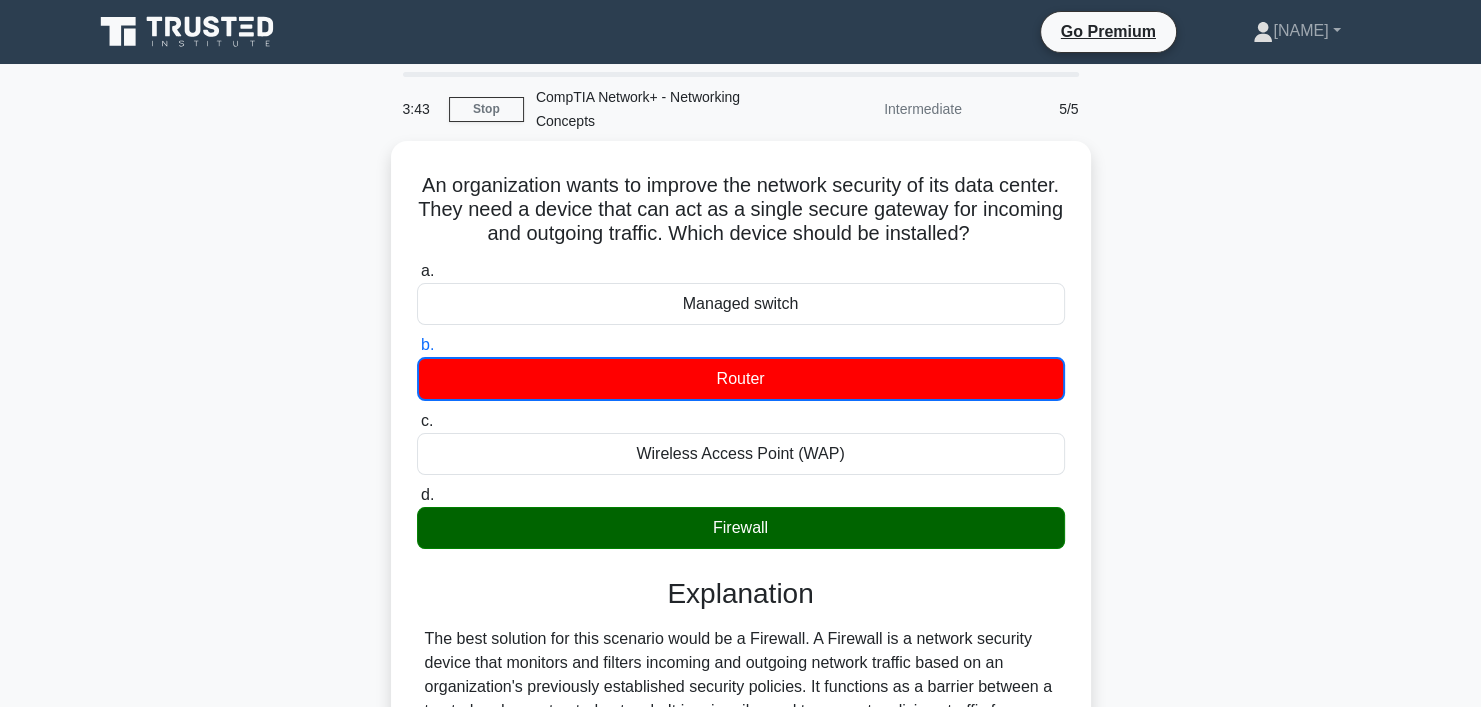 click on "An organization wants to improve the network security of its data center. They need a device that can act as a single secure gateway for incoming and outgoing traffic. Which device should be installed?
.spinner_0XTQ{transform-origin:center;animation:spinner_y6GP .75s linear infinite}@keyframes spinner_y6GP{100%{transform:rotate(360deg)}}
a.
Managed switch
b. c. d." at bounding box center [741, 599] 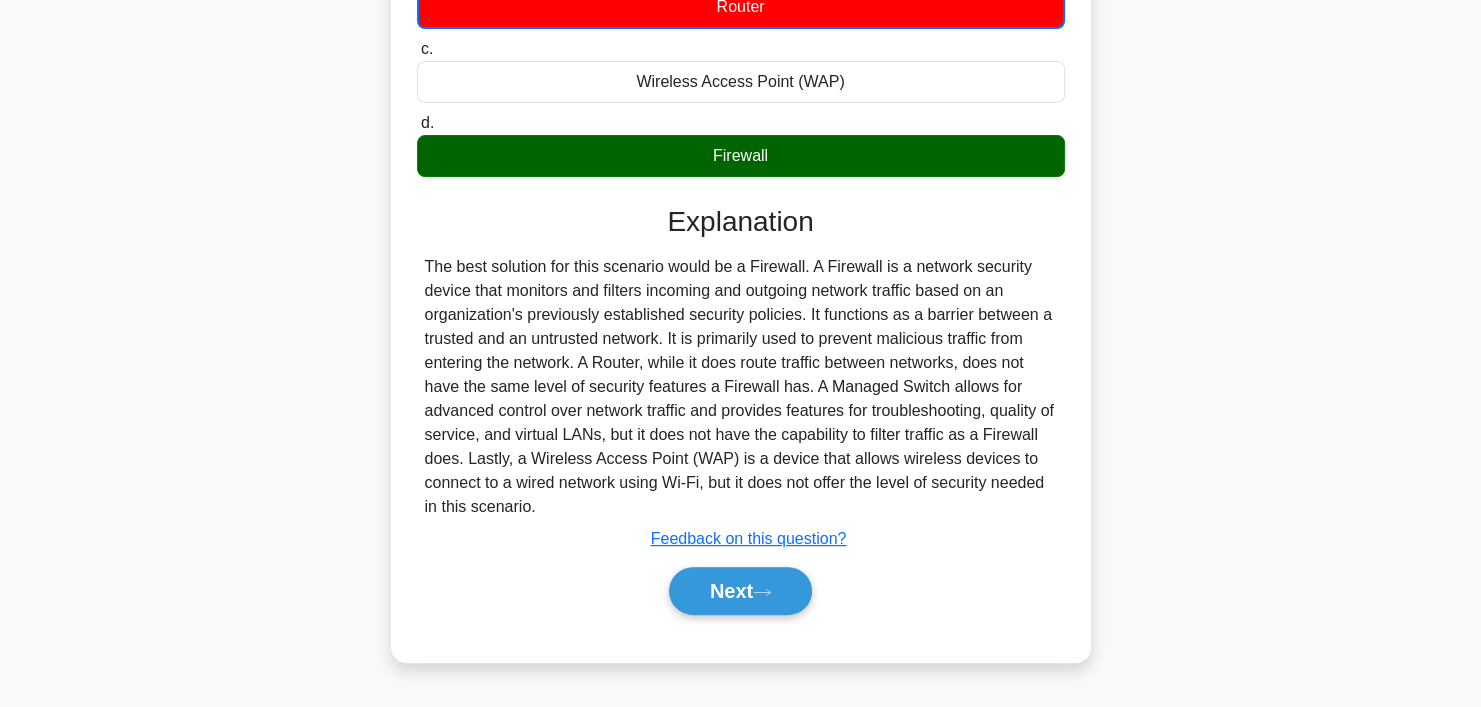 scroll, scrollTop: 373, scrollLeft: 0, axis: vertical 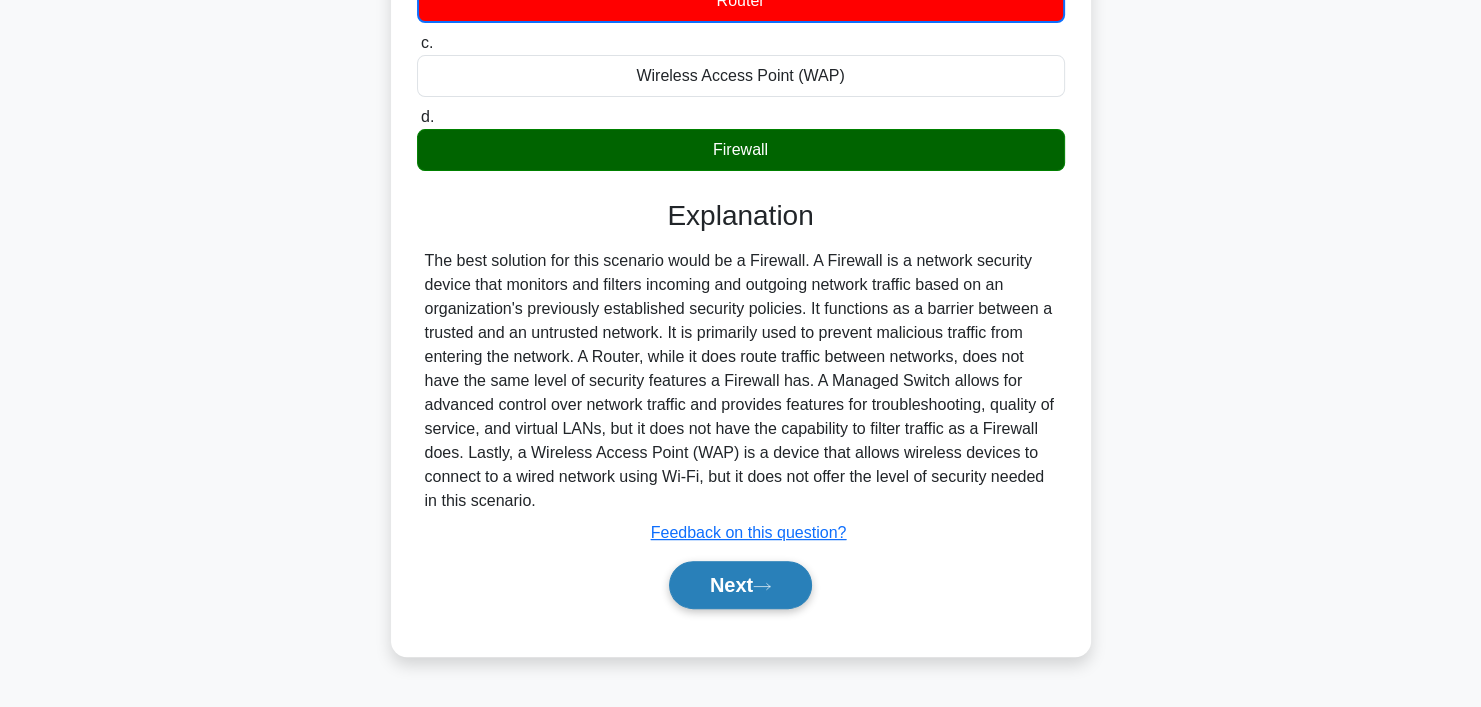 click 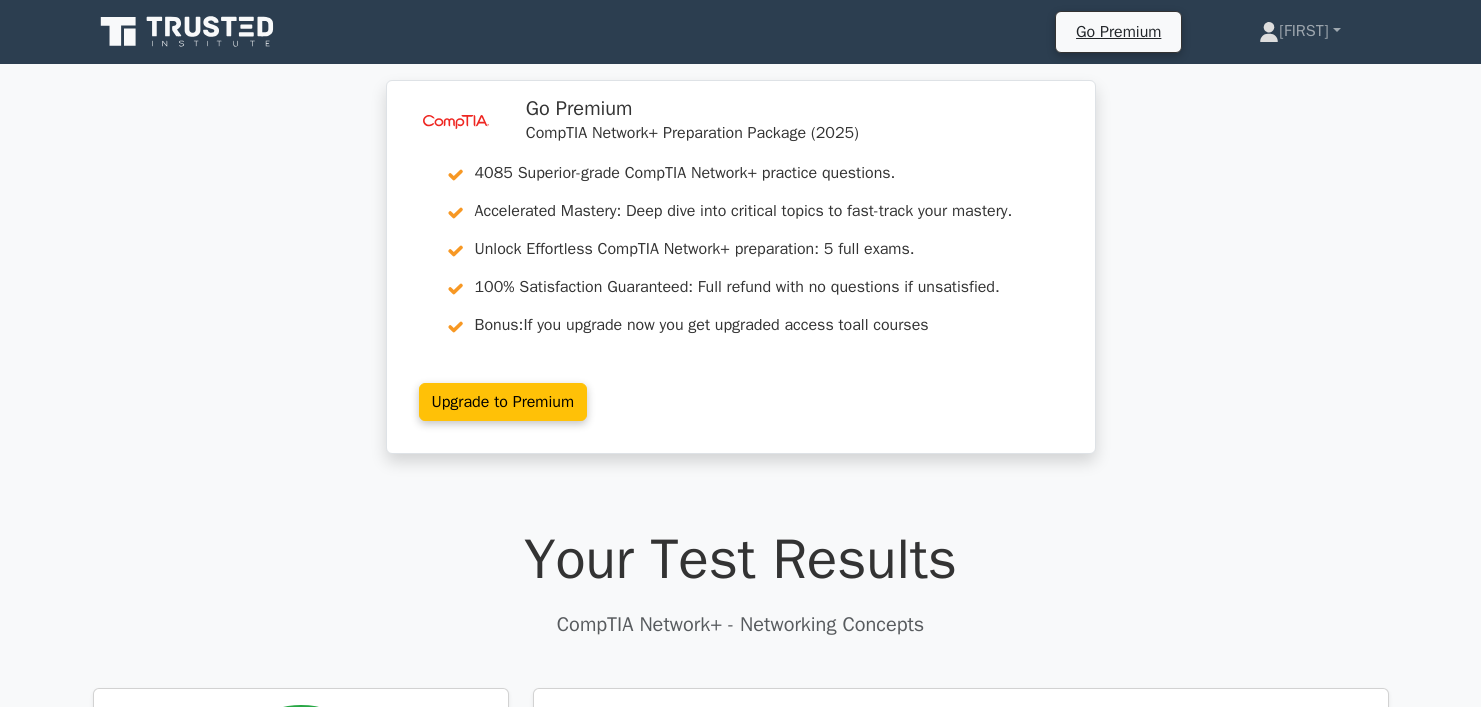scroll, scrollTop: 0, scrollLeft: 0, axis: both 